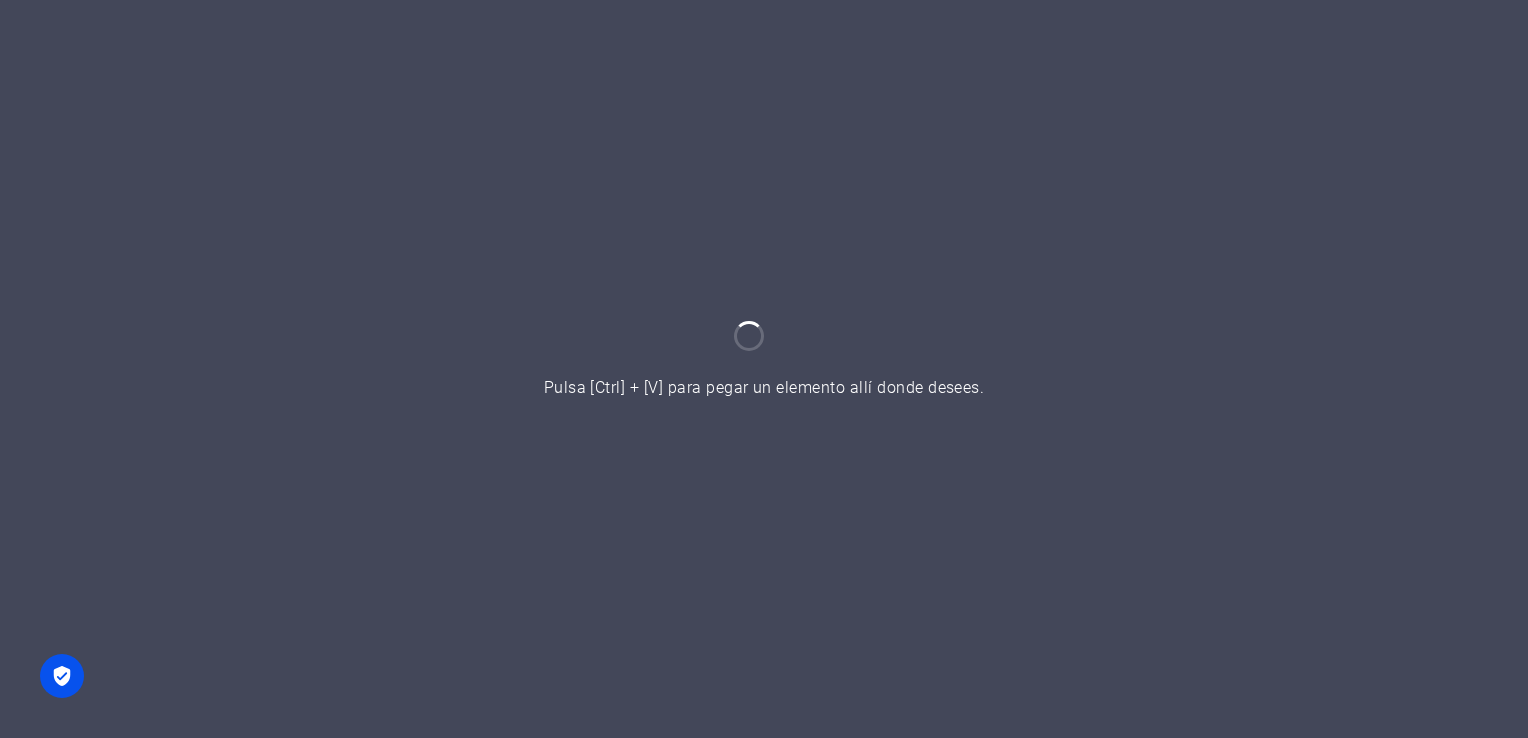 scroll, scrollTop: 0, scrollLeft: 0, axis: both 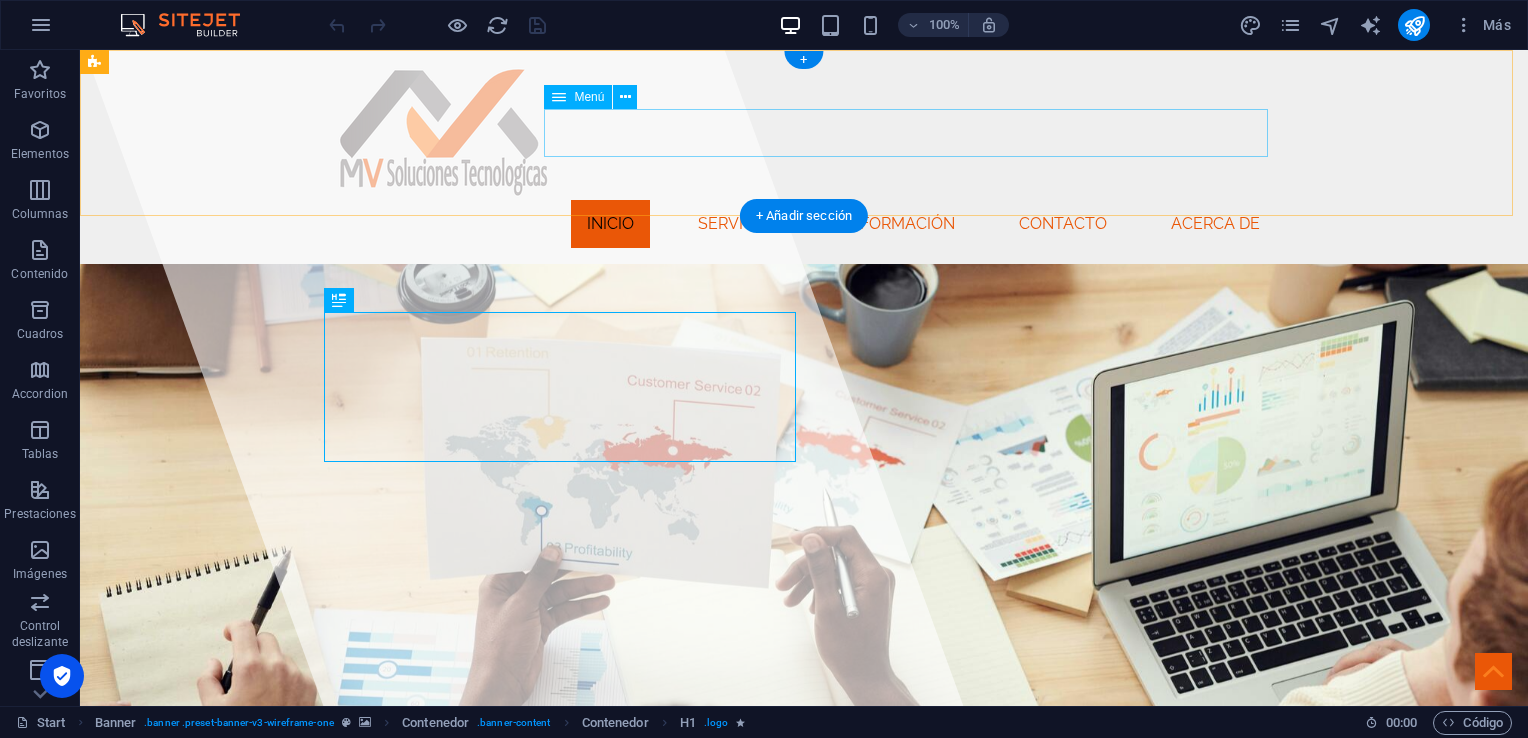 click on "Inicio Servicios Información Contacto Acerca de" at bounding box center [804, 224] 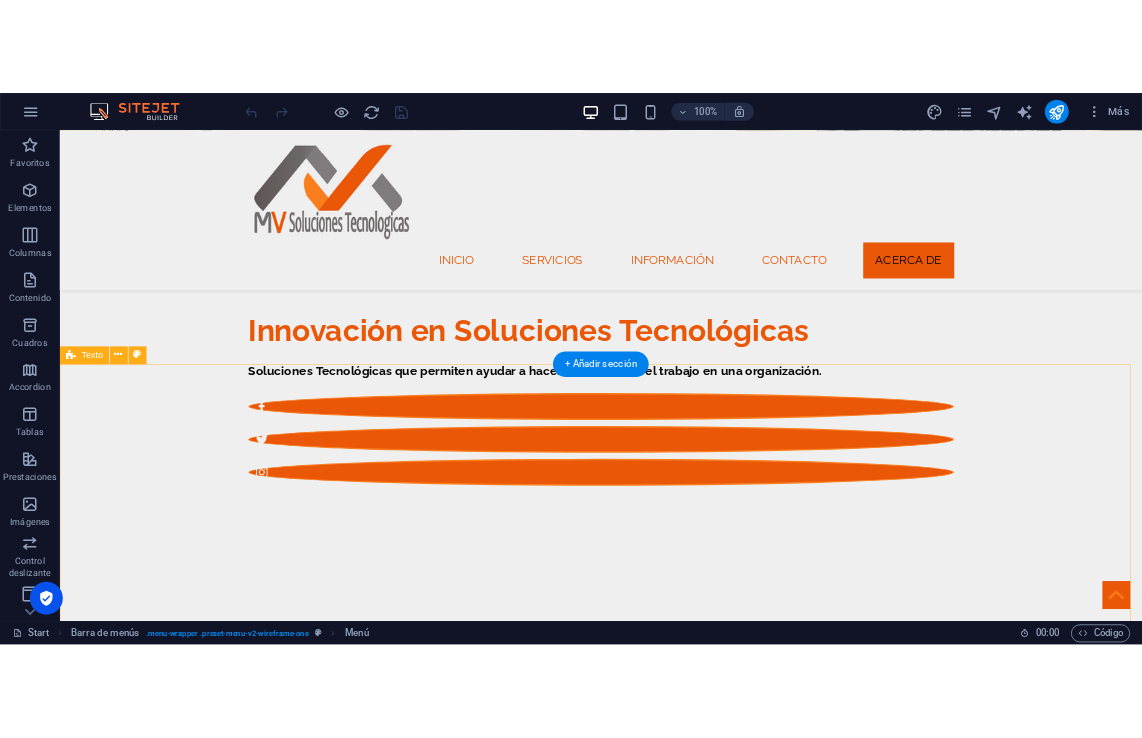 scroll, scrollTop: 500, scrollLeft: 0, axis: vertical 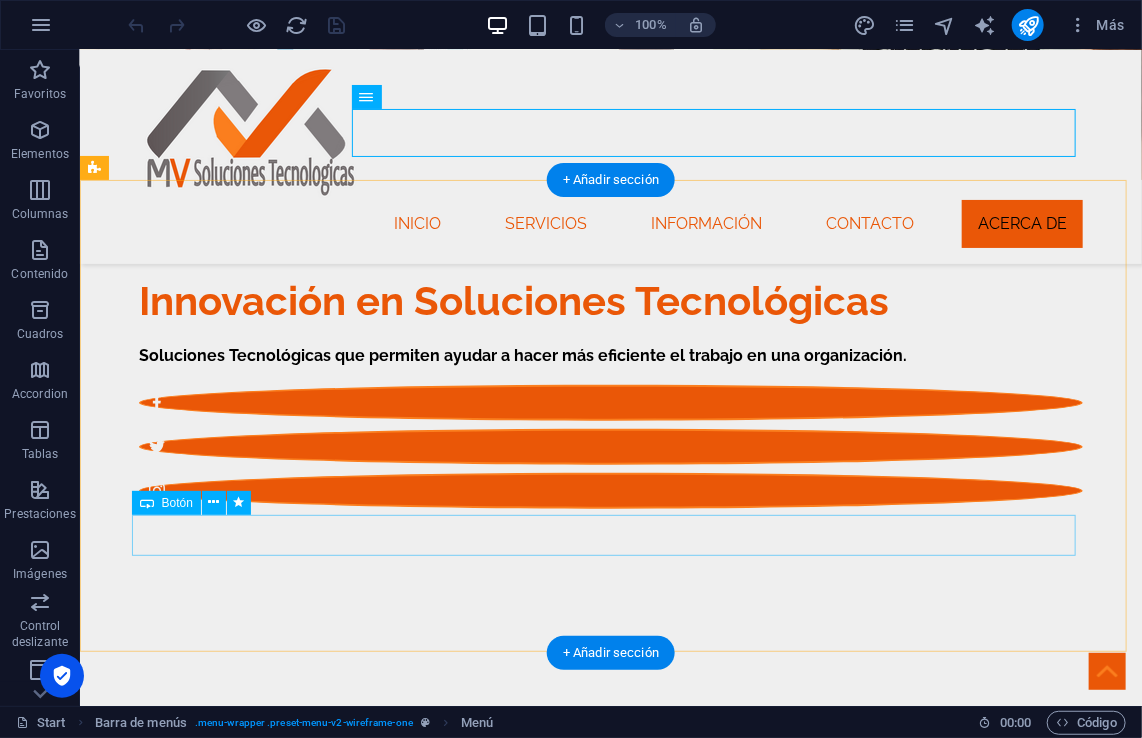 click on "Más Información" at bounding box center [610, 960] 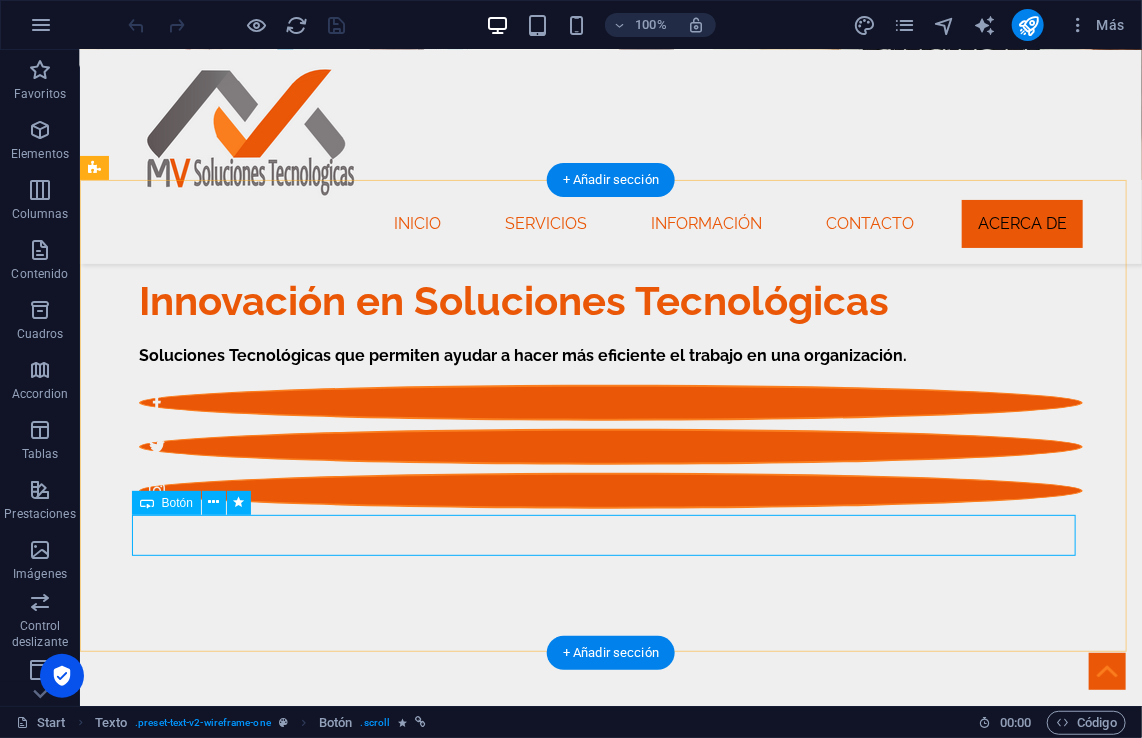 click on "Más Información" at bounding box center (610, 960) 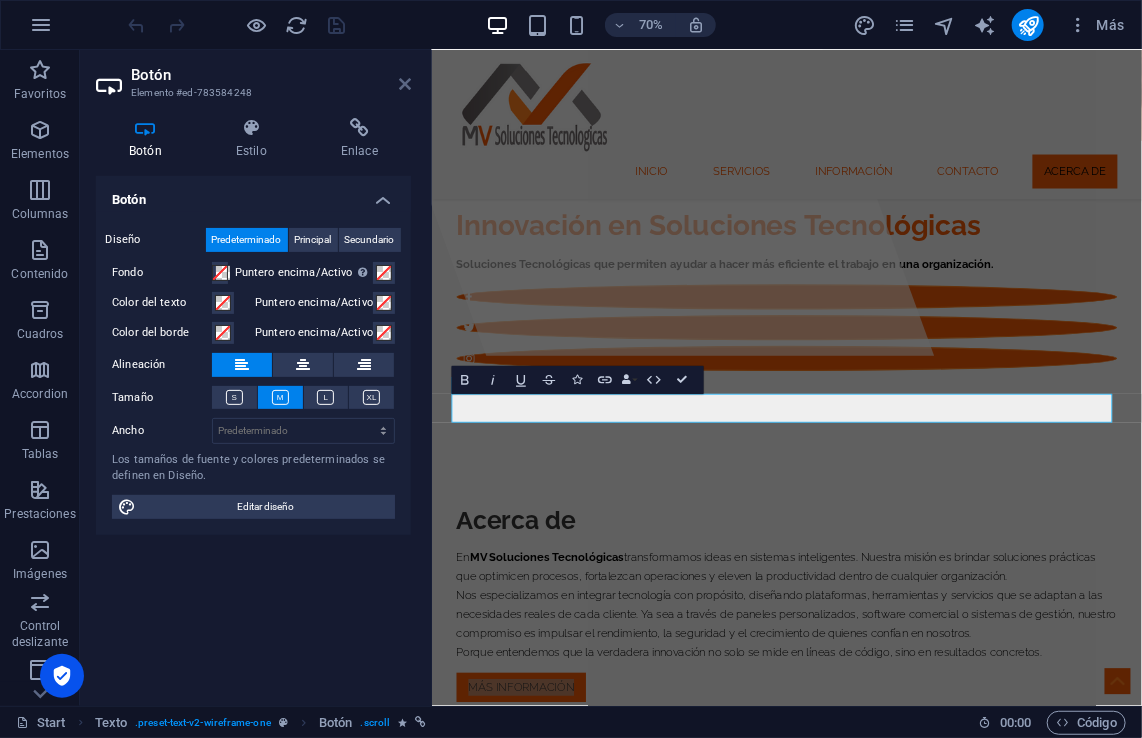 click at bounding box center (405, 84) 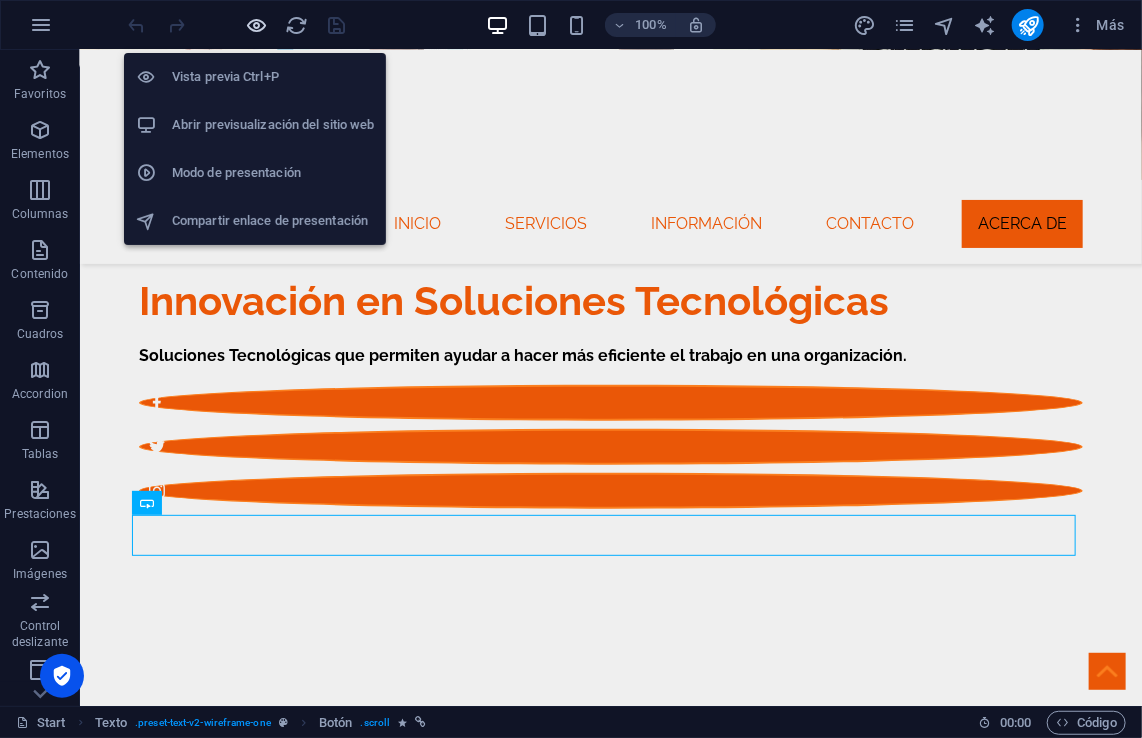 click at bounding box center (257, 25) 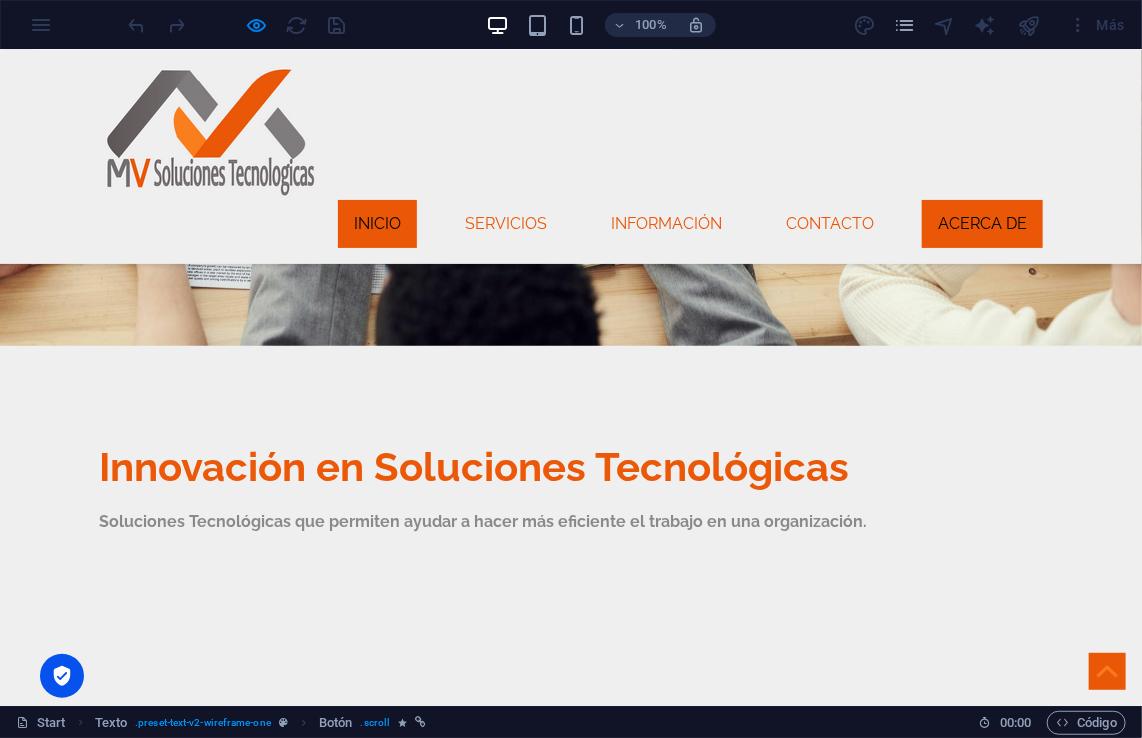 click on "Inicio" at bounding box center [377, 223] 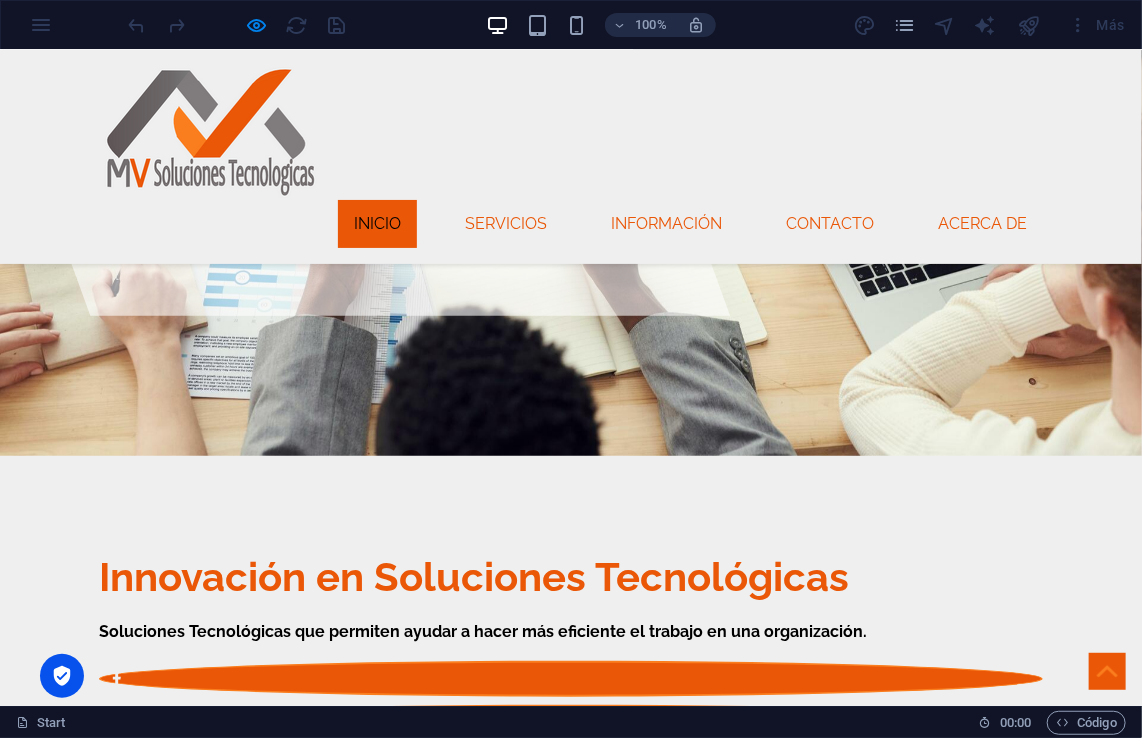 scroll, scrollTop: 466, scrollLeft: 0, axis: vertical 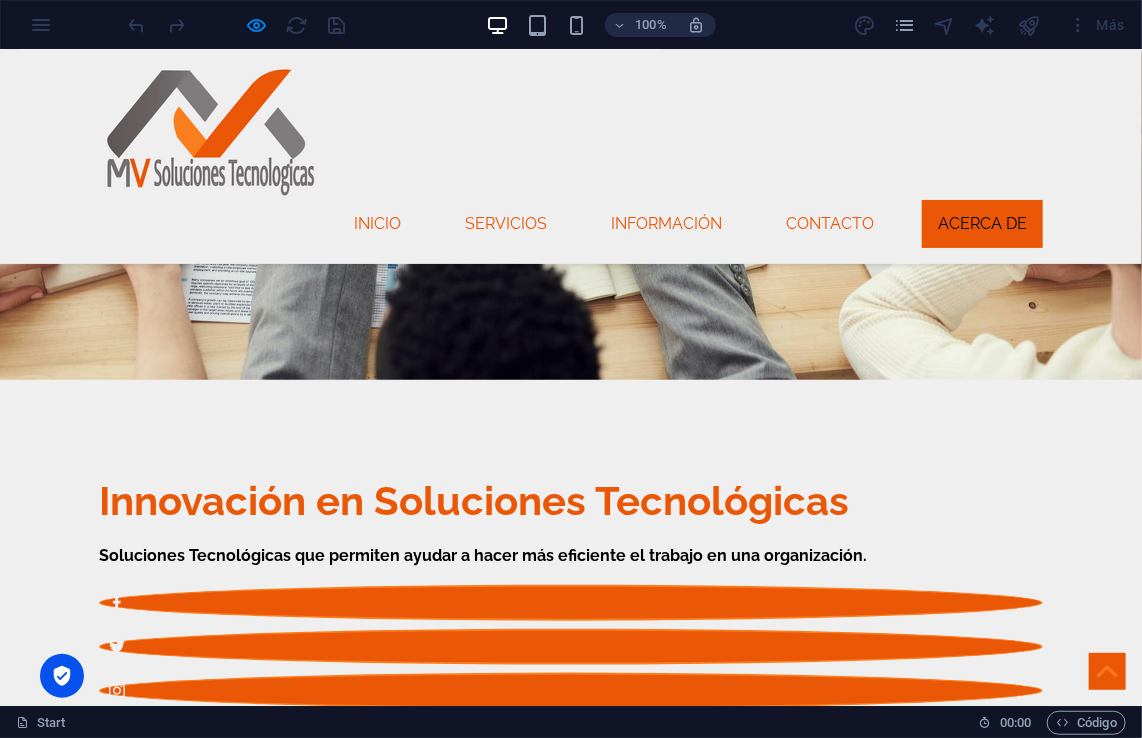click on "Más Información" at bounding box center (191, 1160) 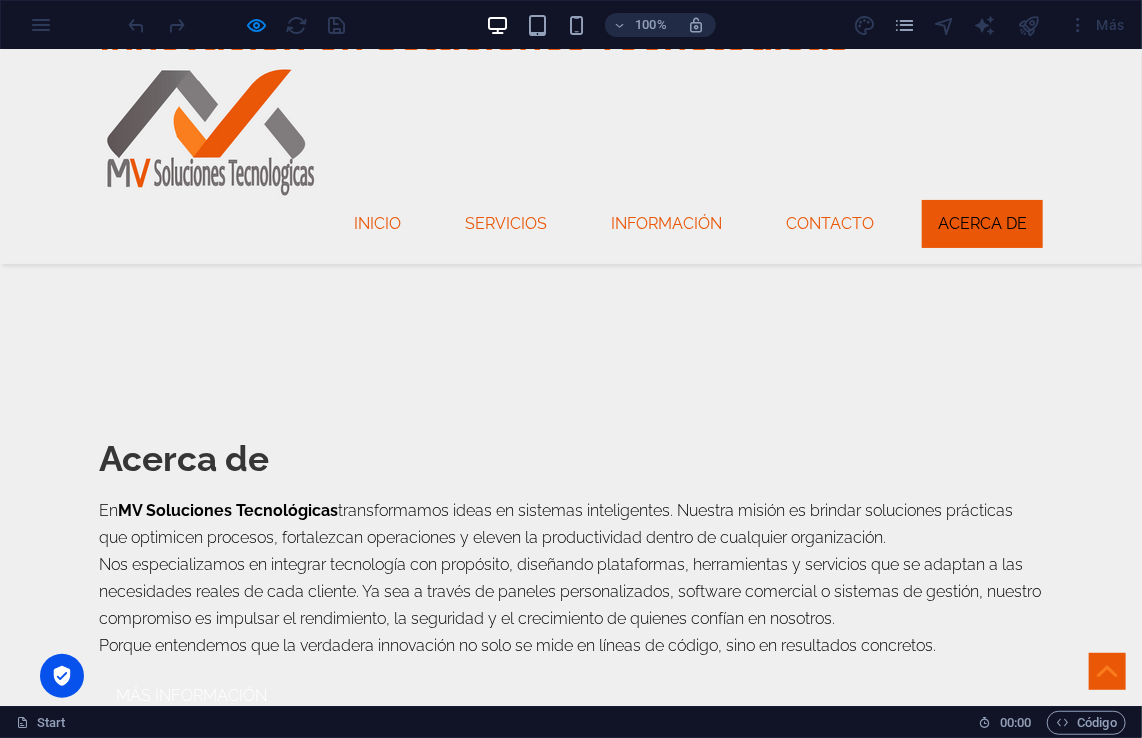 scroll, scrollTop: 936, scrollLeft: 0, axis: vertical 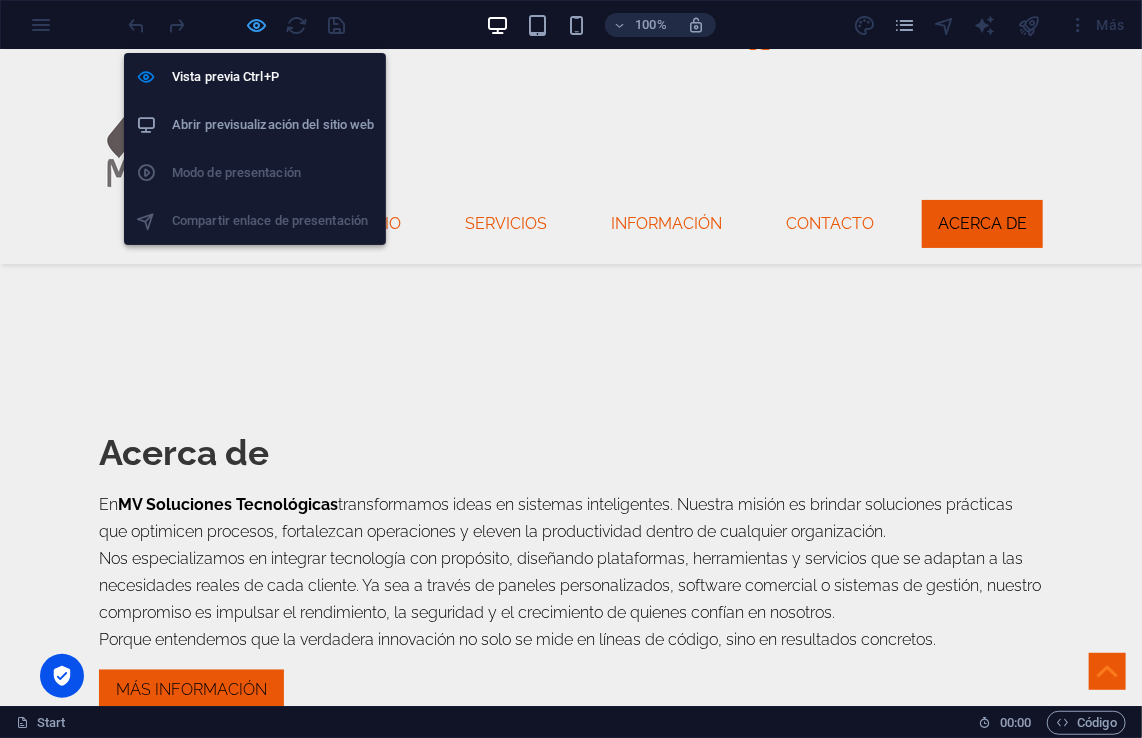click at bounding box center (257, 25) 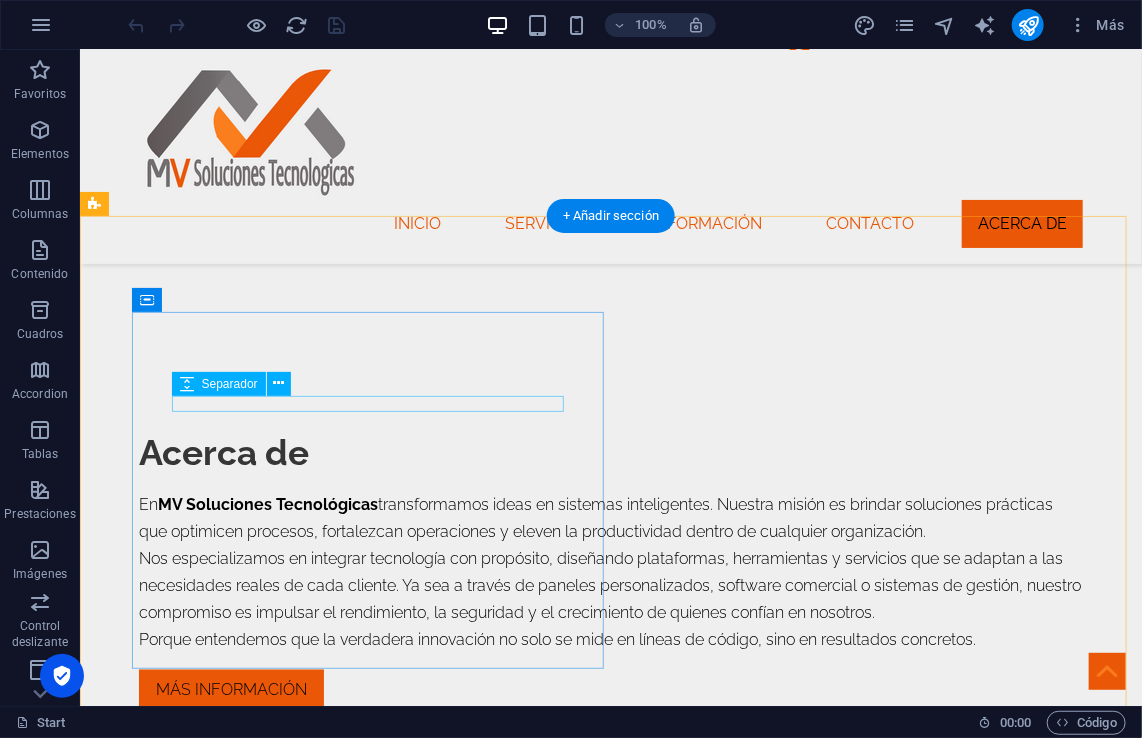 click at bounding box center (567, 995) 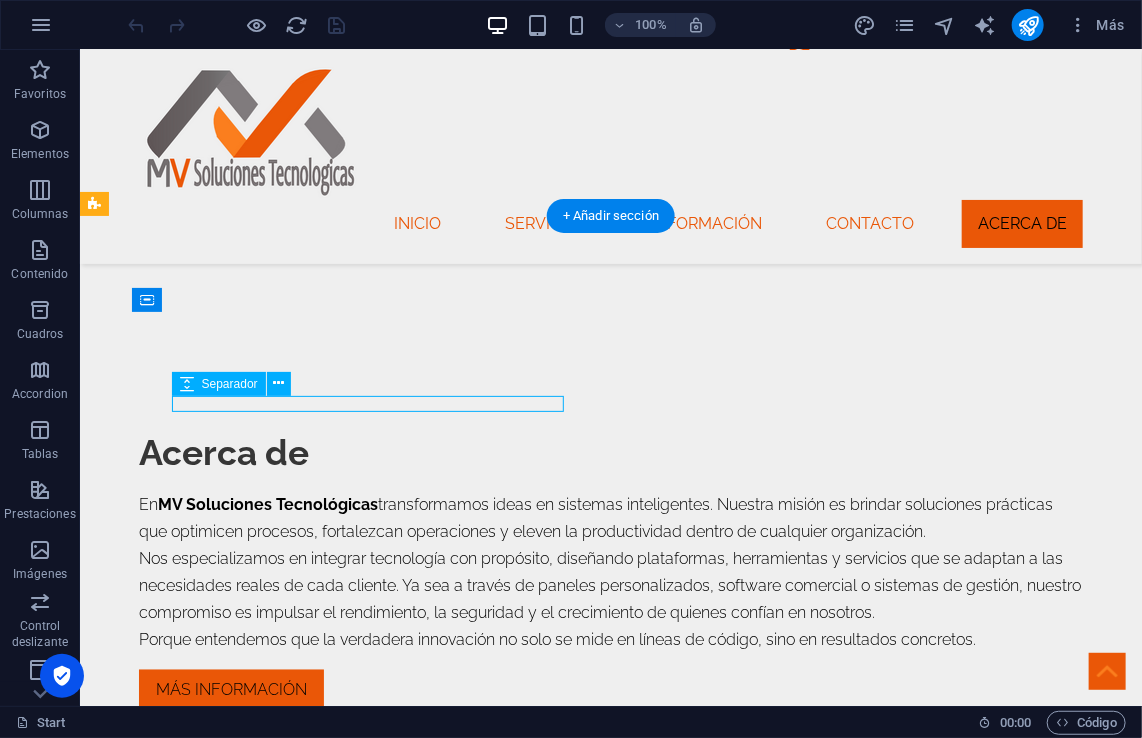 click at bounding box center [567, 995] 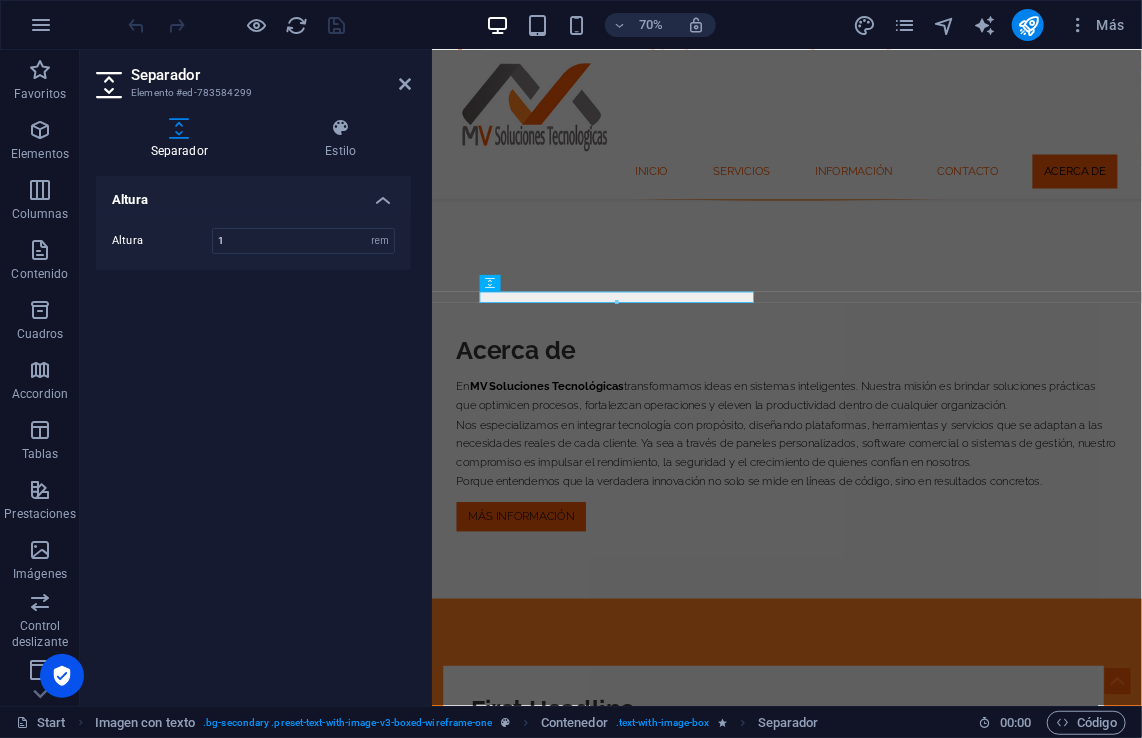scroll, scrollTop: 963, scrollLeft: 0, axis: vertical 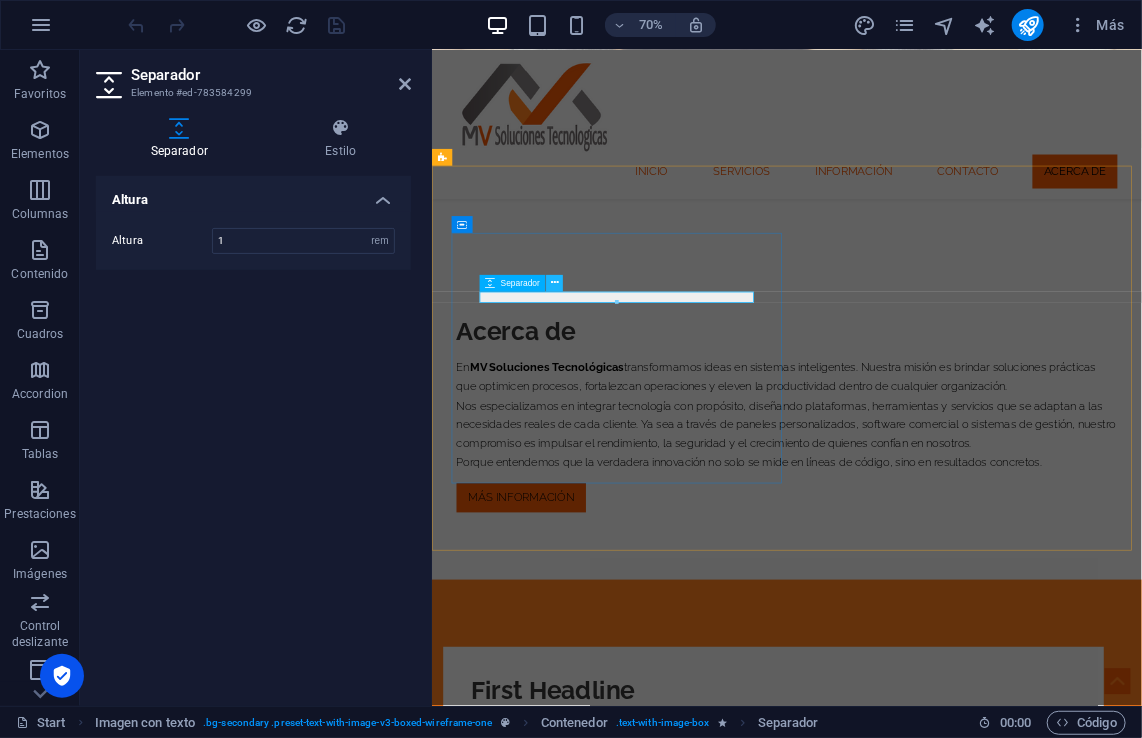 click at bounding box center (554, 283) 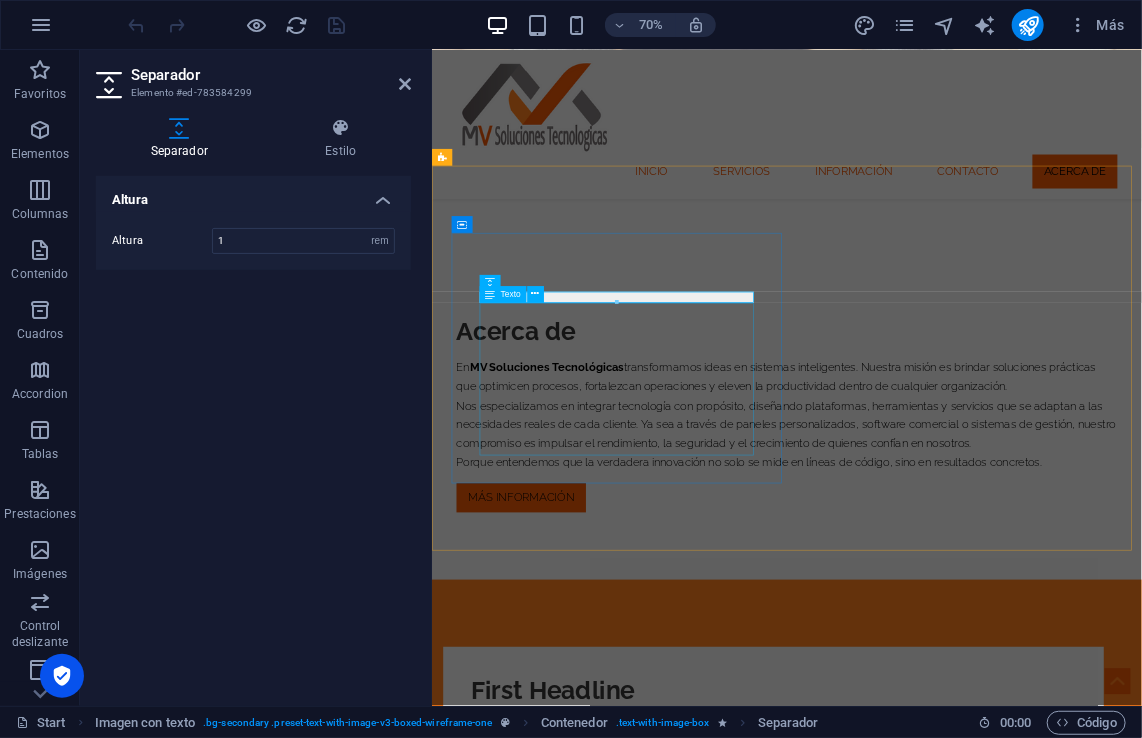 click on "Lorem ipsum dolor sit amet, consectetuer adipiscing elit. Aenean commodo ligula eget dolor. Lorem ipsum dolor sit amet, consectetuer adipiscing elit leget dolor. Lorem ipsum dolor sit amet, consectetuer adipiscing elit. Aenean commodo ligula eget dolor. Lorem ipsum dolor sit amet, consectetuer adipiscing elit dolor consectetuer adipiscing elit leget dolor. Lorem elit saget ipsum dolor sit amet, consectetuer." at bounding box center [919, 1057] 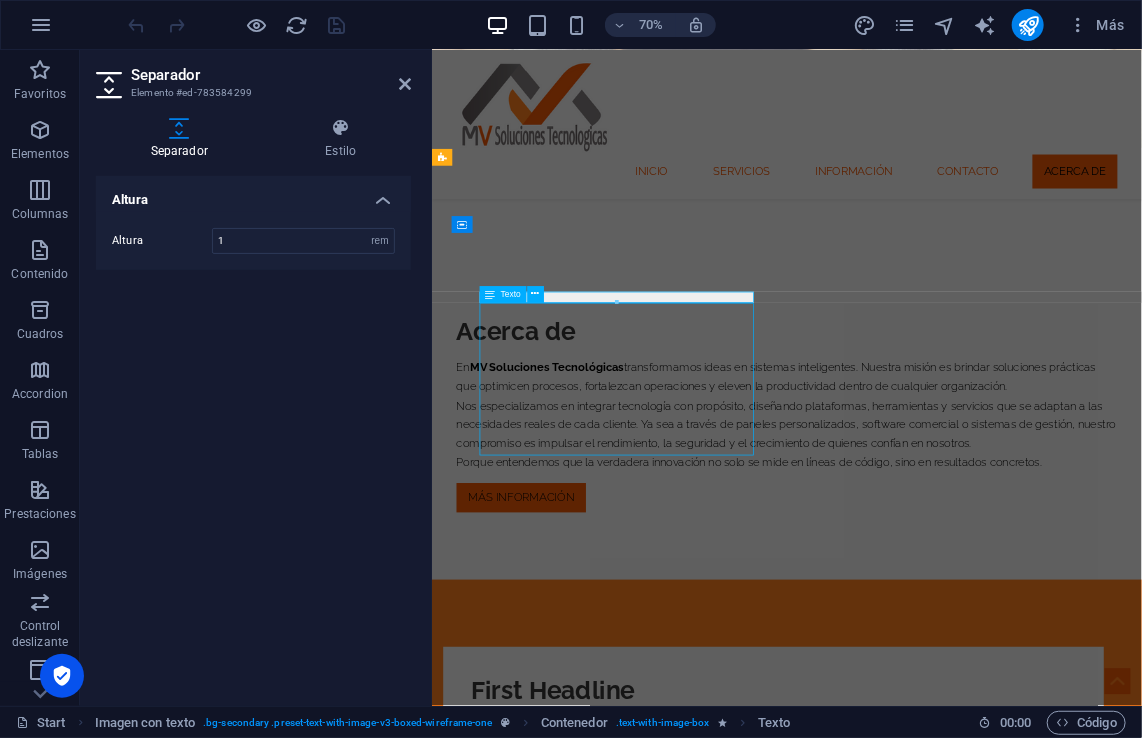 scroll, scrollTop: 936, scrollLeft: 0, axis: vertical 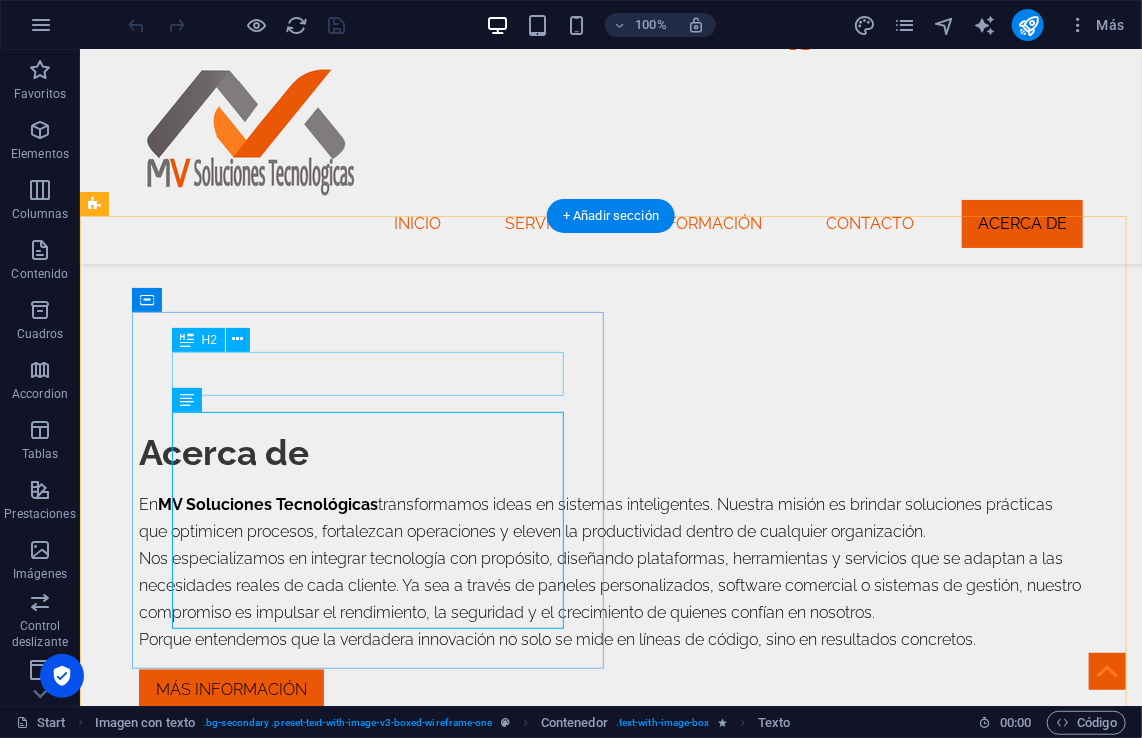 click on "First Headline" at bounding box center [567, 965] 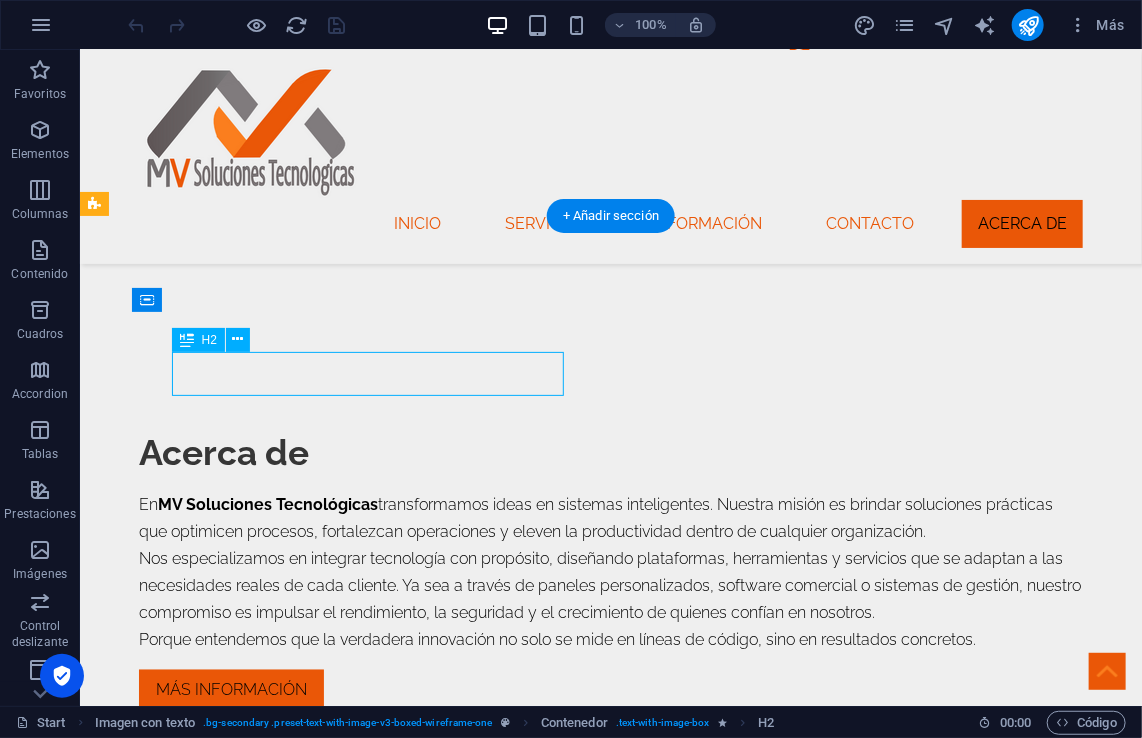 click on "First Headline" at bounding box center [567, 965] 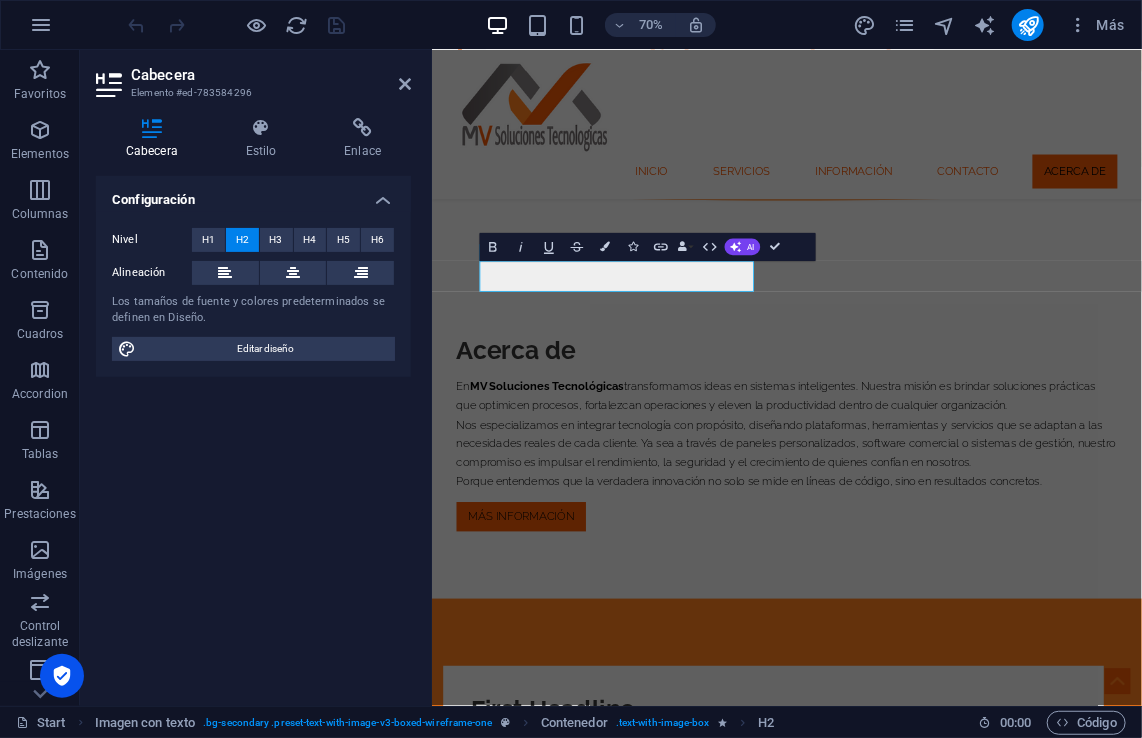 scroll, scrollTop: 963, scrollLeft: 0, axis: vertical 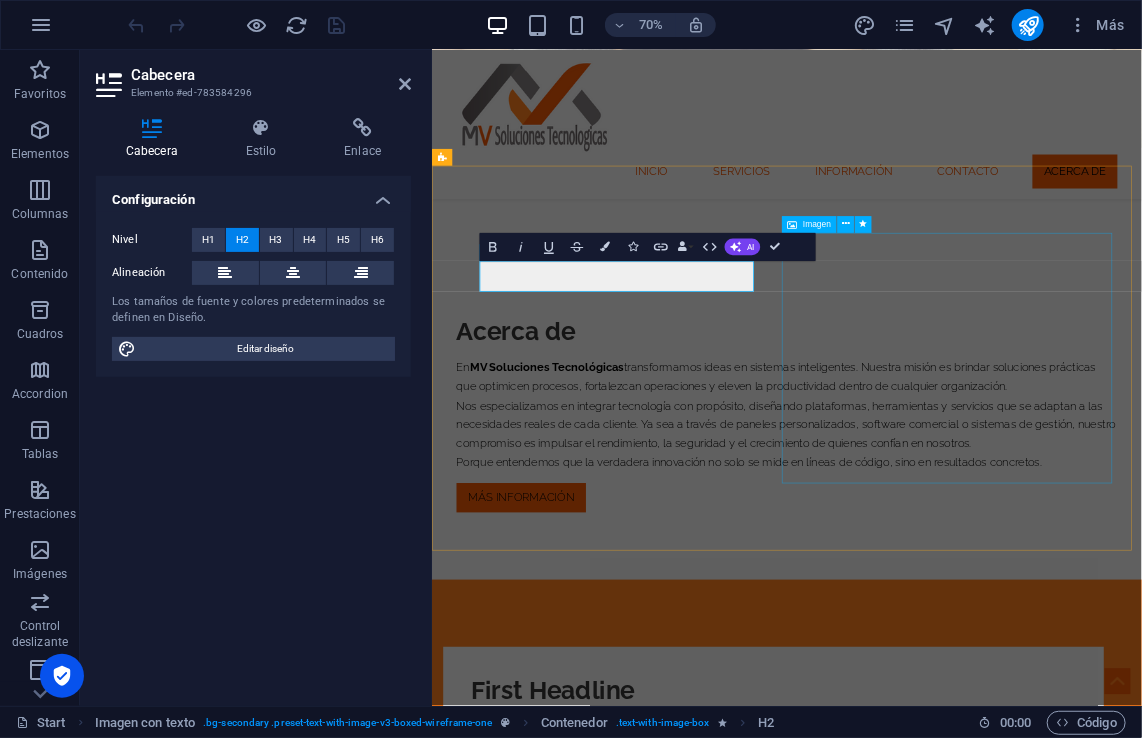 click at bounding box center (919, 1415) 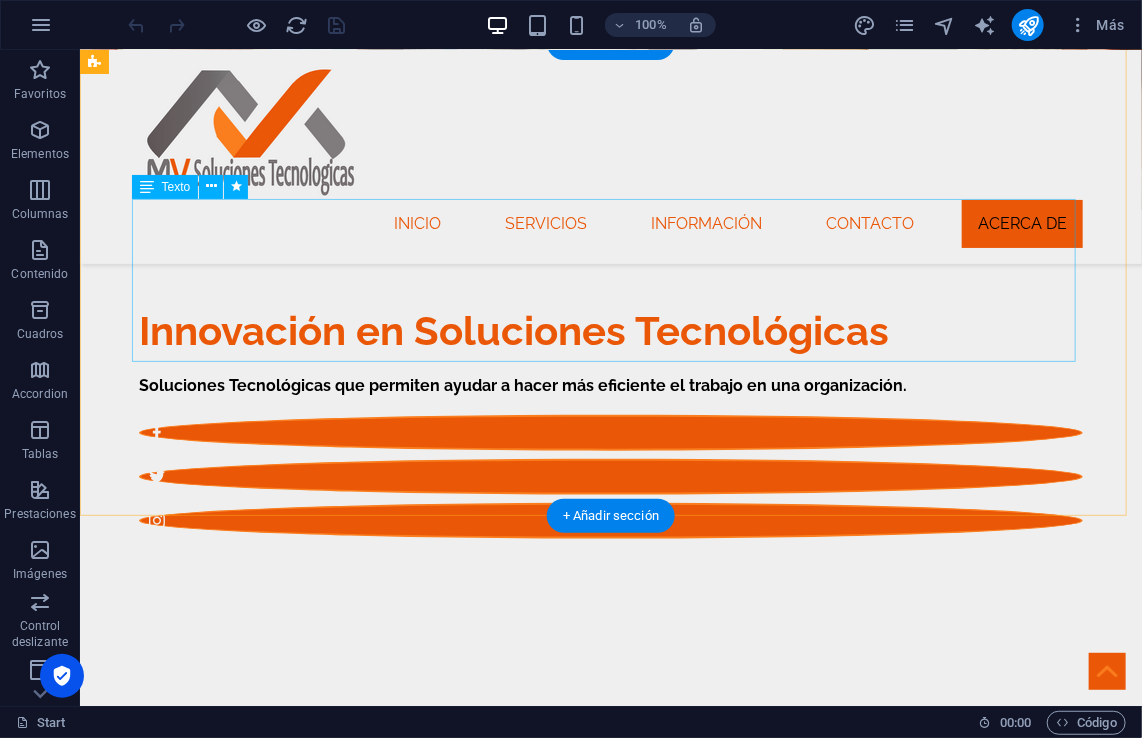 scroll, scrollTop: 536, scrollLeft: 0, axis: vertical 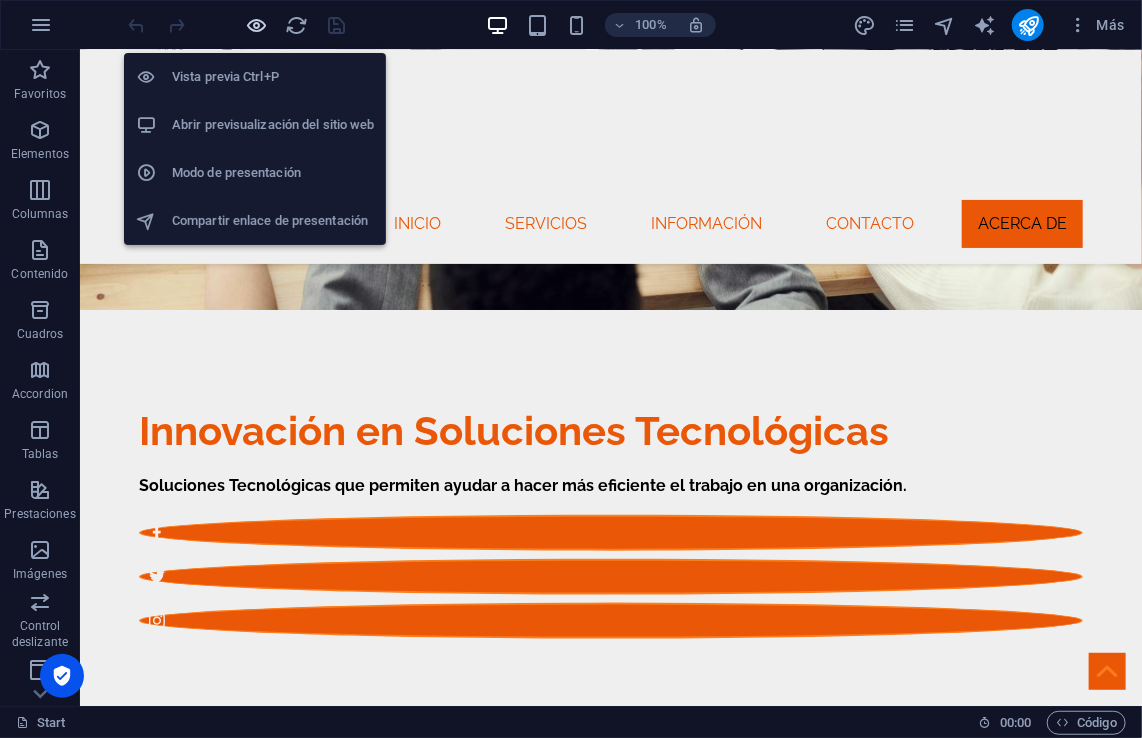 click at bounding box center (257, 25) 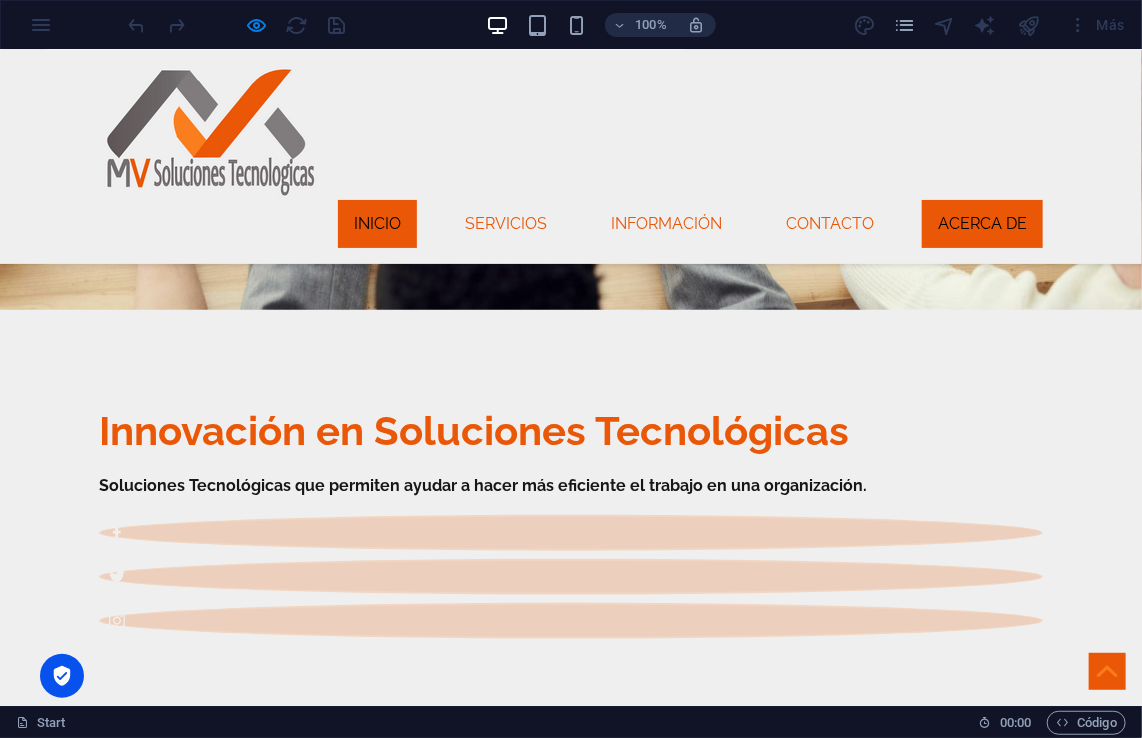 click on "Inicio" at bounding box center (377, 223) 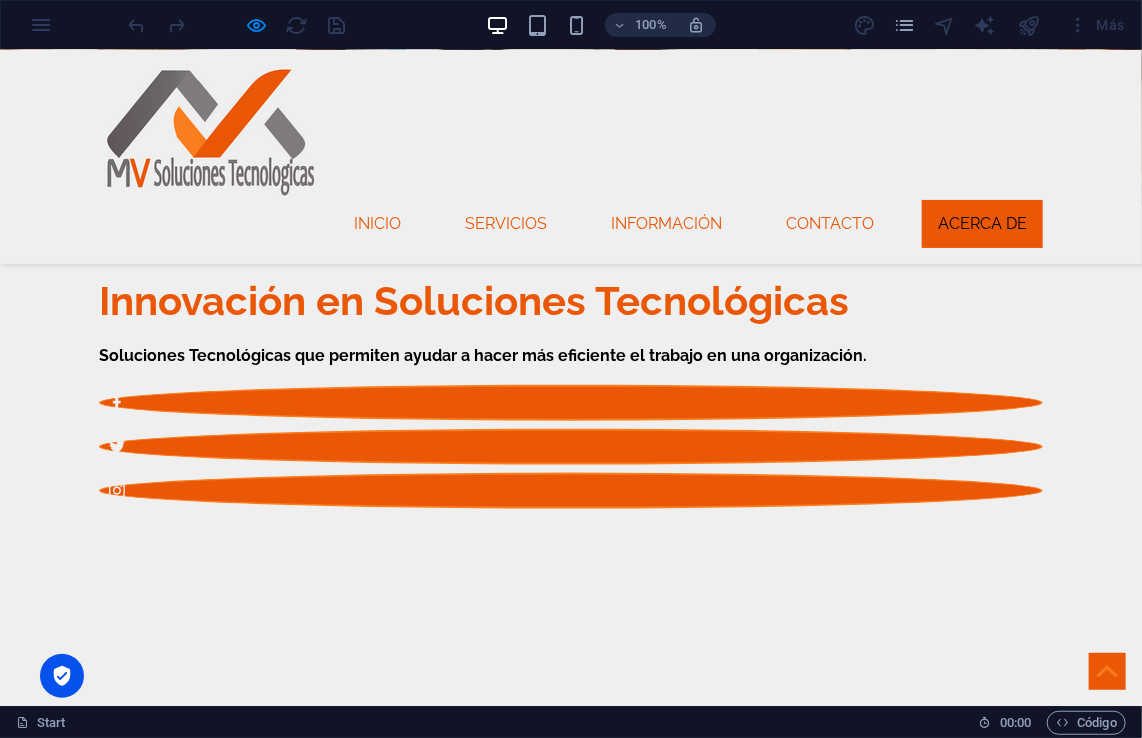 click on "Más Información" at bounding box center (191, 960) 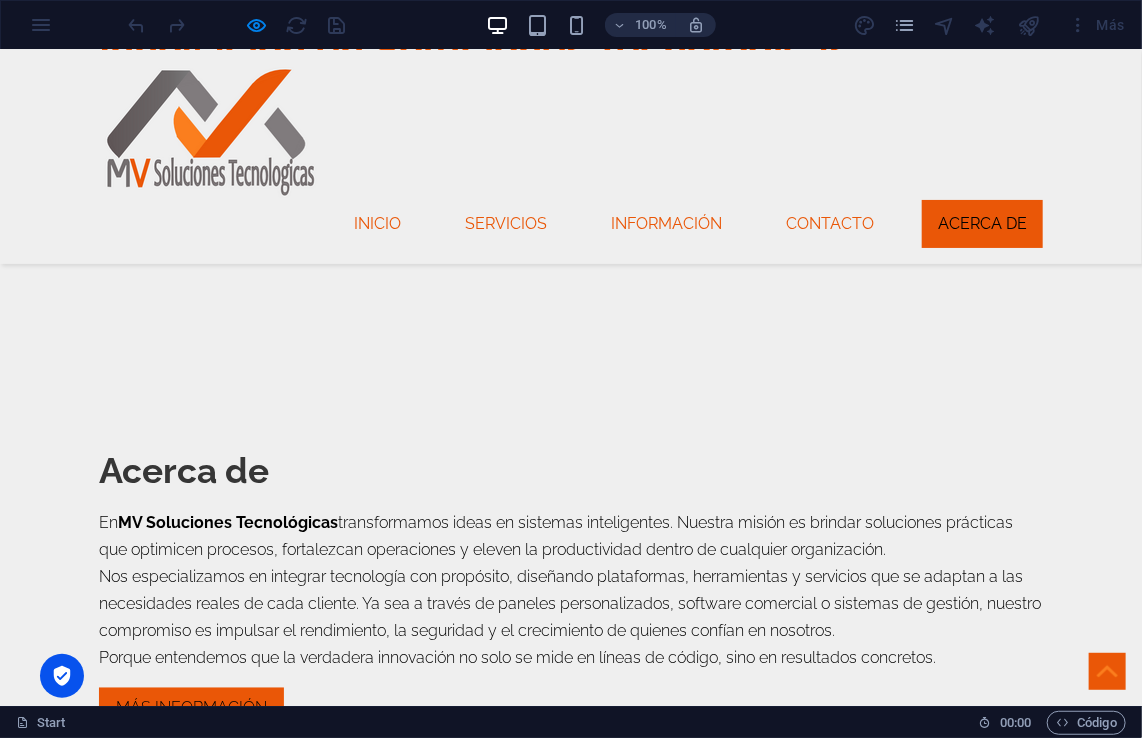 scroll, scrollTop: 936, scrollLeft: 0, axis: vertical 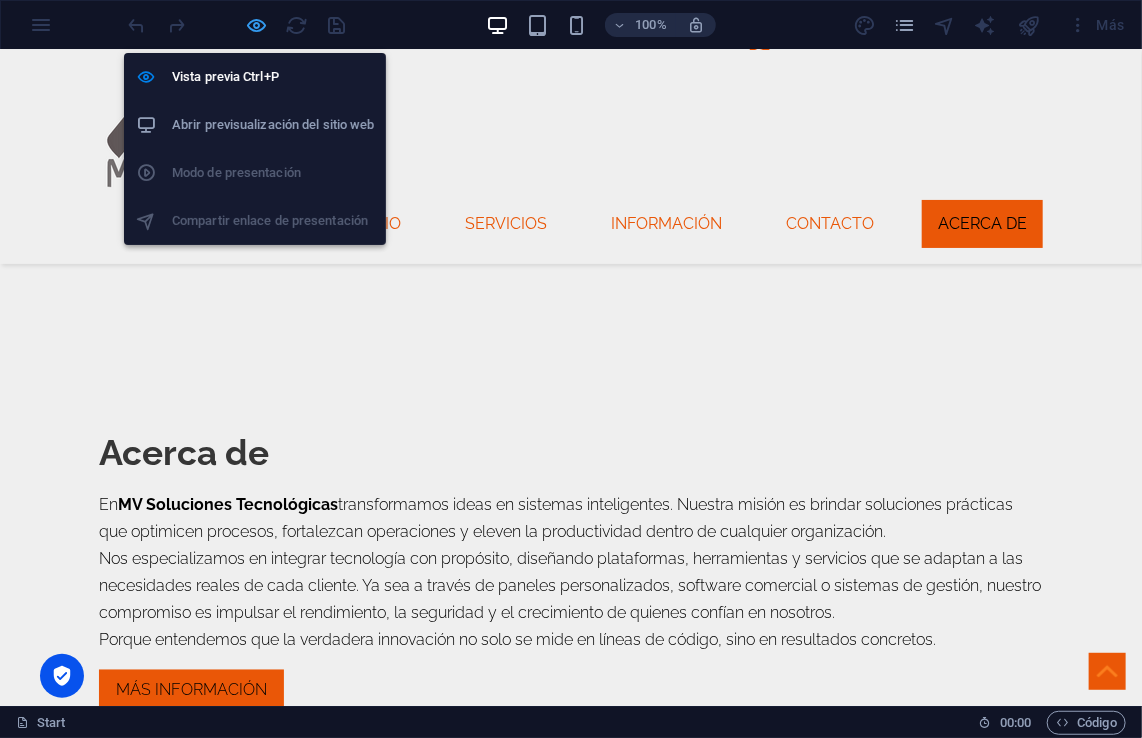 click at bounding box center [257, 25] 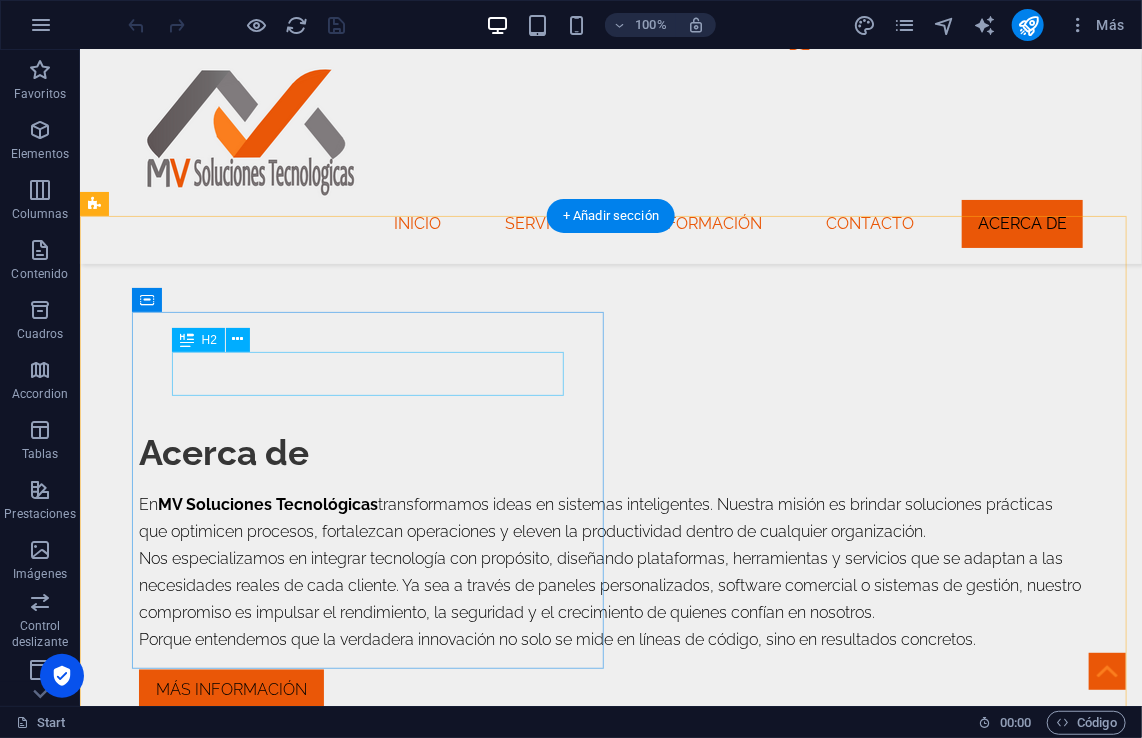 click on "First Headline" at bounding box center [567, 965] 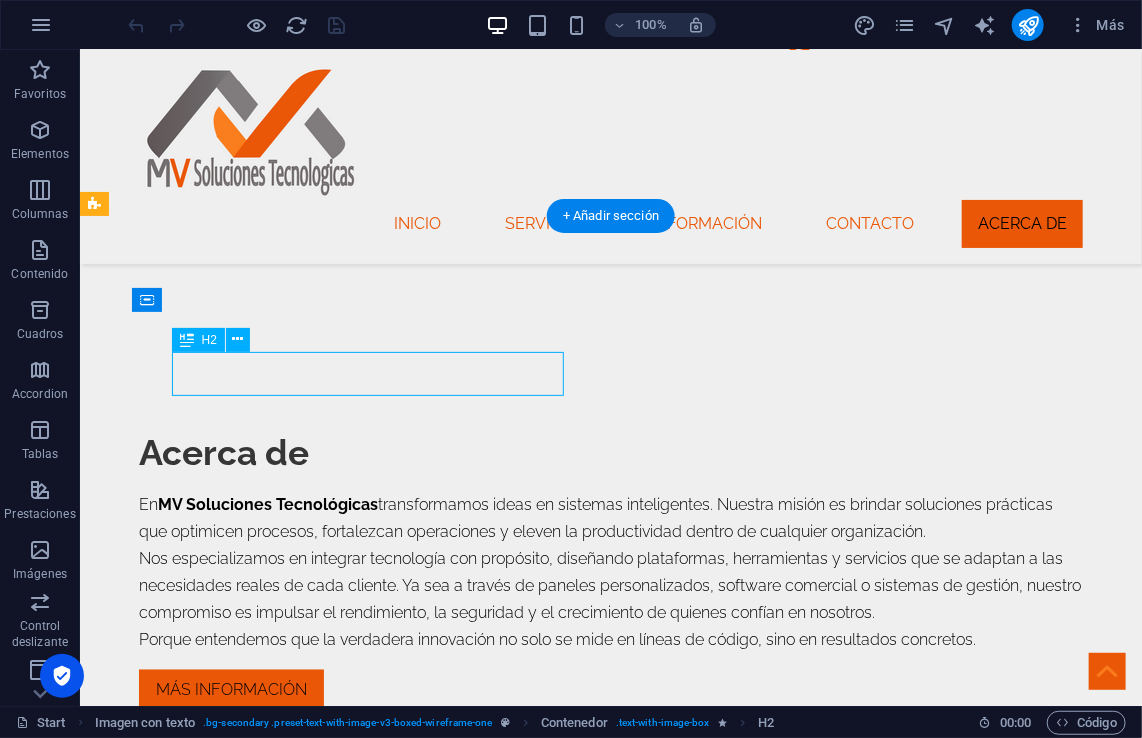 click on "First Headline" at bounding box center [567, 965] 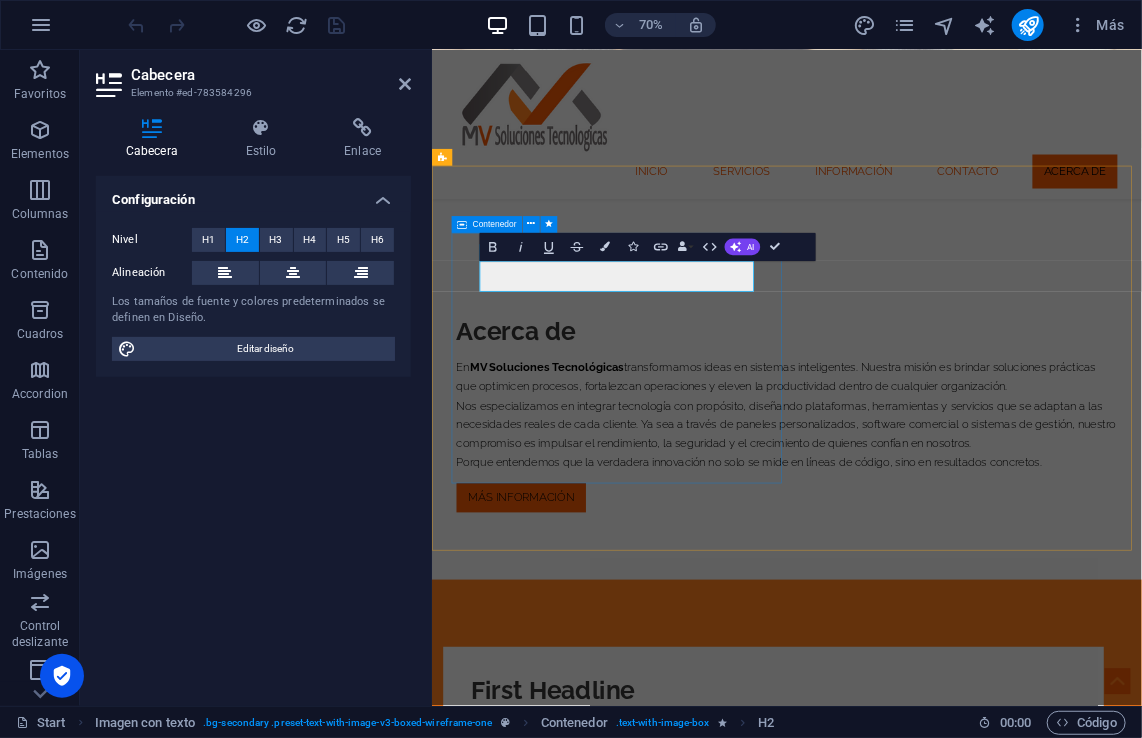 type 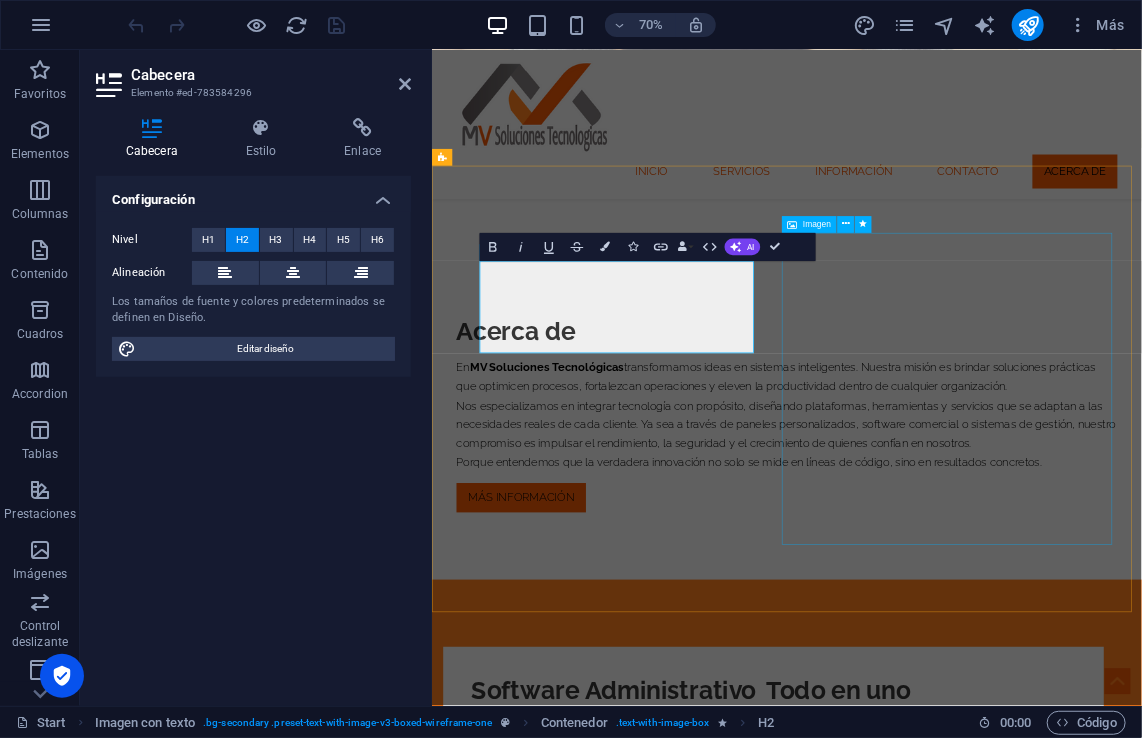 click at bounding box center [919, 1415] 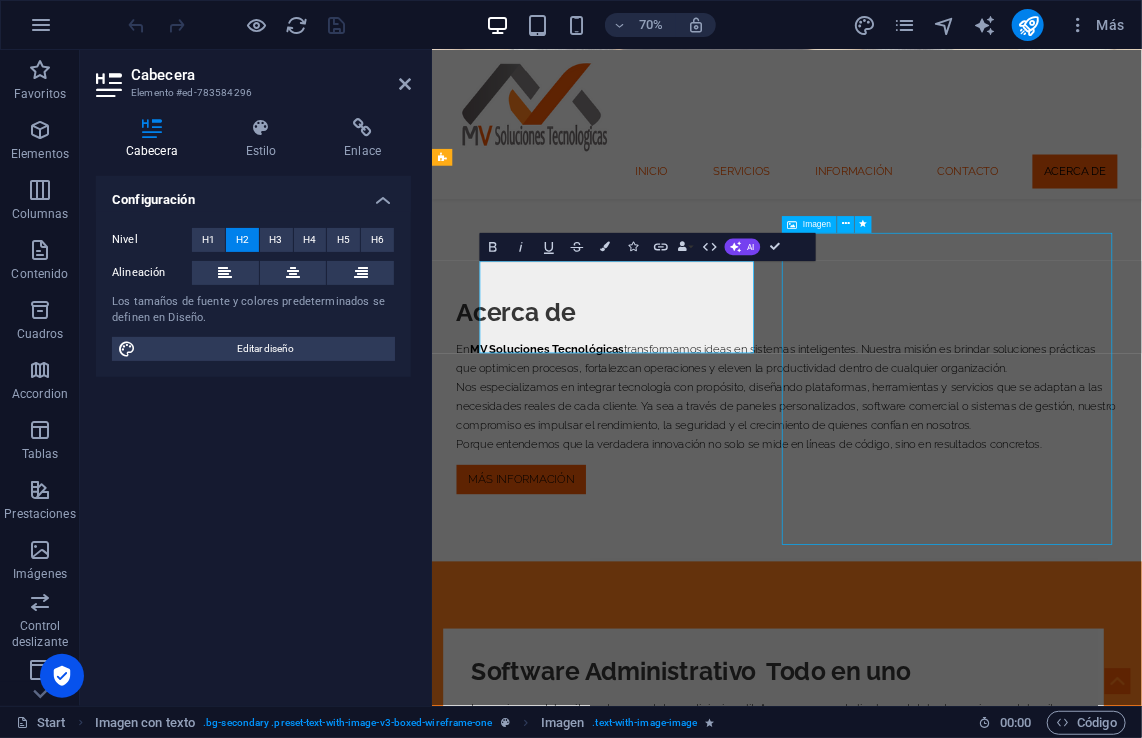 scroll, scrollTop: 936, scrollLeft: 0, axis: vertical 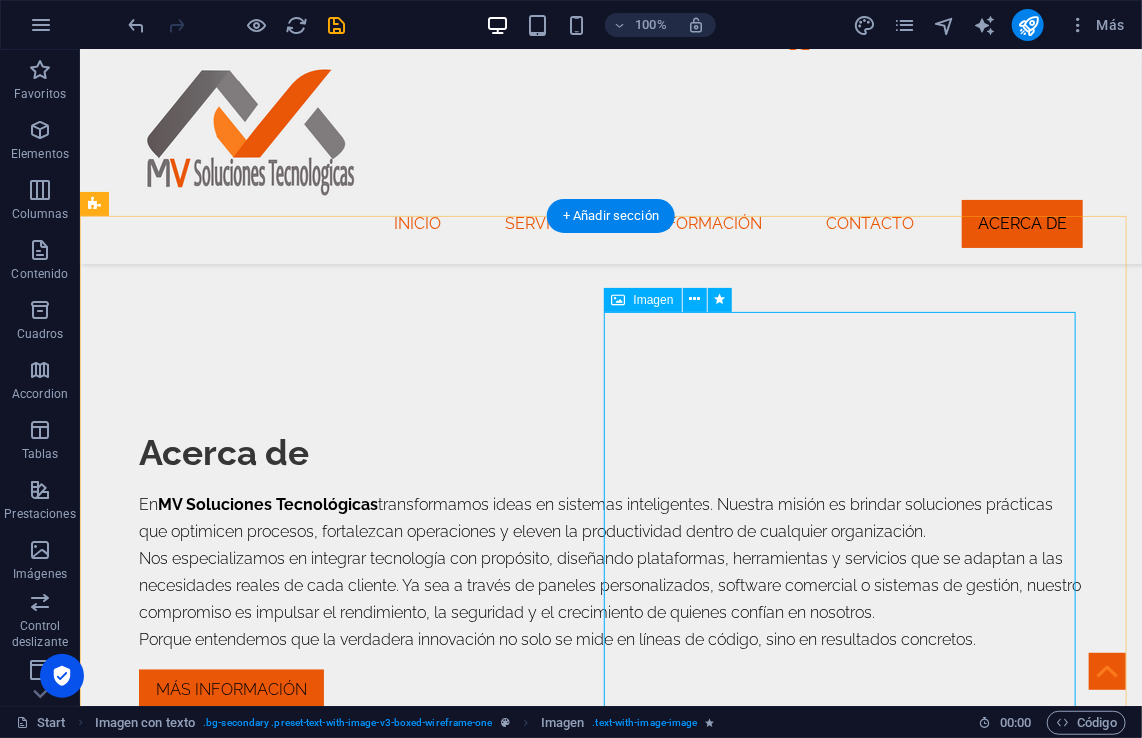 click at bounding box center (567, 1415) 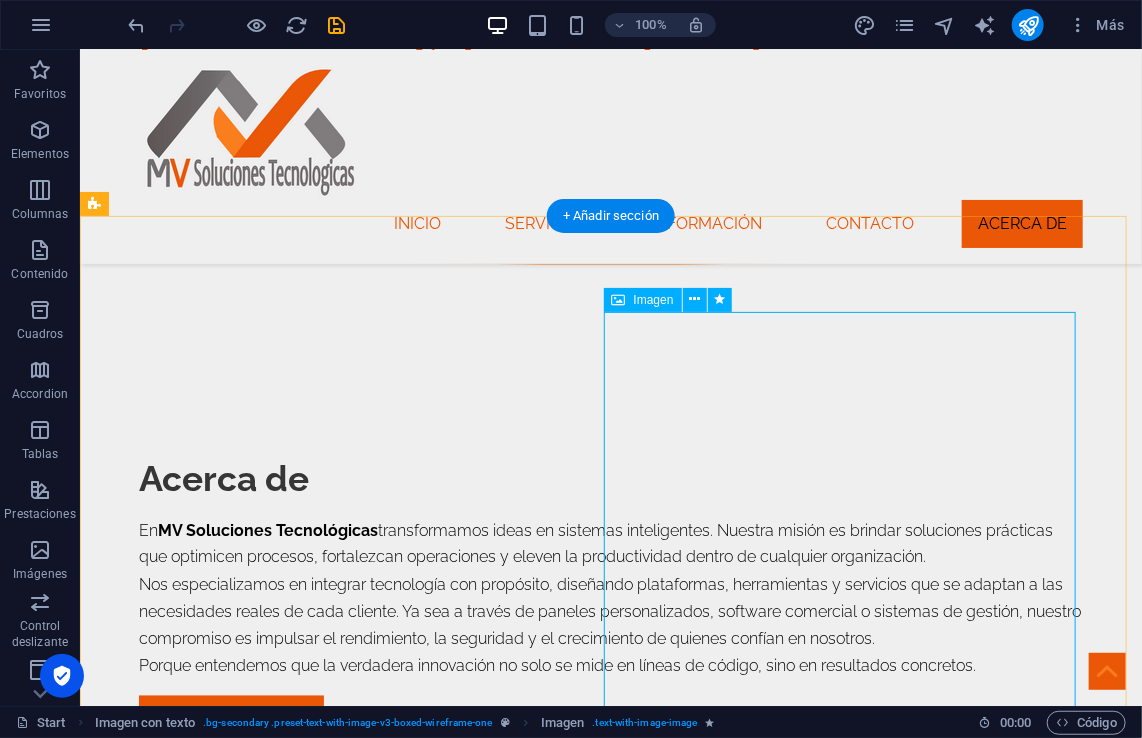 scroll, scrollTop: 963, scrollLeft: 0, axis: vertical 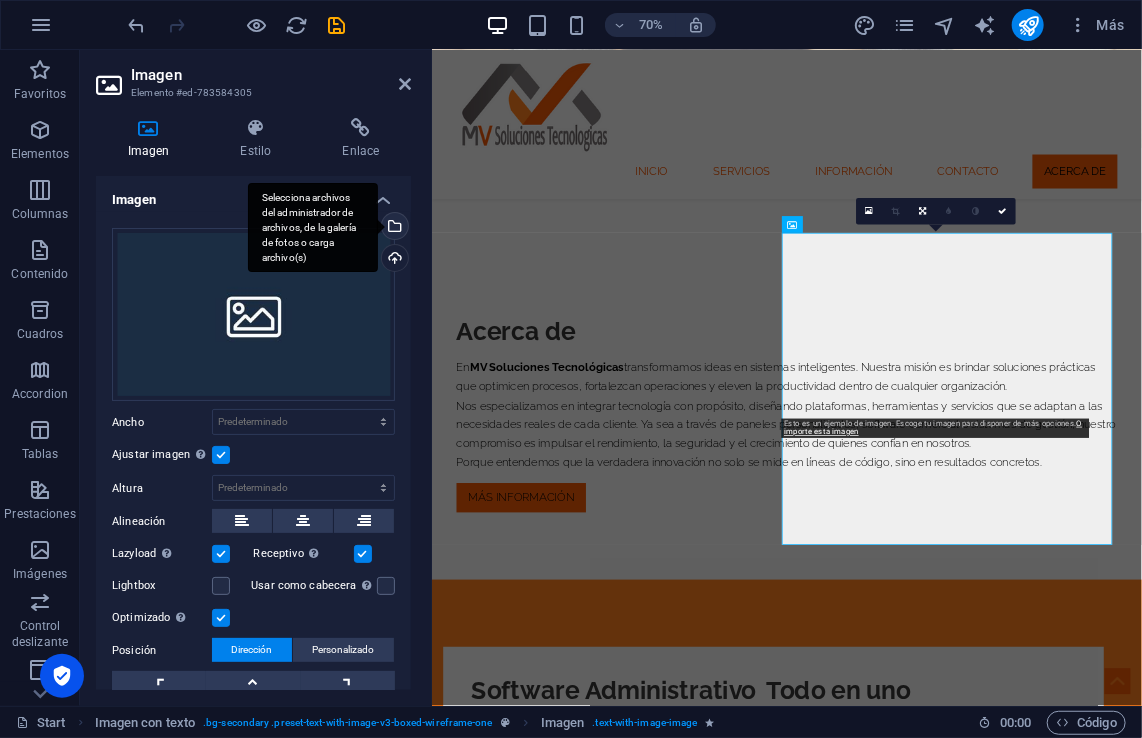 click on "Selecciona archivos del administrador de archivos, de la galería de fotos o carga archivo(s)" at bounding box center [313, 228] 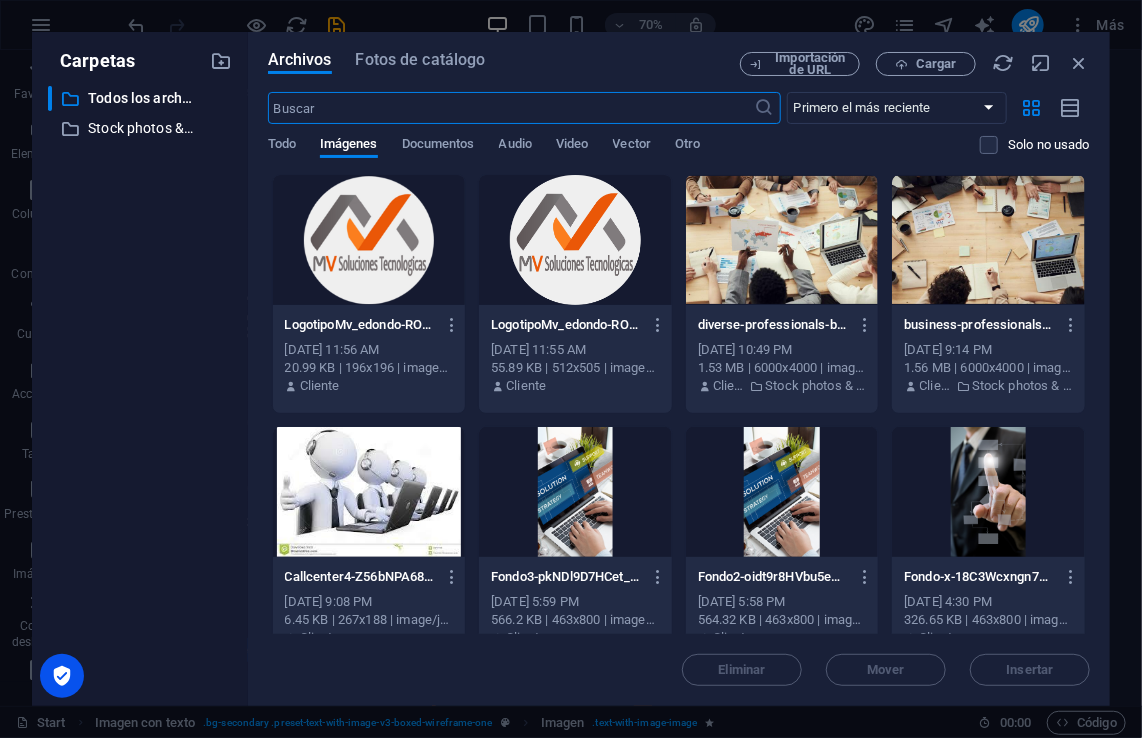 scroll, scrollTop: 2341, scrollLeft: 0, axis: vertical 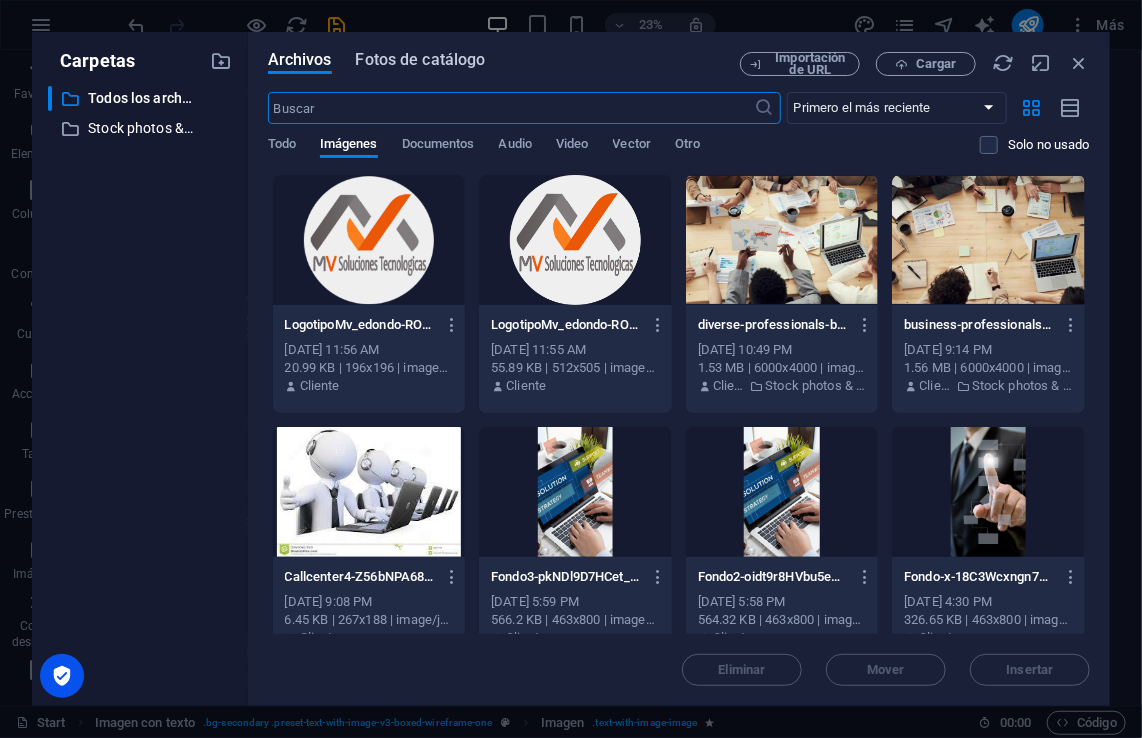 click on "Fotos de catálogo" at bounding box center (421, 60) 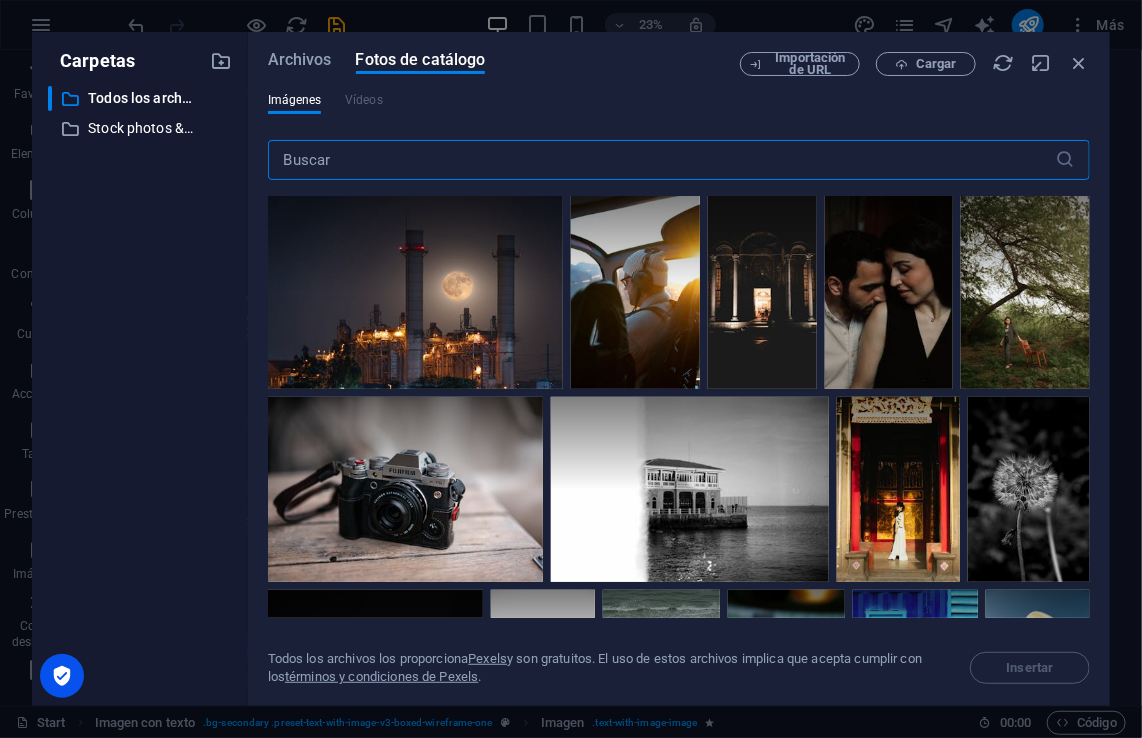 click at bounding box center (662, 160) 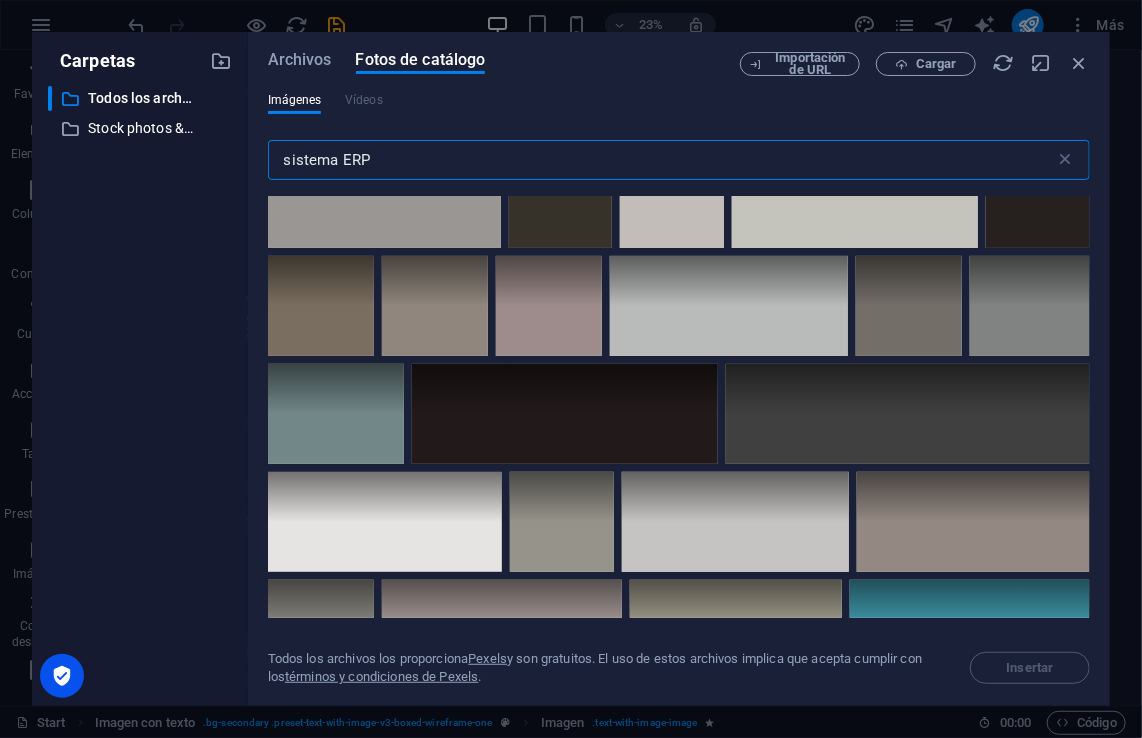 scroll, scrollTop: 7500, scrollLeft: 0, axis: vertical 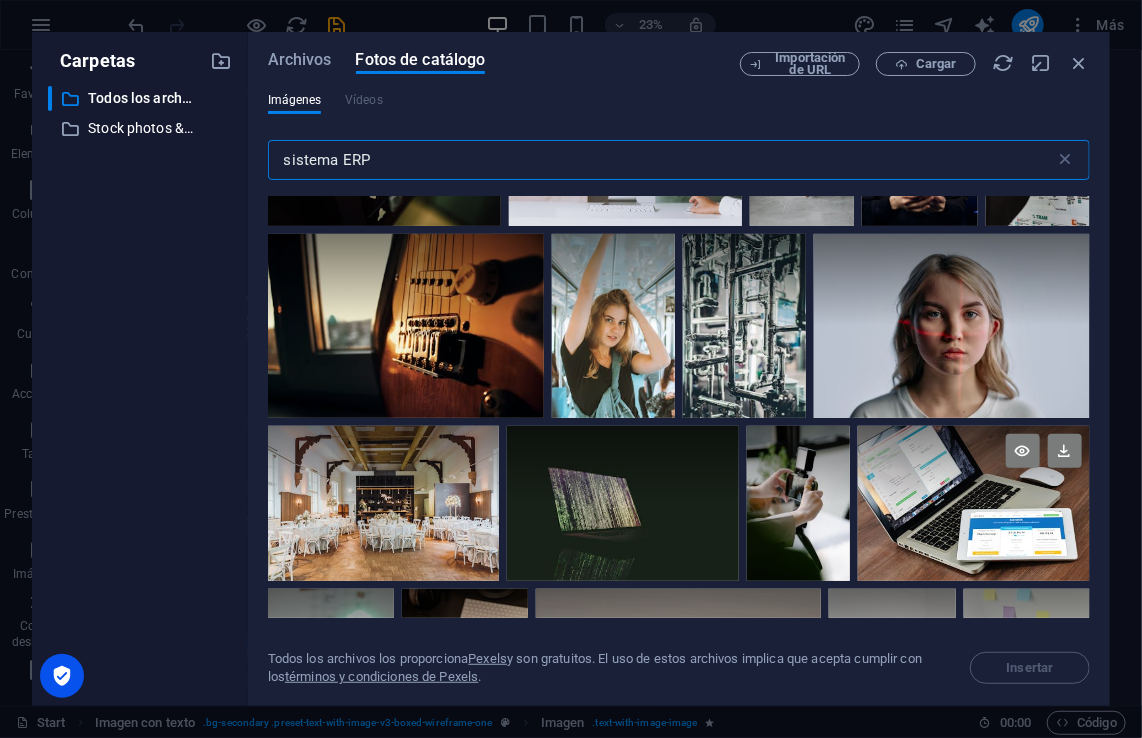 type on "sistema ERP" 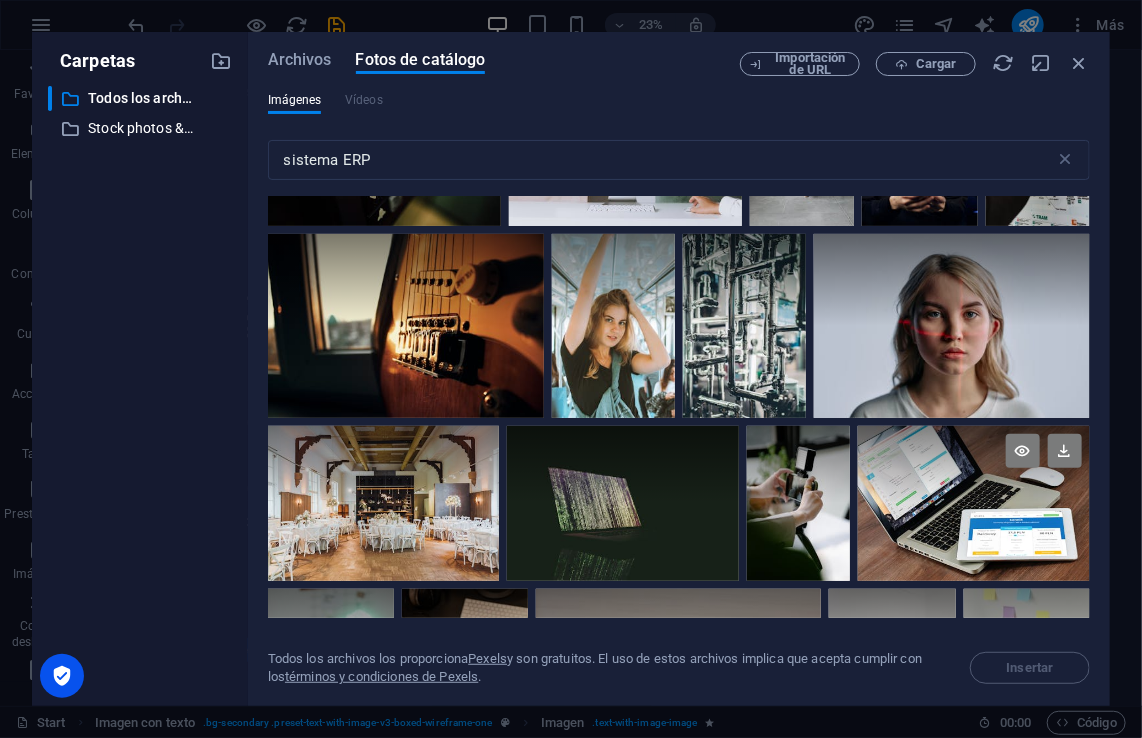 click at bounding box center [974, 464] 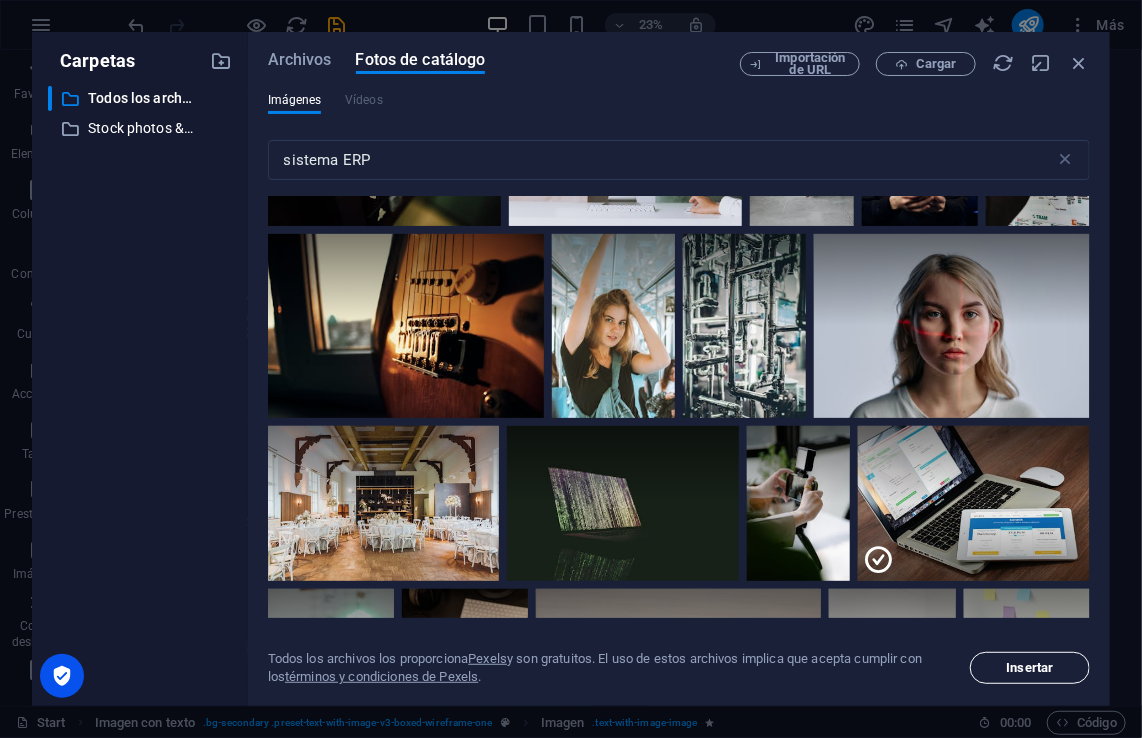 click on "Insertar" at bounding box center (1030, 668) 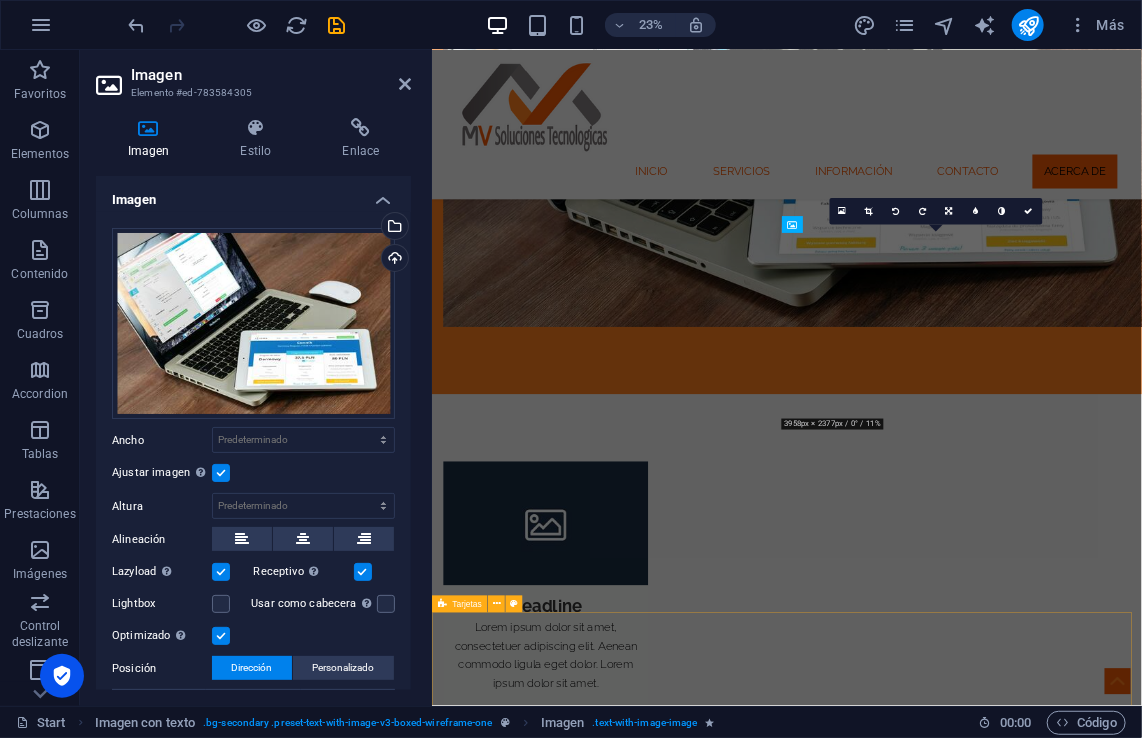 scroll, scrollTop: 963, scrollLeft: 0, axis: vertical 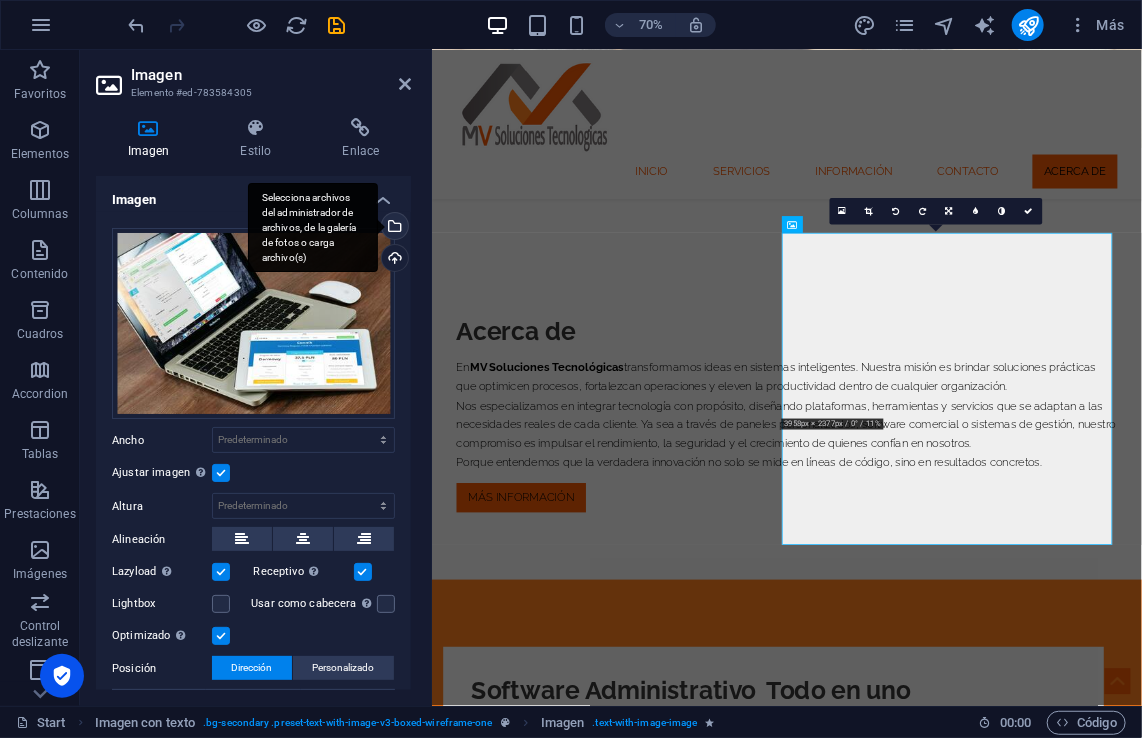 click on "Selecciona archivos del administrador de archivos, de la galería de fotos o carga archivo(s)" at bounding box center (393, 228) 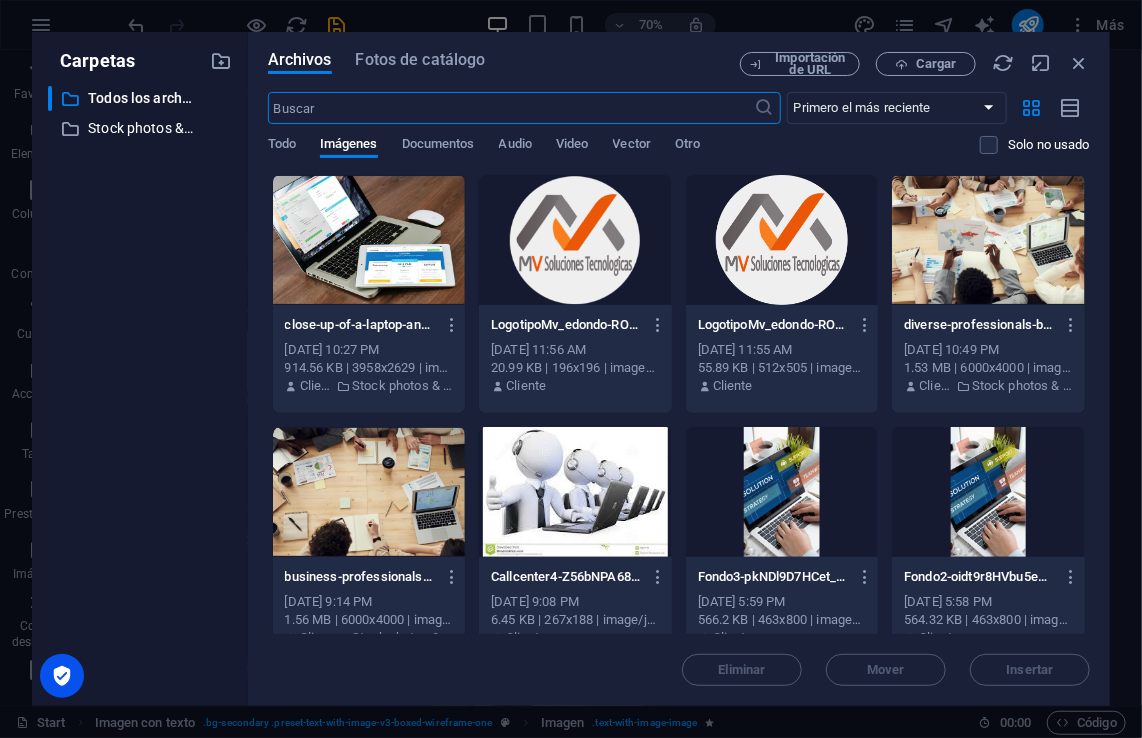 scroll, scrollTop: 2341, scrollLeft: 0, axis: vertical 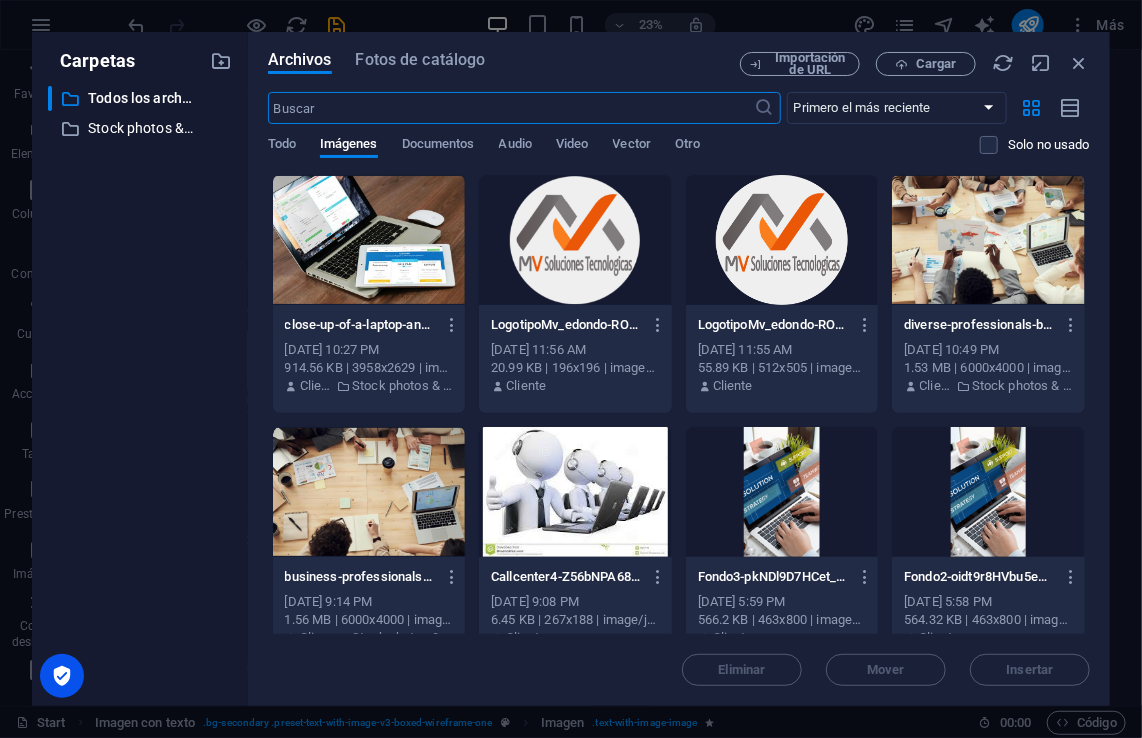 click at bounding box center [369, 240] 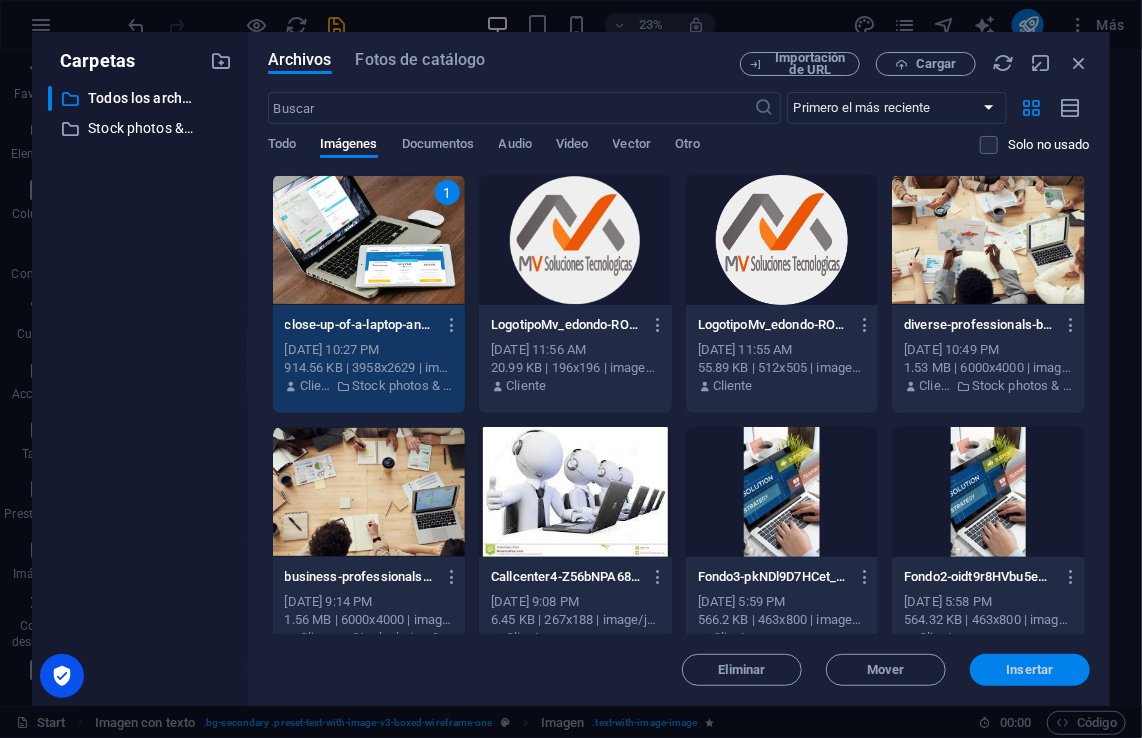 click on "Insertar" at bounding box center [1030, 670] 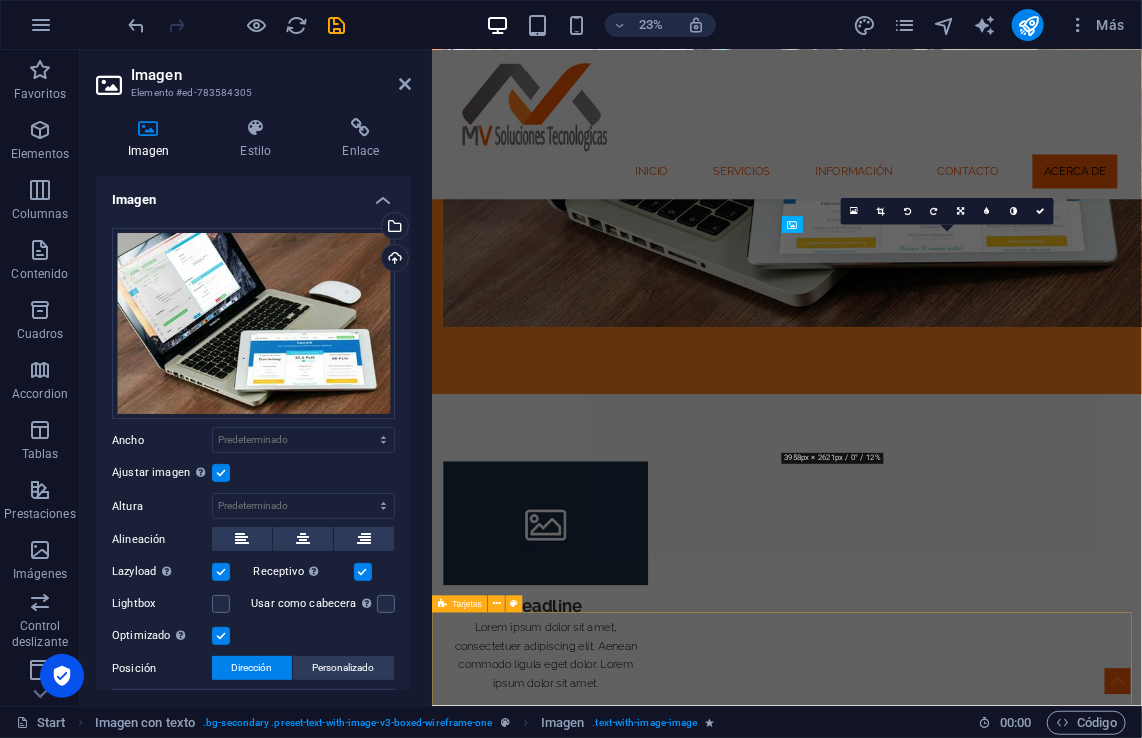 scroll, scrollTop: 963, scrollLeft: 0, axis: vertical 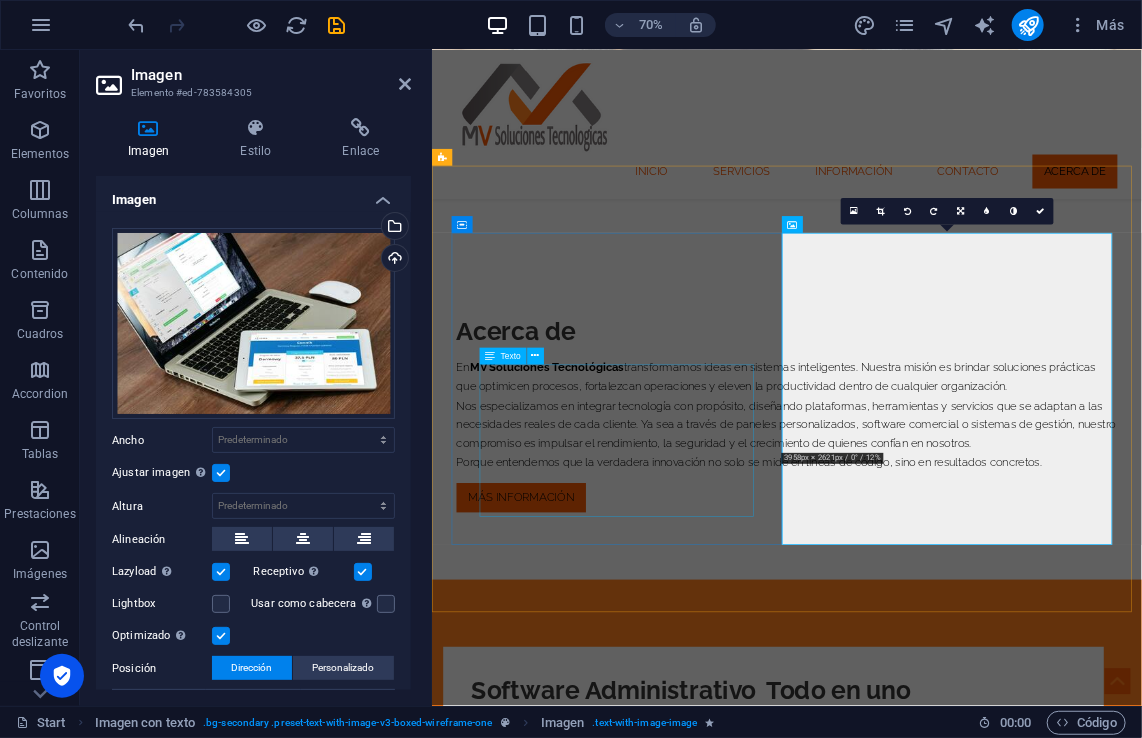 click on "Lorem ipsum dolor sit amet, consectetuer adipiscing elit. Aenean commodo ligula eget dolor. Lorem ipsum dolor sit amet, consectetuer adipiscing elit leget dolor. Lorem ipsum dolor sit amet, consectetuer adipiscing elit. Aenean commodo ligula eget dolor. Lorem ipsum dolor sit amet, consectetuer adipiscing elit dolor consectetuer adipiscing elit leget dolor. Lorem elit saget ipsum dolor sit amet, consectetuer." at bounding box center [919, 1057] 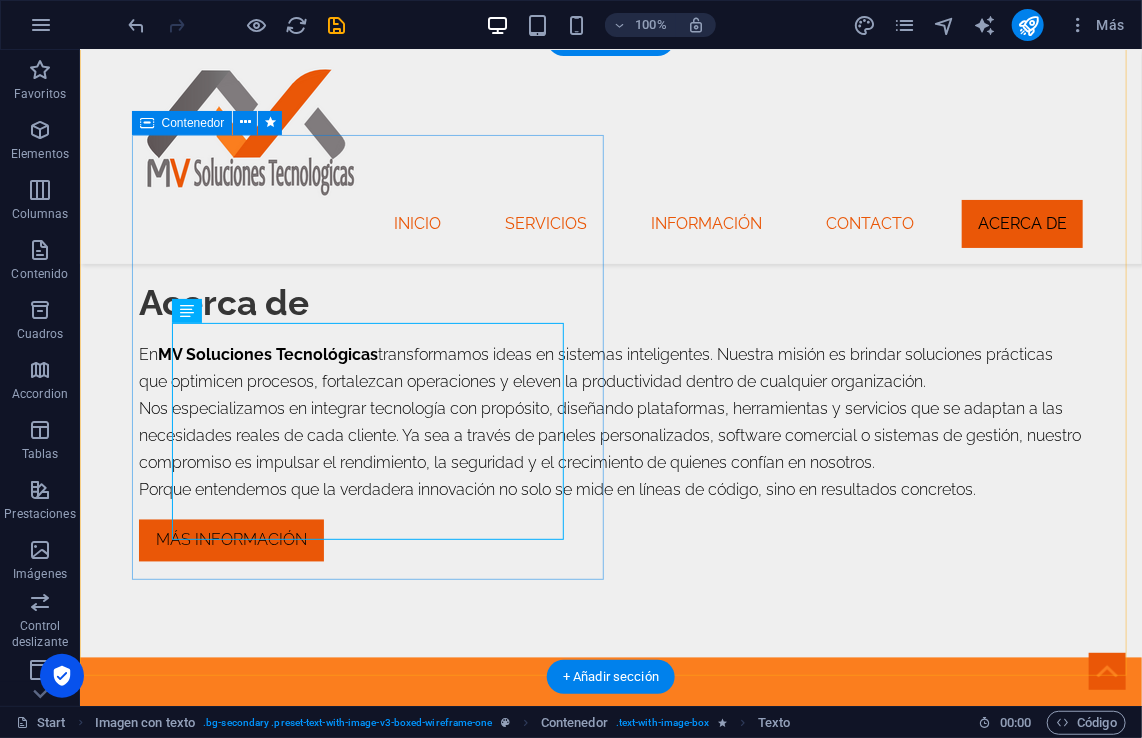 scroll, scrollTop: 1136, scrollLeft: 0, axis: vertical 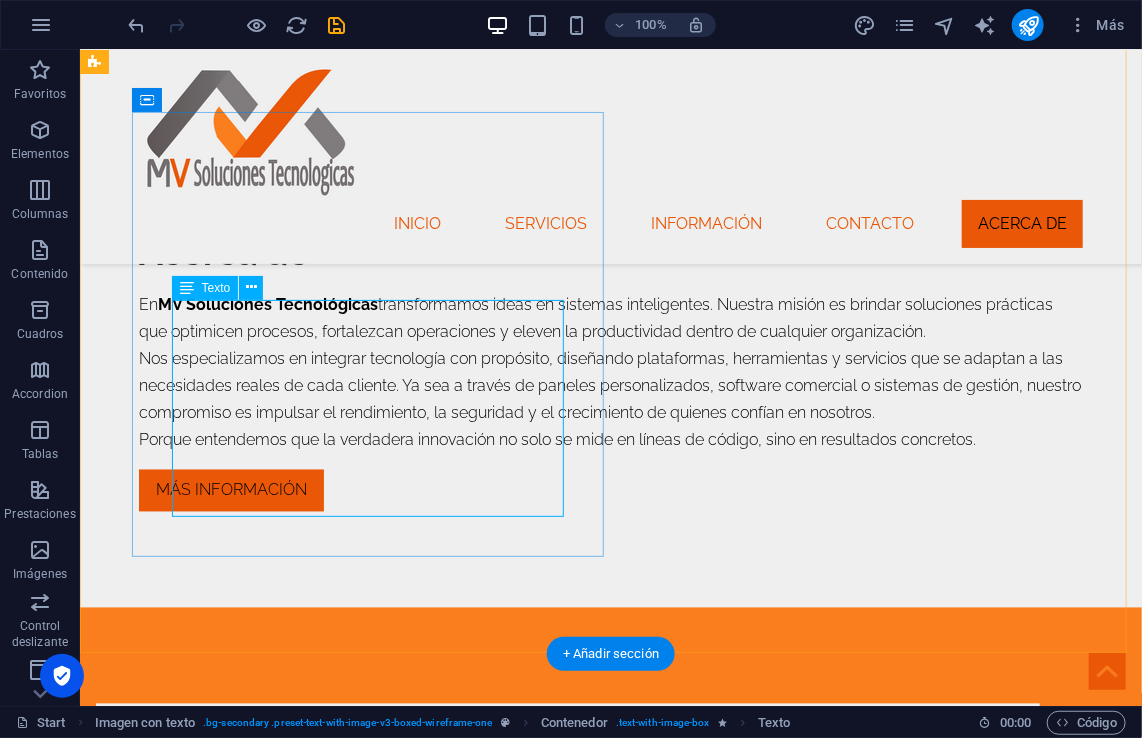 click on "Lorem ipsum dolor sit amet, consectetuer adipiscing elit. Aenean commodo ligula eget dolor. Lorem ipsum dolor sit amet, consectetuer adipiscing elit leget dolor. Lorem ipsum dolor sit amet, consectetuer adipiscing elit. Aenean commodo ligula eget dolor. Lorem ipsum dolor sit amet, consectetuer adipiscing elit dolor consectetuer adipiscing elit leget dolor. Lorem elit saget ipsum dolor sit amet, consectetuer." at bounding box center [567, 857] 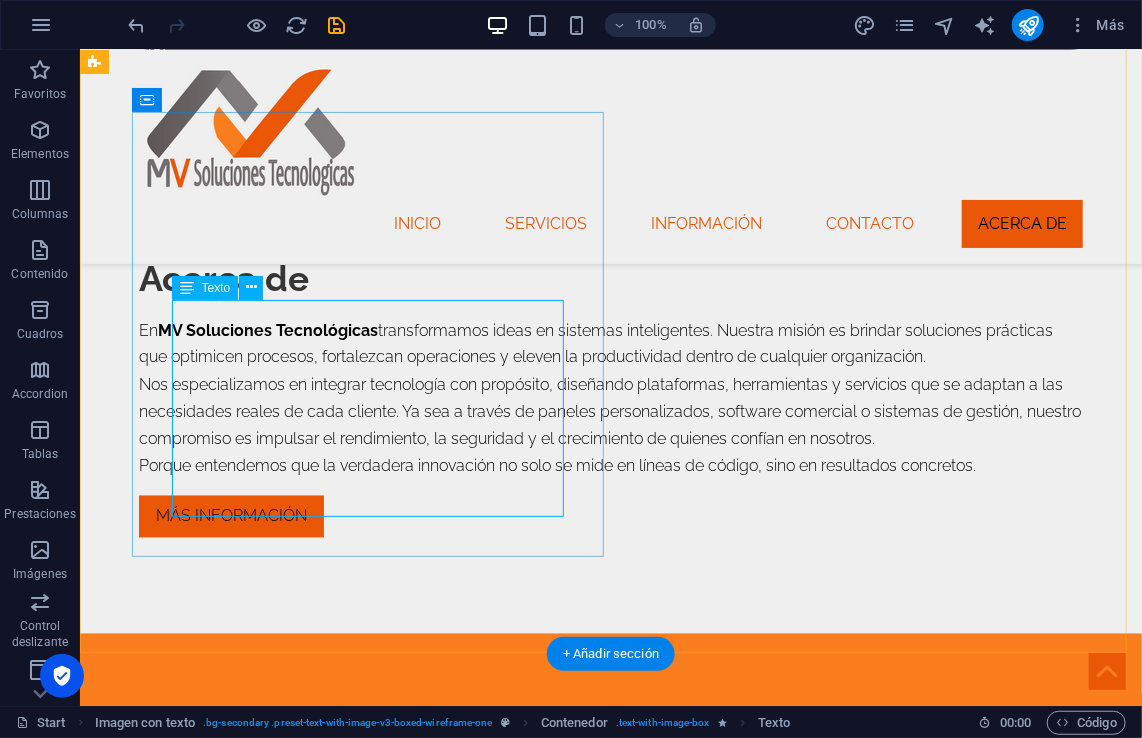 scroll, scrollTop: 1163, scrollLeft: 0, axis: vertical 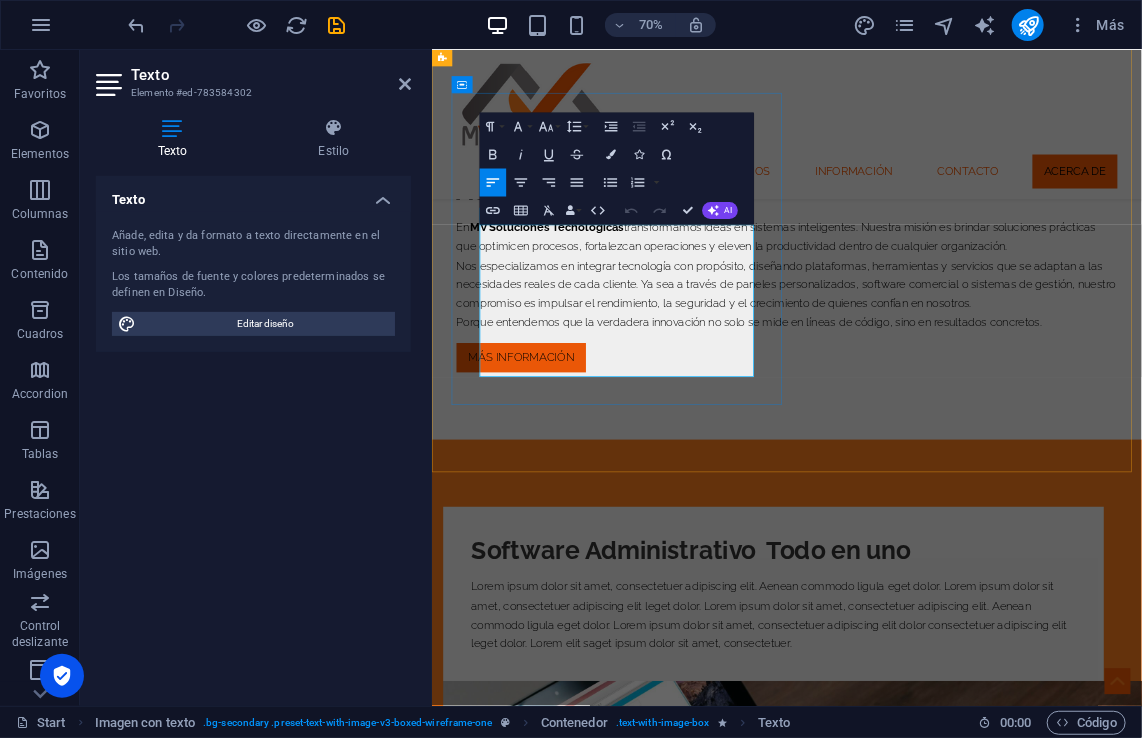 click on "Lorem ipsum dolor sit amet, consectetuer adipiscing elit. Aenean commodo ligula eget dolor. Lorem ipsum dolor sit amet, consectetuer adipiscing elit leget dolor. Lorem ipsum dolor sit amet, consectetuer adipiscing elit. Aenean commodo ligula eget dolor. Lorem ipsum dolor sit amet, consectetuer adipiscing elit dolor consectetuer adipiscing elit leget dolor. Lorem elit saget ipsum dolor sit amet, consectetuer." at bounding box center (919, 857) 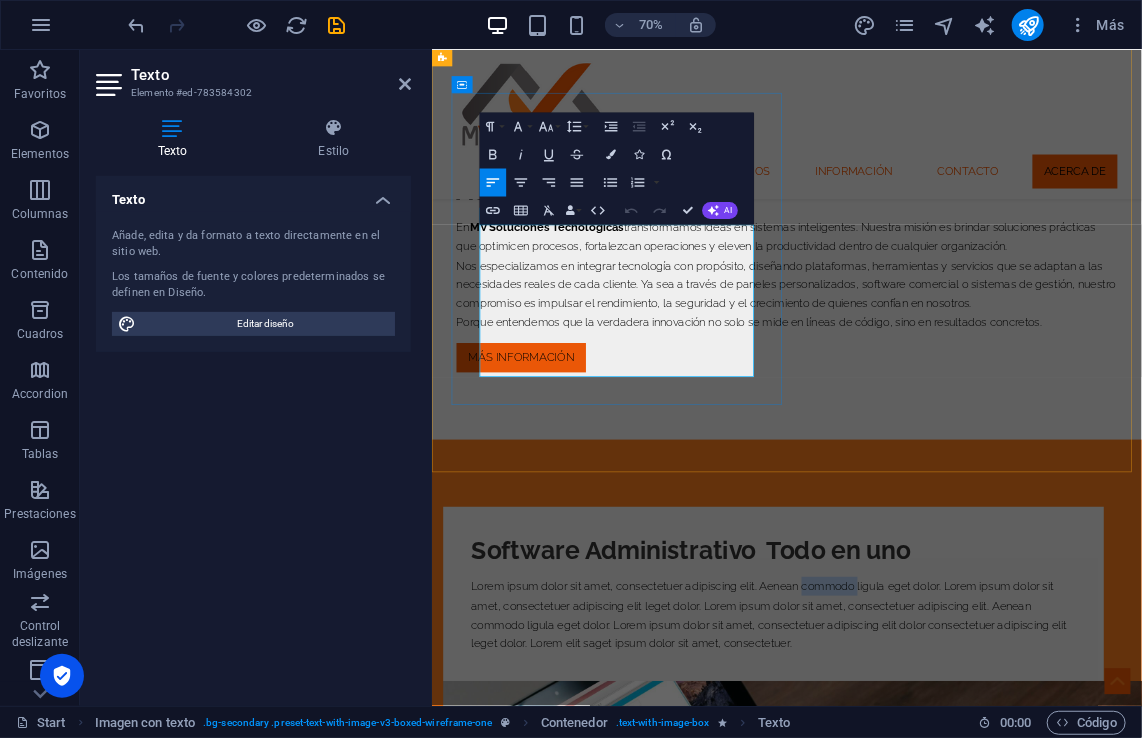 click on "Lorem ipsum dolor sit amet, consectetuer adipiscing elit. Aenean commodo ligula eget dolor. Lorem ipsum dolor sit amet, consectetuer adipiscing elit leget dolor. Lorem ipsum dolor sit amet, consectetuer adipiscing elit. Aenean commodo ligula eget dolor. Lorem ipsum dolor sit amet, consectetuer adipiscing elit dolor consectetuer adipiscing elit leget dolor. Lorem elit saget ipsum dolor sit amet, consectetuer." at bounding box center [919, 857] 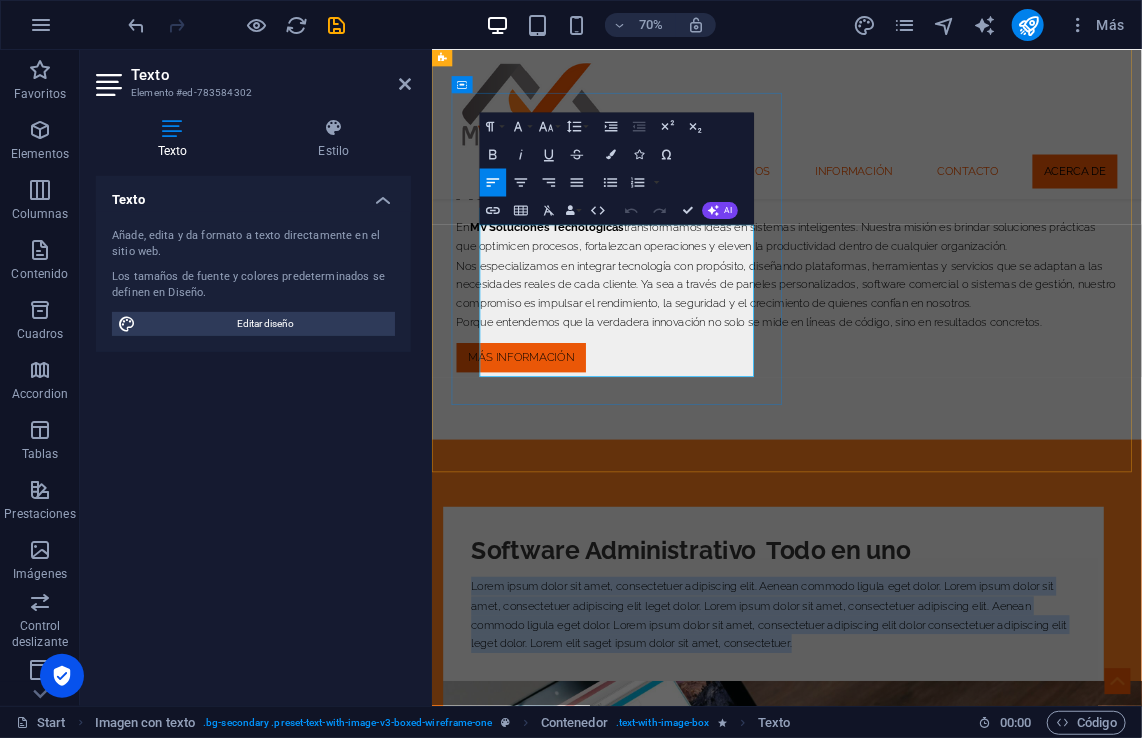 click on "Lorem ipsum dolor sit amet, consectetuer adipiscing elit. Aenean commodo ligula eget dolor. Lorem ipsum dolor sit amet, consectetuer adipiscing elit leget dolor. Lorem ipsum dolor sit amet, consectetuer adipiscing elit. Aenean commodo ligula eget dolor. Lorem ipsum dolor sit amet, consectetuer adipiscing elit dolor consectetuer adipiscing elit leget dolor. Lorem elit saget ipsum dolor sit amet, consectetuer." at bounding box center (919, 857) 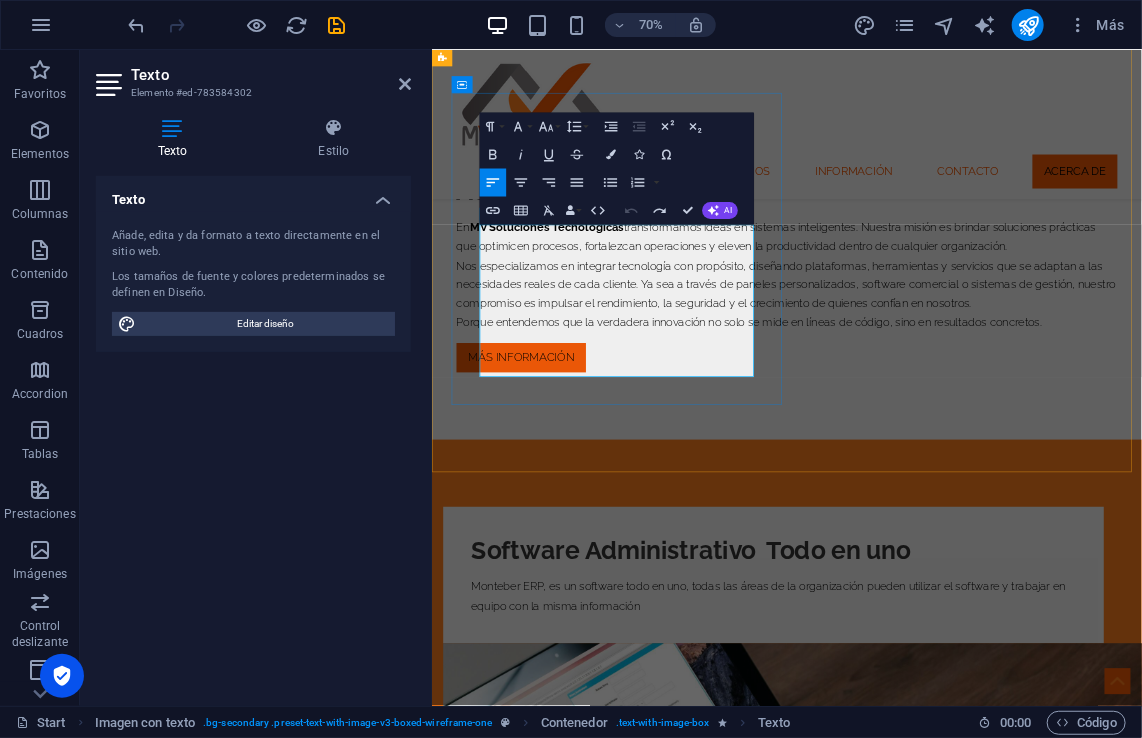 scroll, scrollTop: 1860, scrollLeft: 8, axis: both 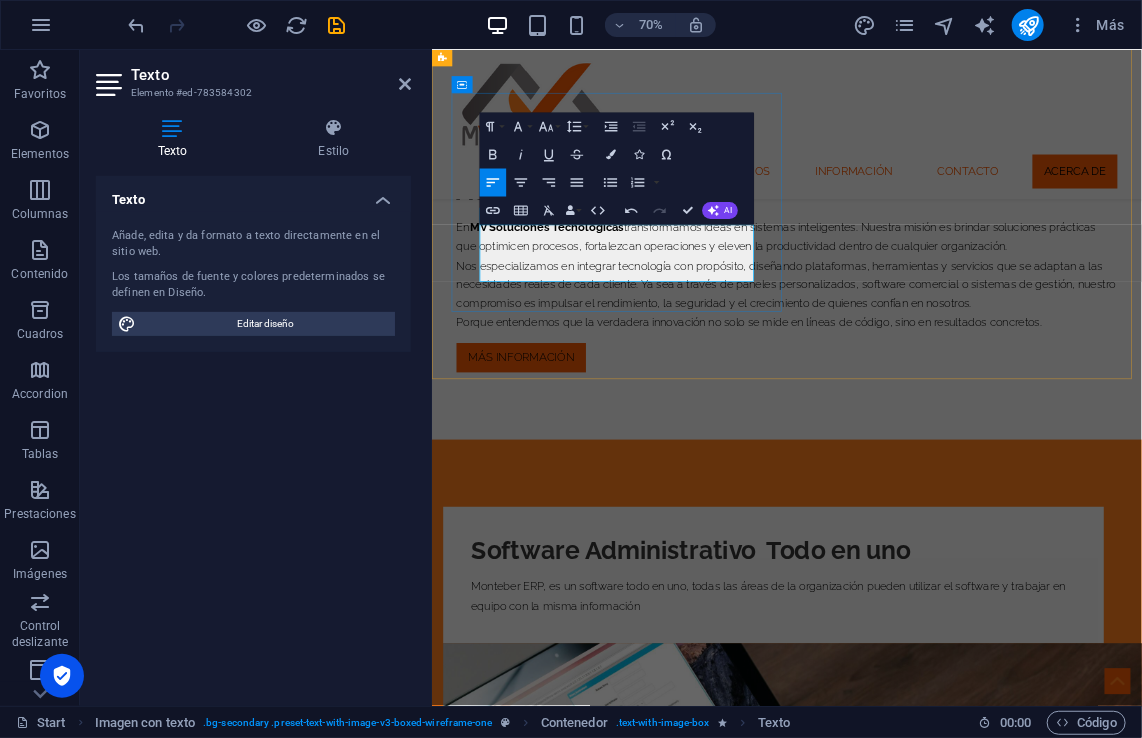 click on "Monteber ERP, es un software todo en uno, todas las áreas de la organización pueden utilizar el software y trabajar en equipo con la misma información" at bounding box center [919, 830] 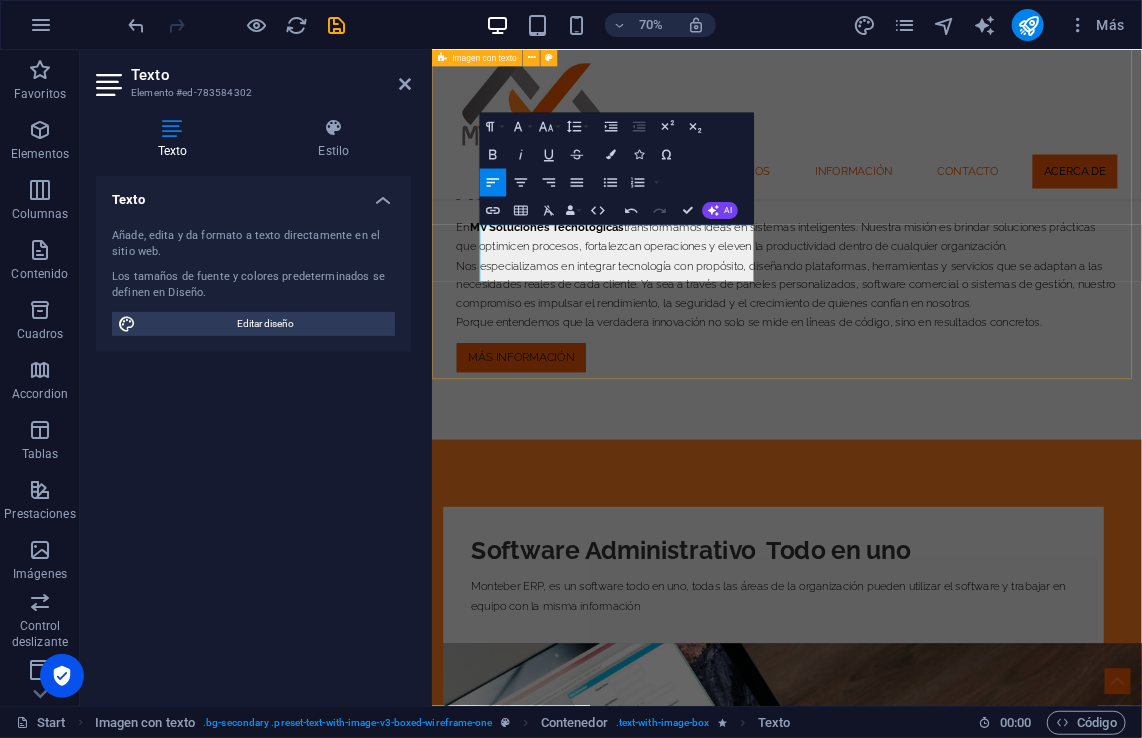 click on "Software Administrativo  Todo en uno Monteber ERP, es un software todo en uno, todas las áreas de la organización pueden utilizar el software y trabajar en equipo con la misma información Monteber ERP, es un software todo en uno, todas las áreas de la organización pueden utilizar el software y trabajar en equipo con la misma información" at bounding box center (938, 1140) 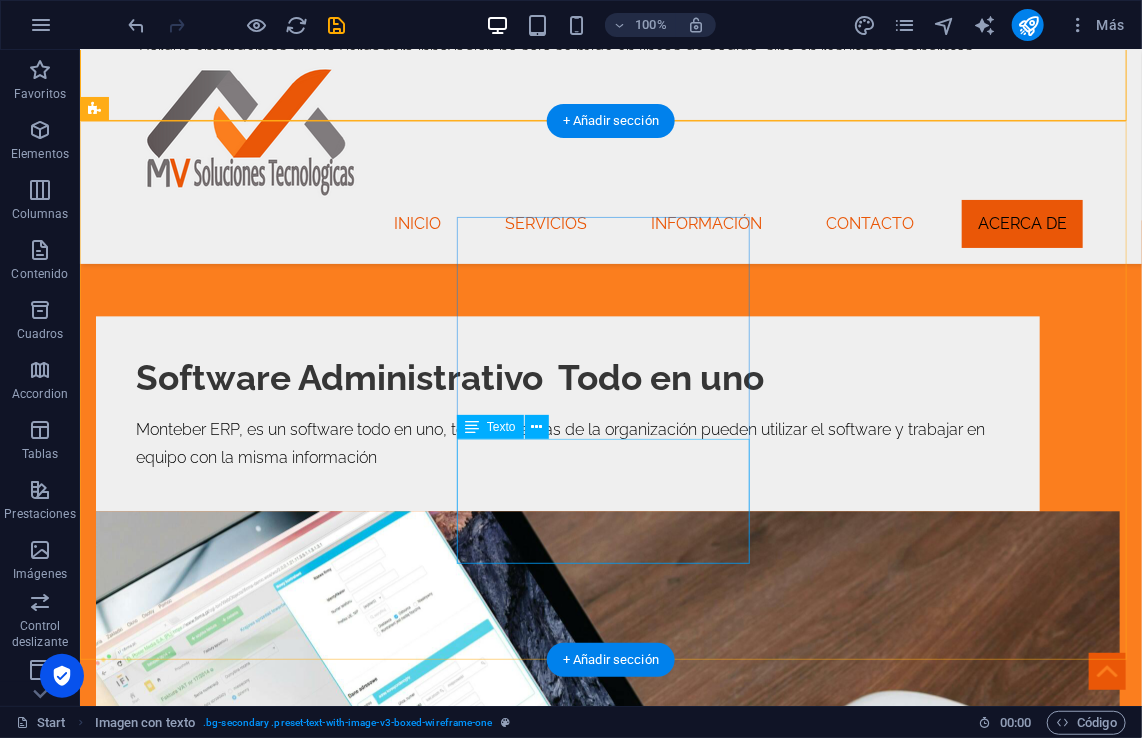 scroll, scrollTop: 1536, scrollLeft: 0, axis: vertical 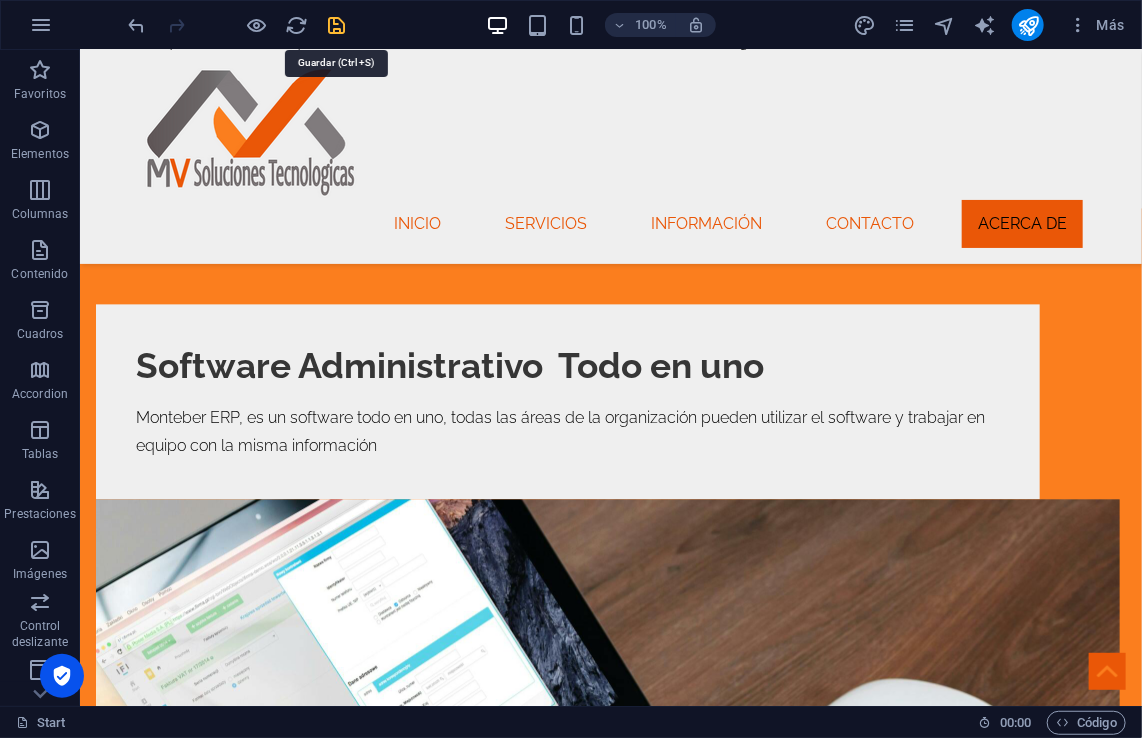 click at bounding box center (337, 25) 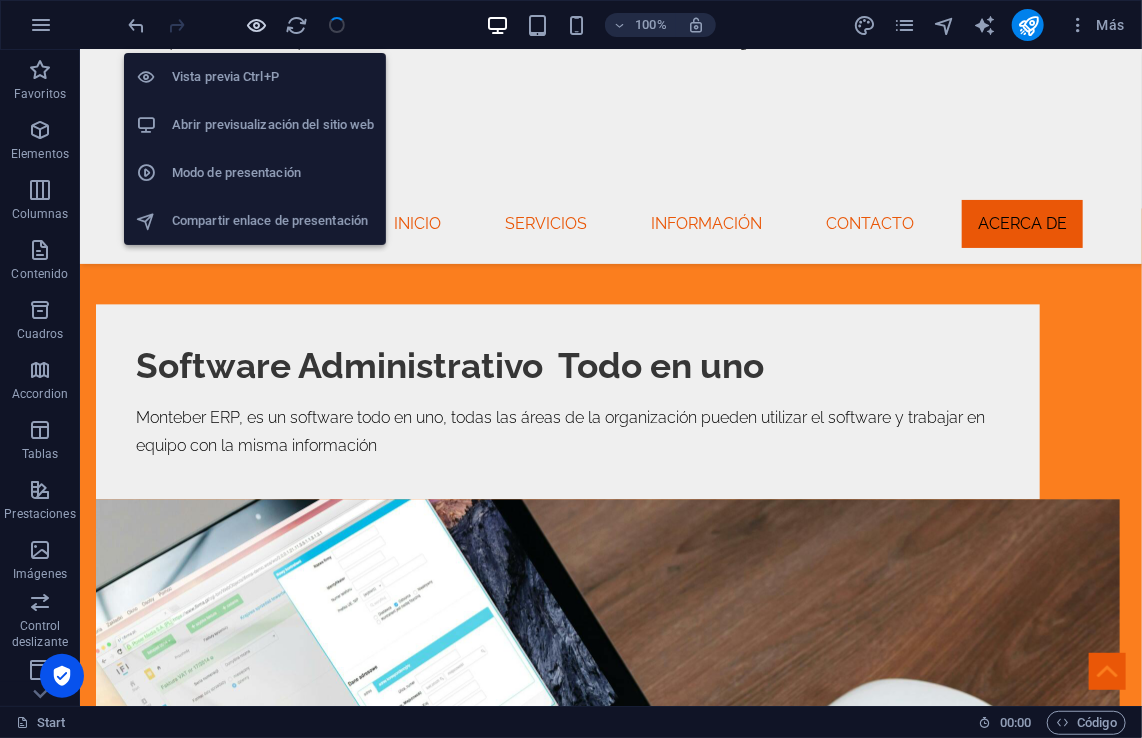 click at bounding box center [257, 25] 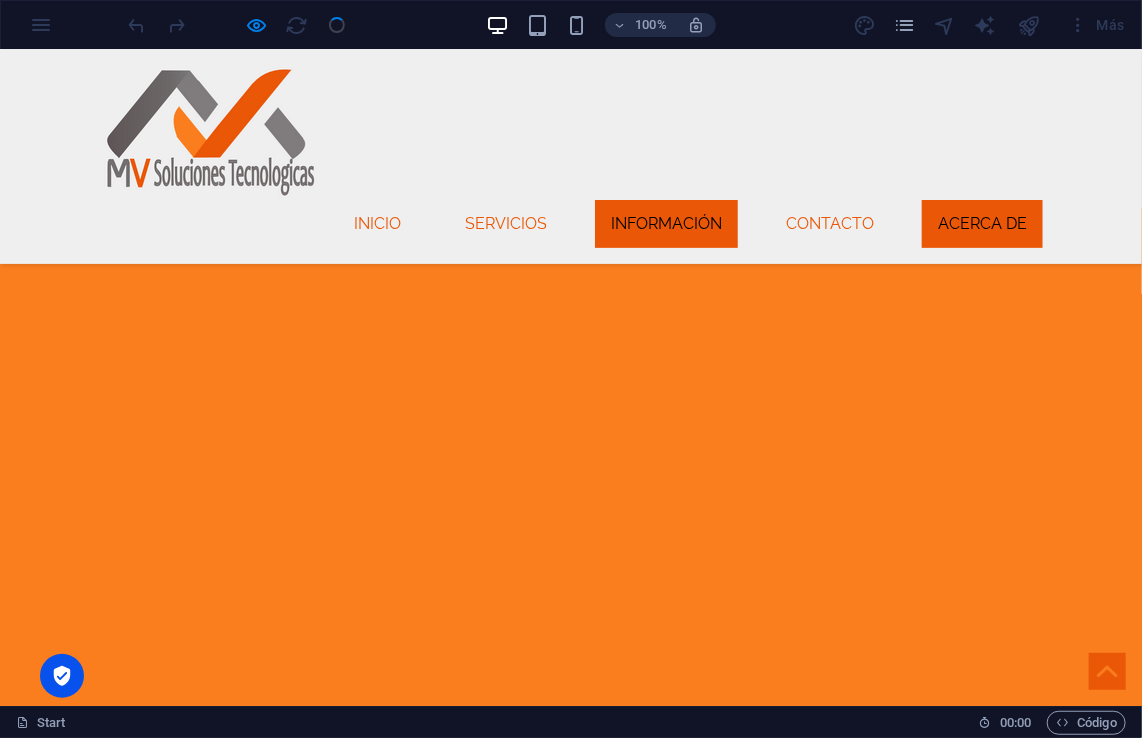 click on "Información" at bounding box center [666, 223] 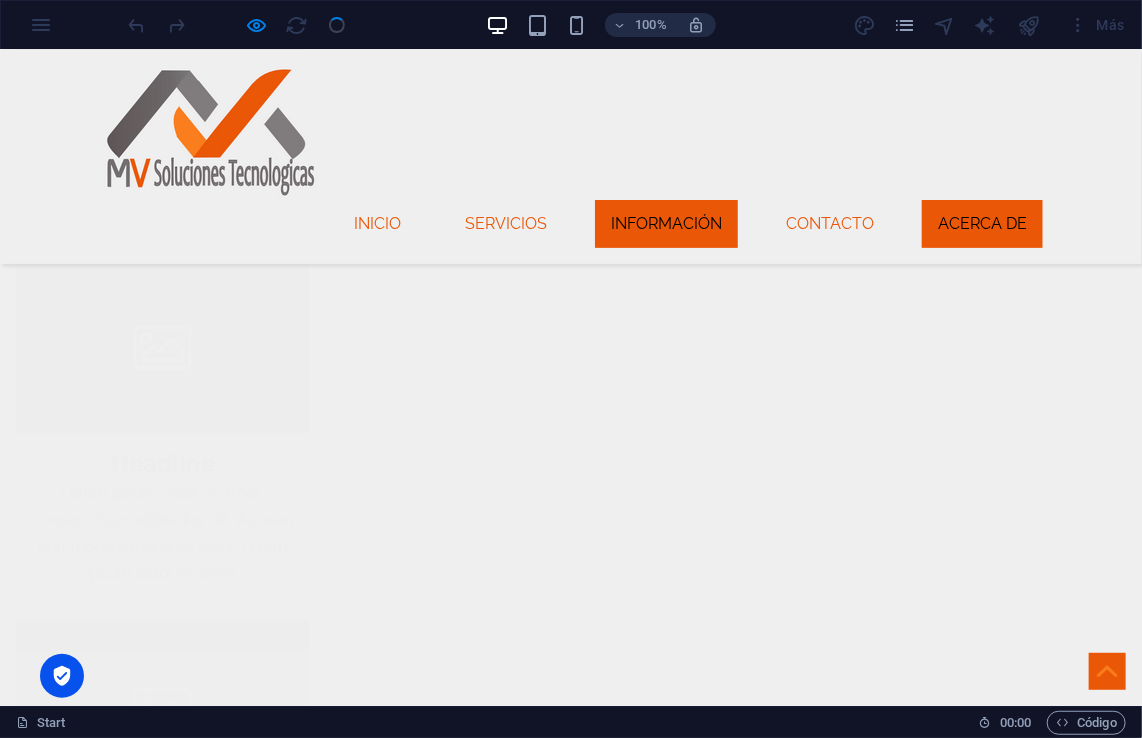 scroll, scrollTop: 3213, scrollLeft: 0, axis: vertical 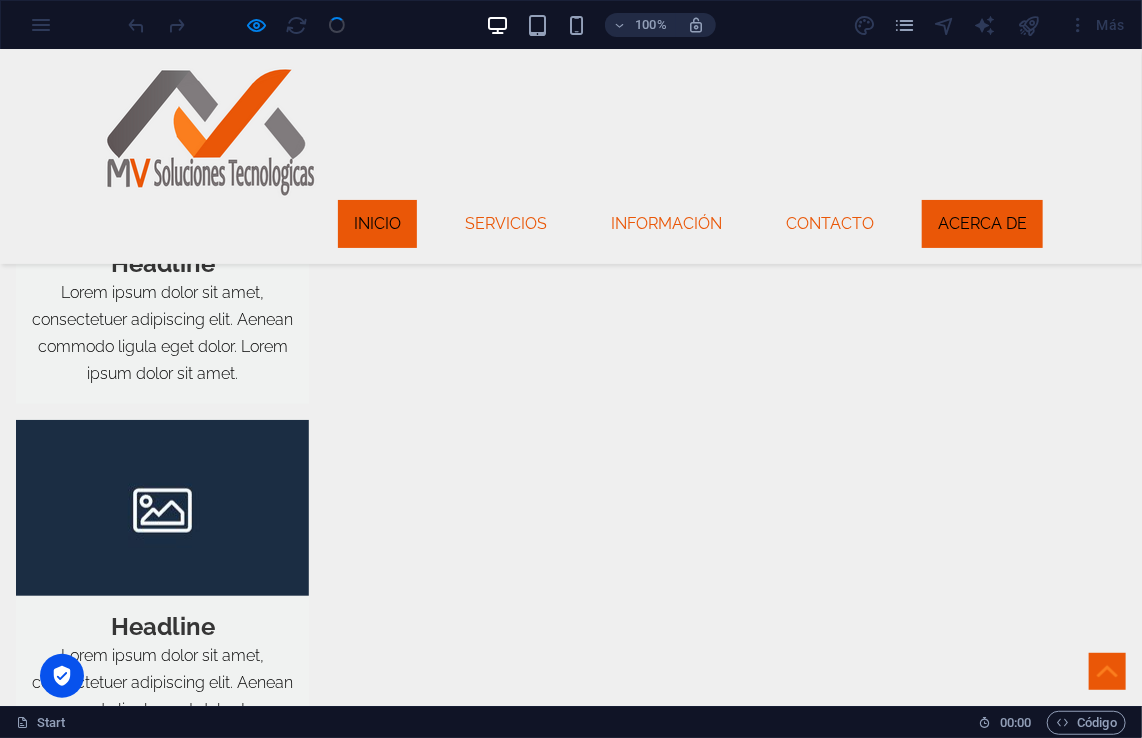 click on "Inicio" at bounding box center [377, 223] 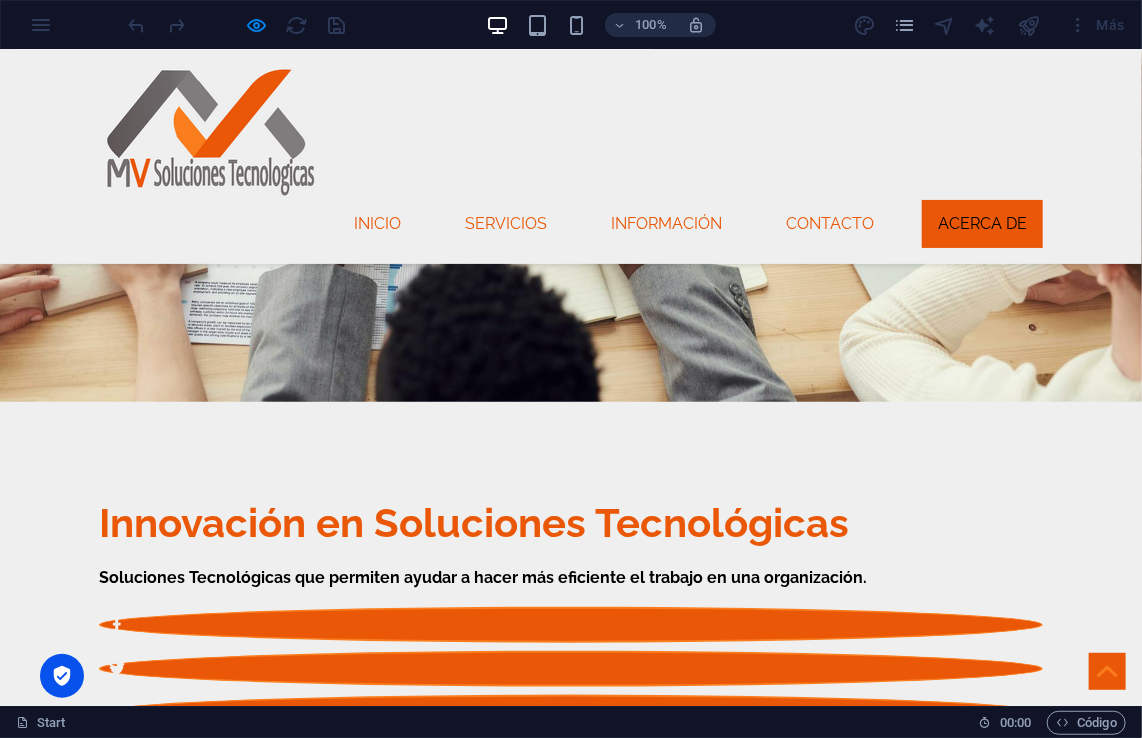 scroll, scrollTop: 566, scrollLeft: 0, axis: vertical 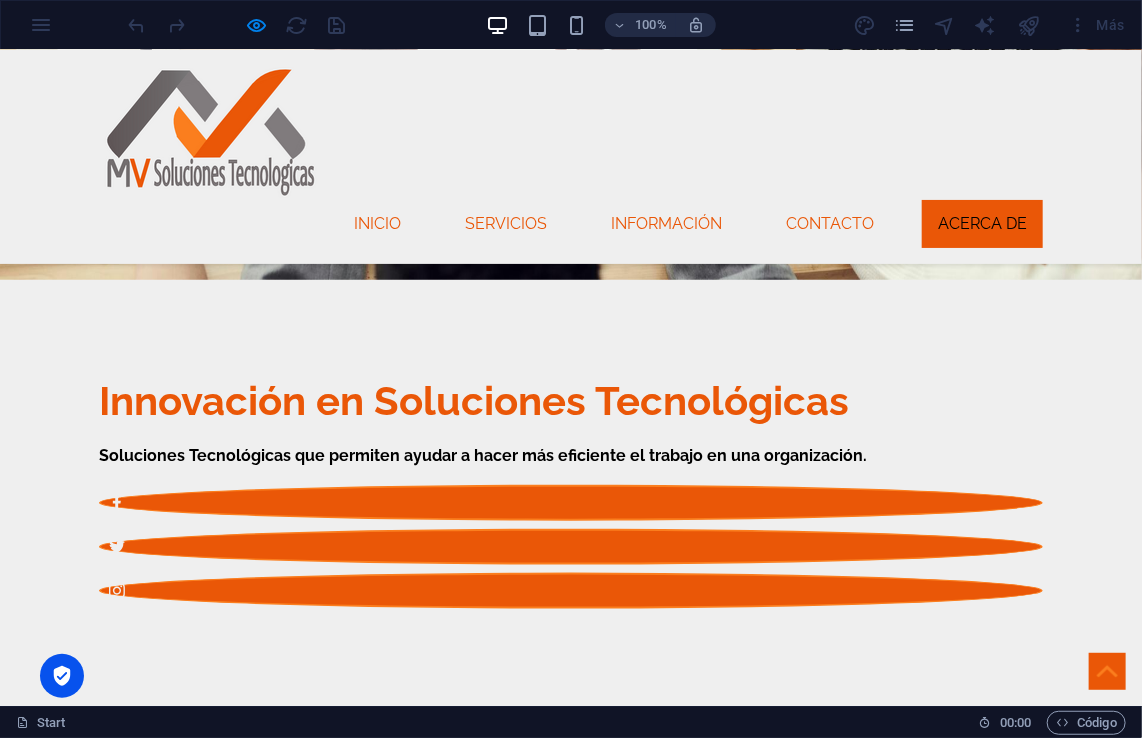 click on "Más Información" at bounding box center [191, 1060] 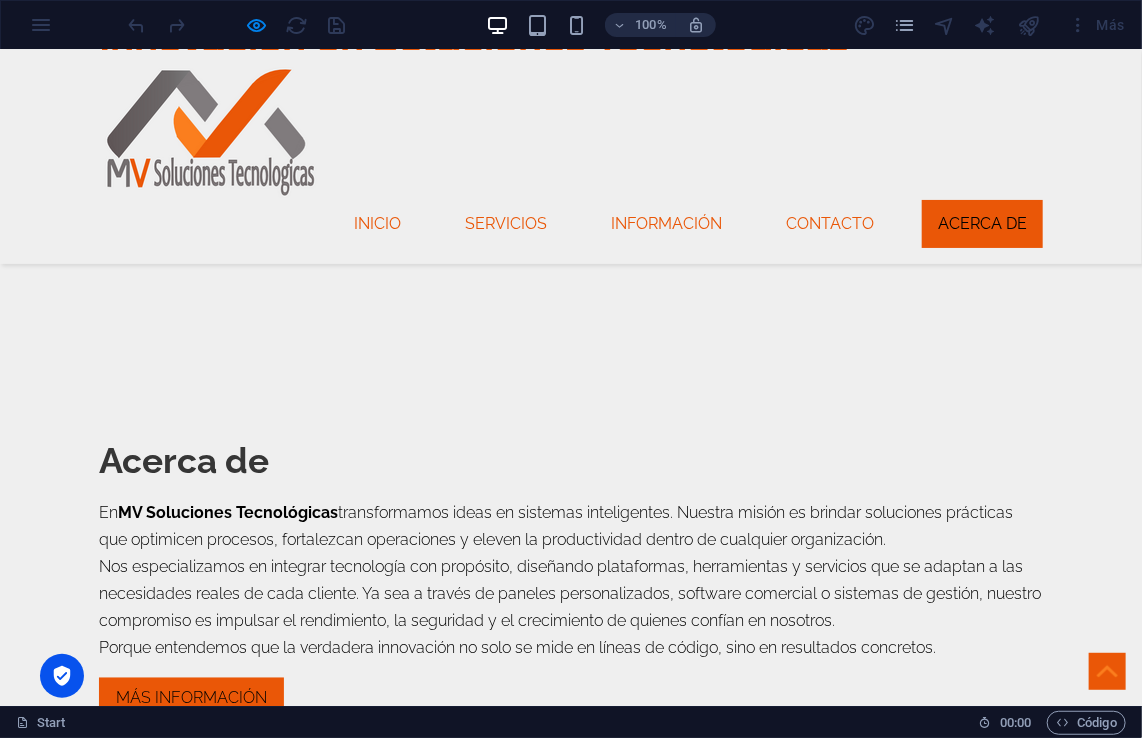 scroll, scrollTop: 936, scrollLeft: 0, axis: vertical 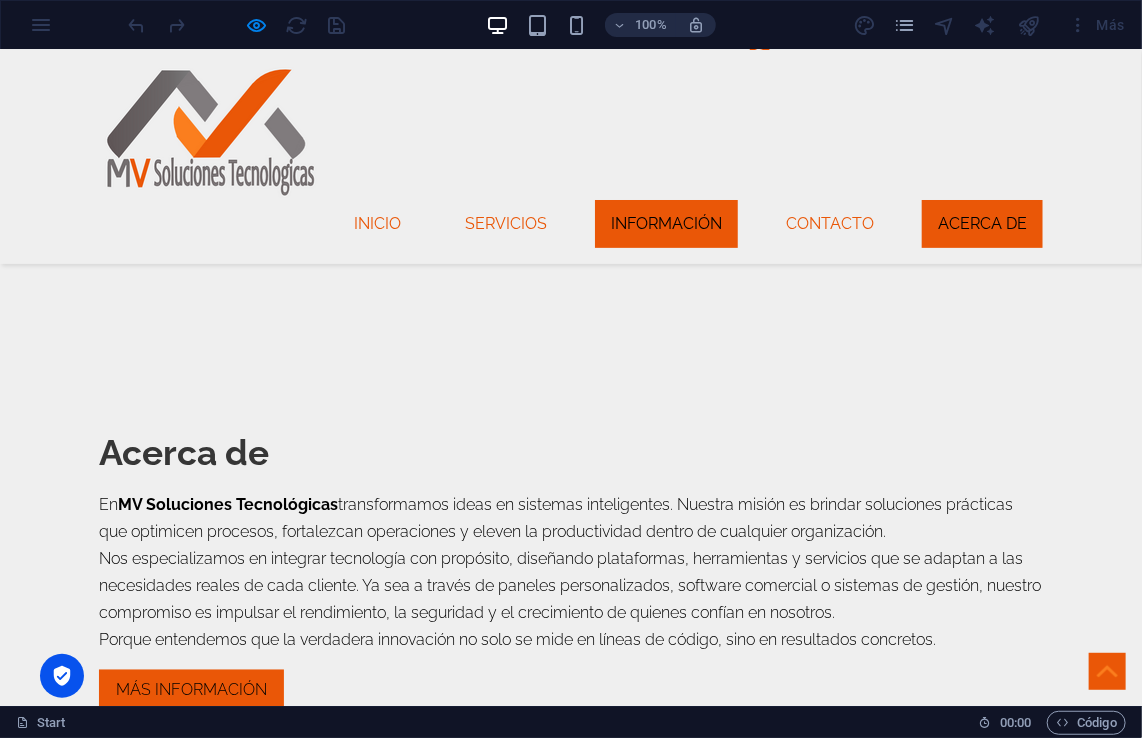 click on "Información" at bounding box center [666, 223] 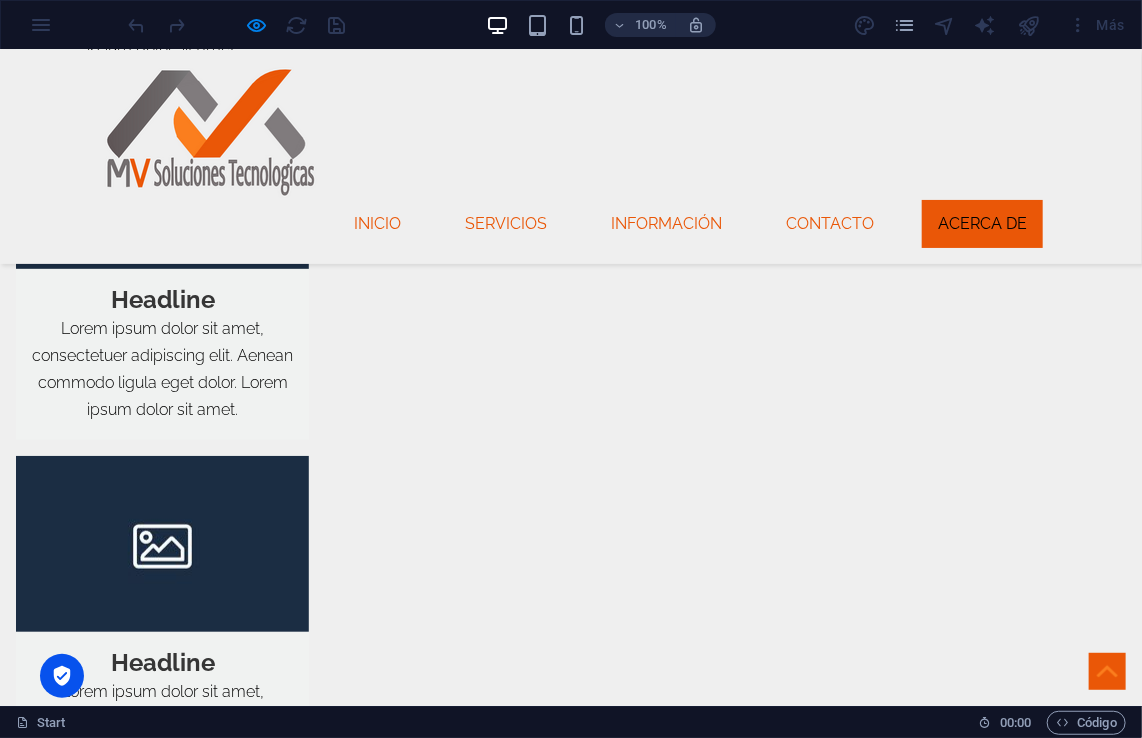 scroll, scrollTop: 3213, scrollLeft: 0, axis: vertical 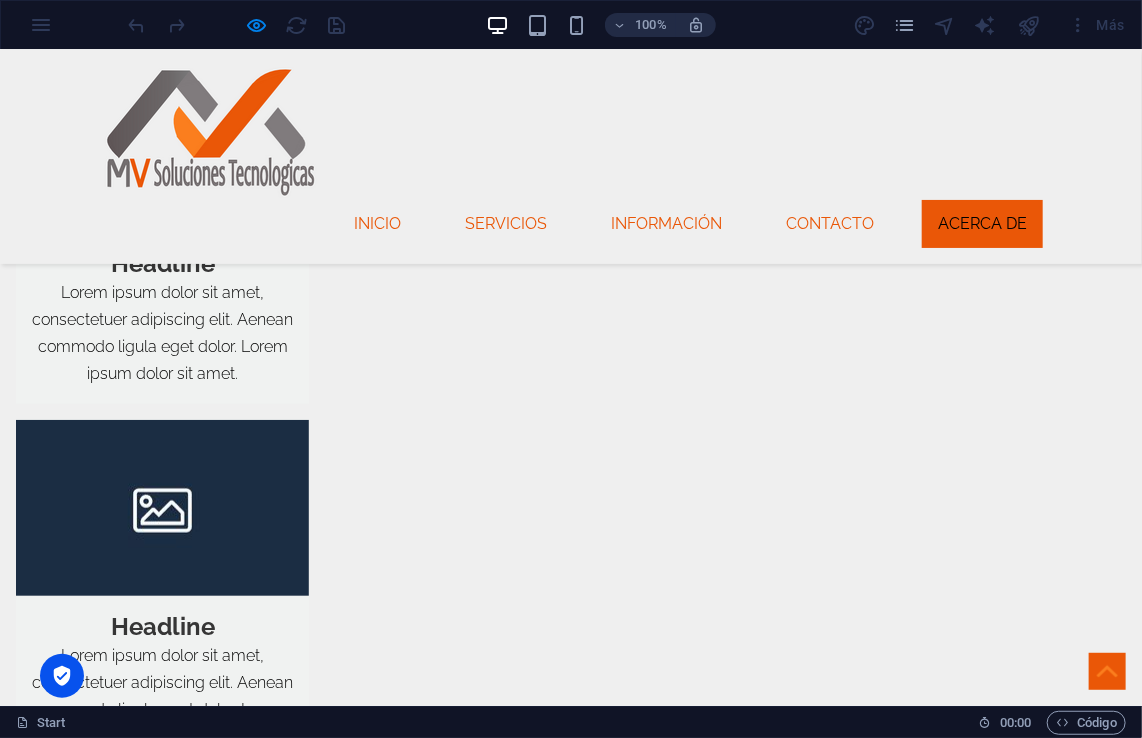 click on "Further Information" at bounding box center [571, 4232] 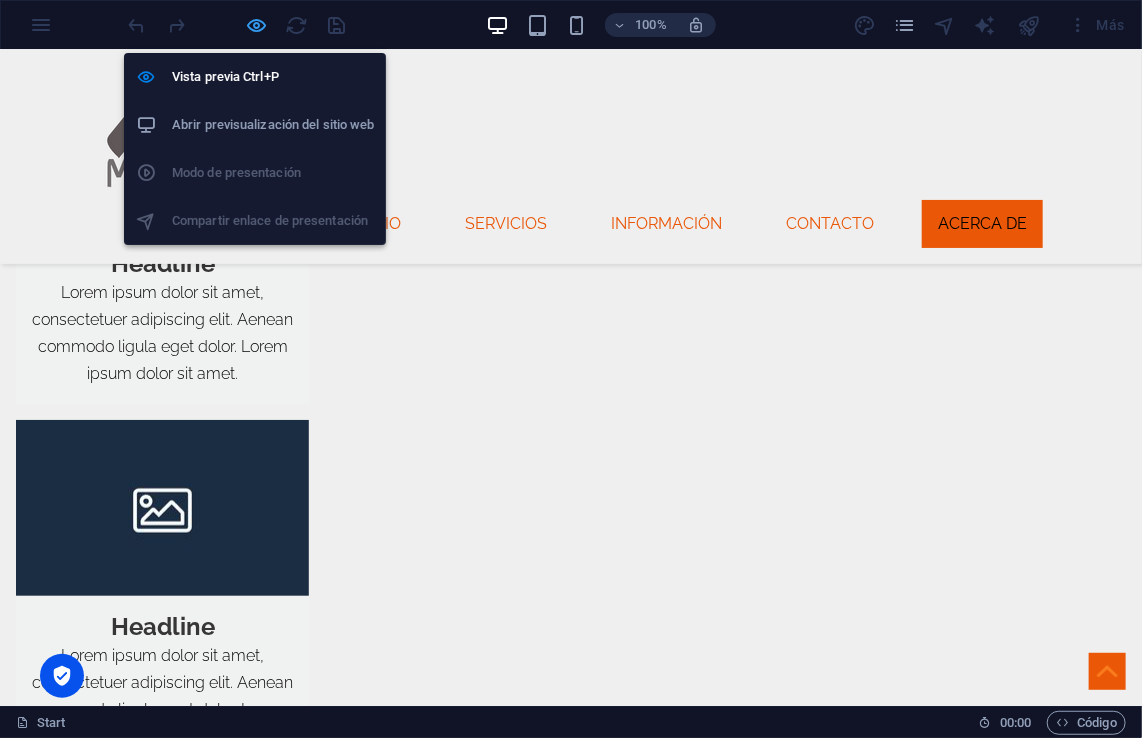 click at bounding box center (257, 25) 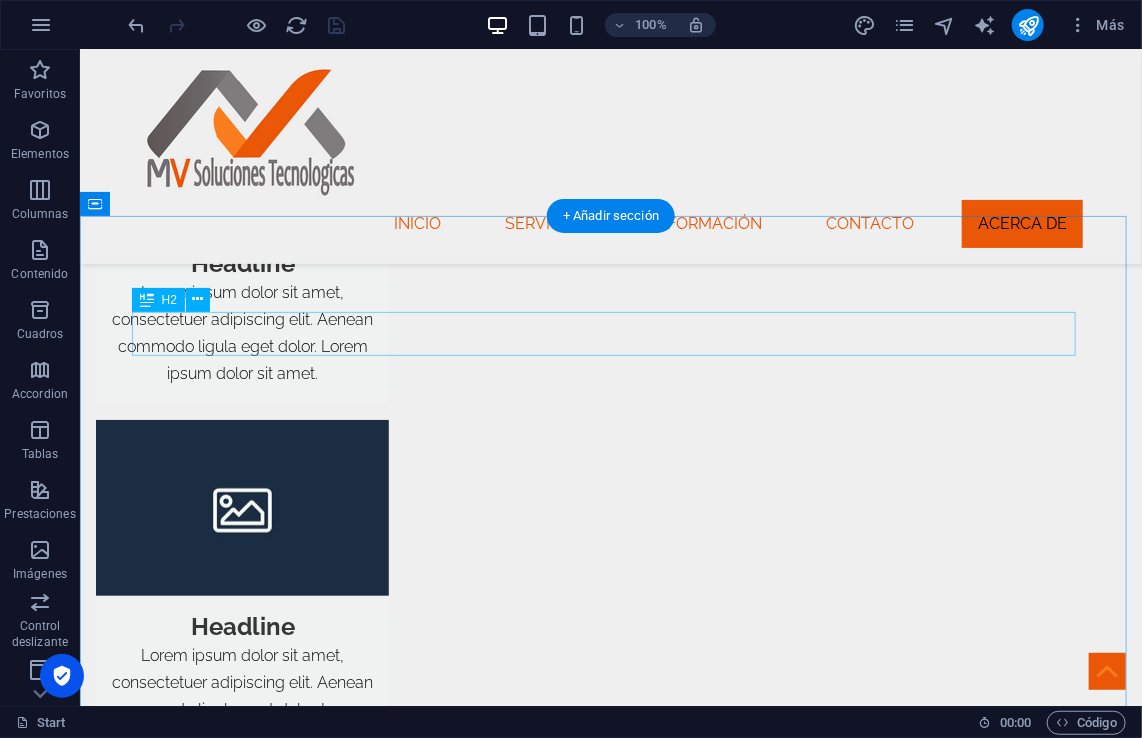 click on "Further Information" at bounding box center (610, 4232) 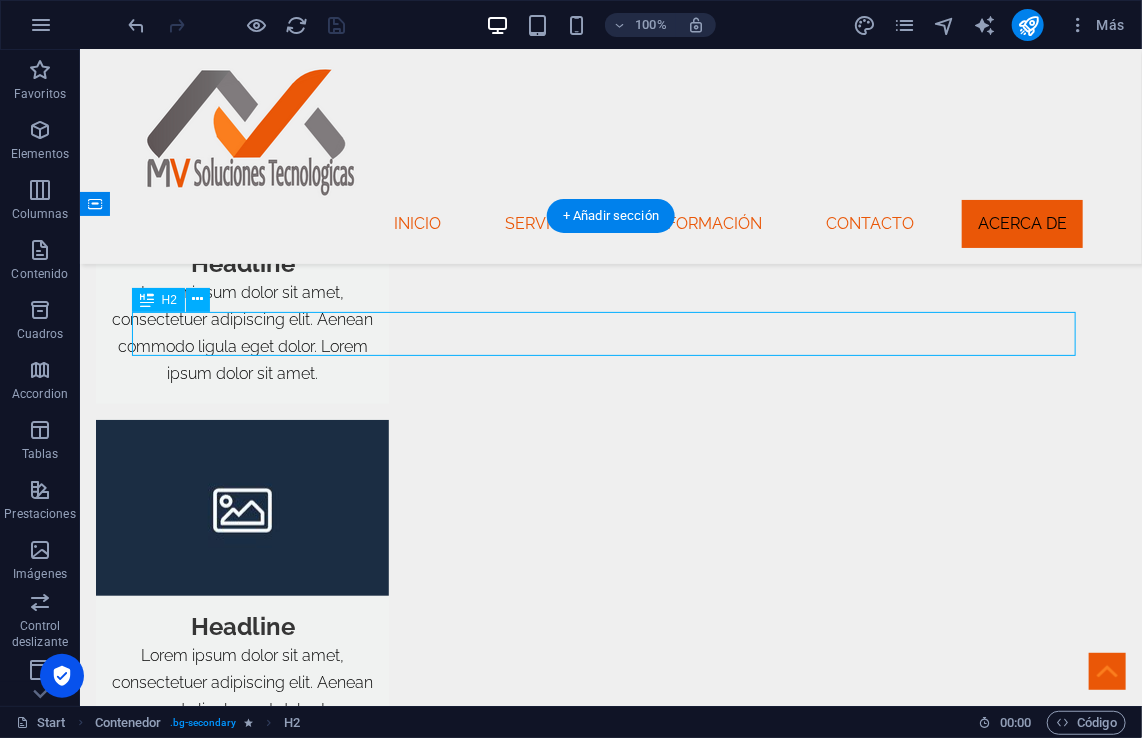 click on "Further Information" at bounding box center [610, 4232] 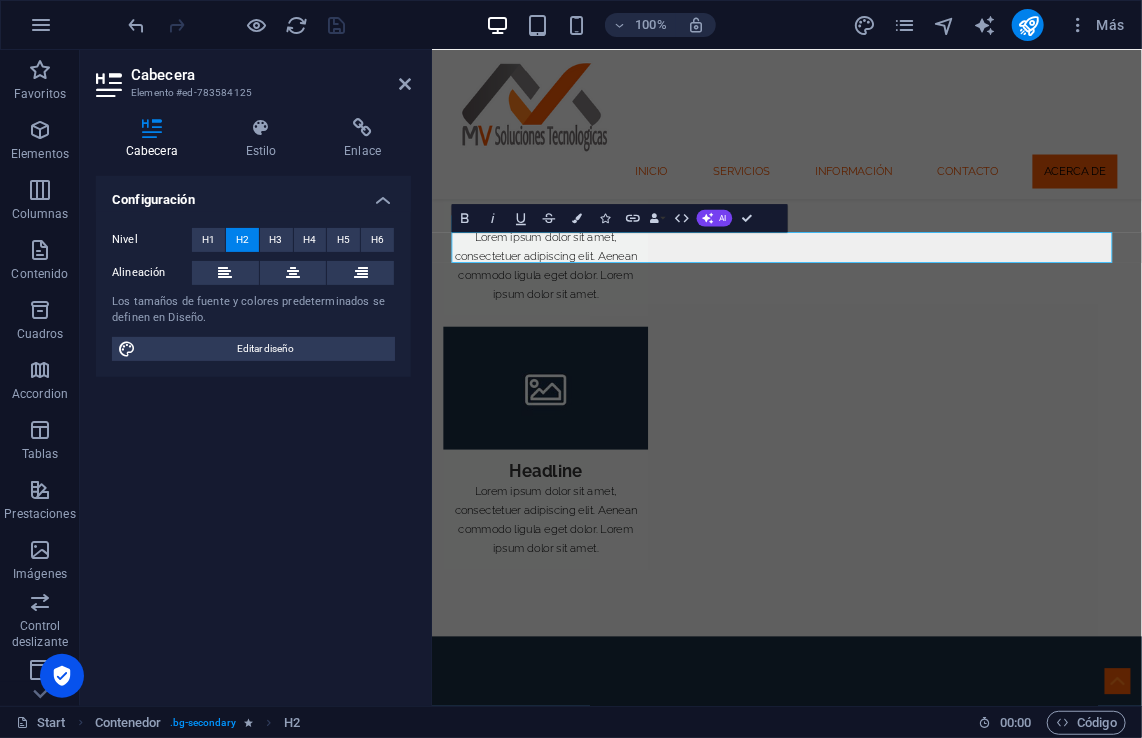 scroll, scrollTop: 3240, scrollLeft: 0, axis: vertical 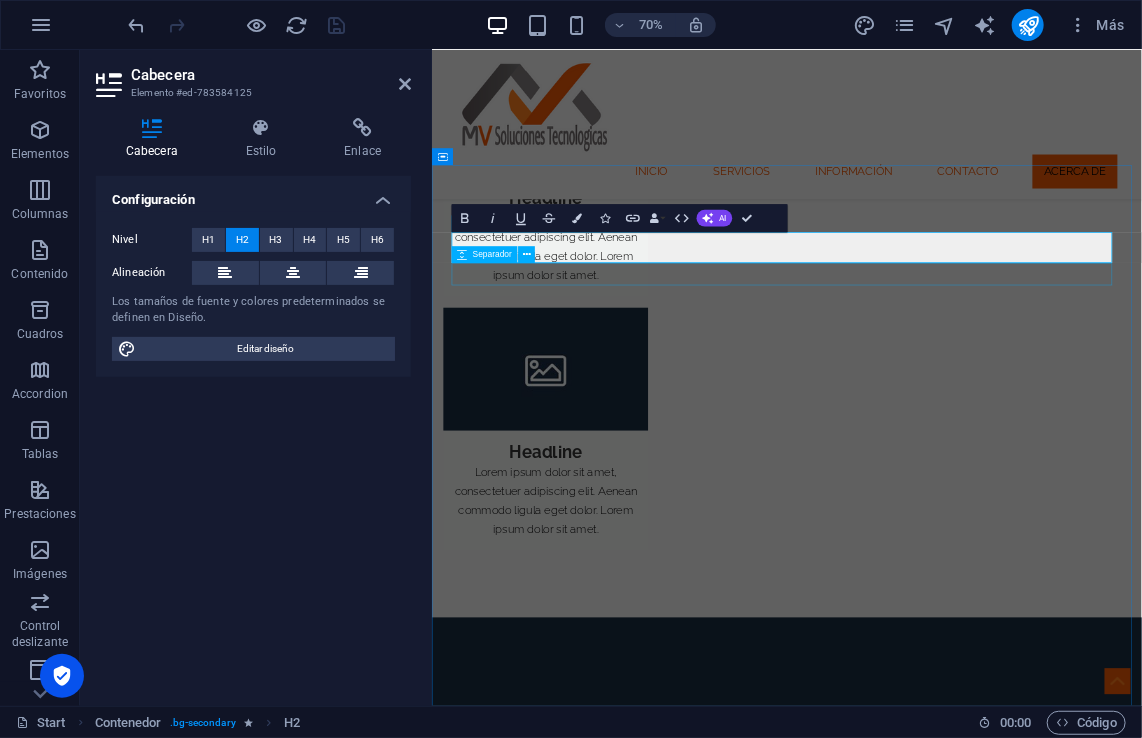 type 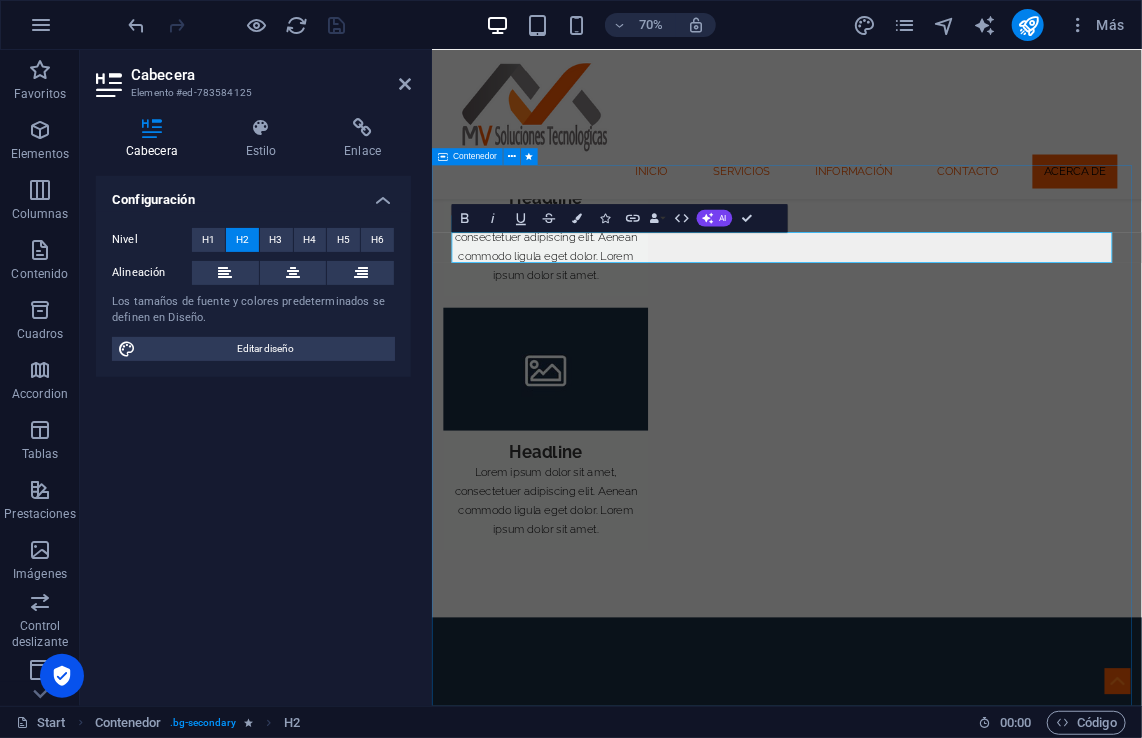 click on "Mas Informacion Headline Lorem ipsum dolor sit amet, consectetur adipisicing elit. Maiores ipsum repellat minus nihil. [PERSON_NAME], [PERSON_NAME], nam dignissimos ea repudiandae minima voluptatum magni pariatur possimus quia accusamus harum facilis corporis animi nisi. Enim, pariatur, impedit quia repellat harum ipsam laboriosam voluptas dicta illum nisi obcaecati reprehenderit quis placeat recusandae tenetur aperiam. Lorem ipsum dolor sit amet, consectetur adipisicing elit. Maiores ipsum repellat minus nihil. [PERSON_NAME], [PERSON_NAME], nam dignissimos ea repudiandae minima voluptatum magni pariatur possimus quia accusamus harum facilis corporis animi nisi. Enim, pariatur, impedit quia repellat harum ipsam laboriosam voluptas dicta illum nisi obcaecati reprehenderit quis placeat recusandae tenetur aperiam. Headline Headline Headline" at bounding box center (938, 4824) 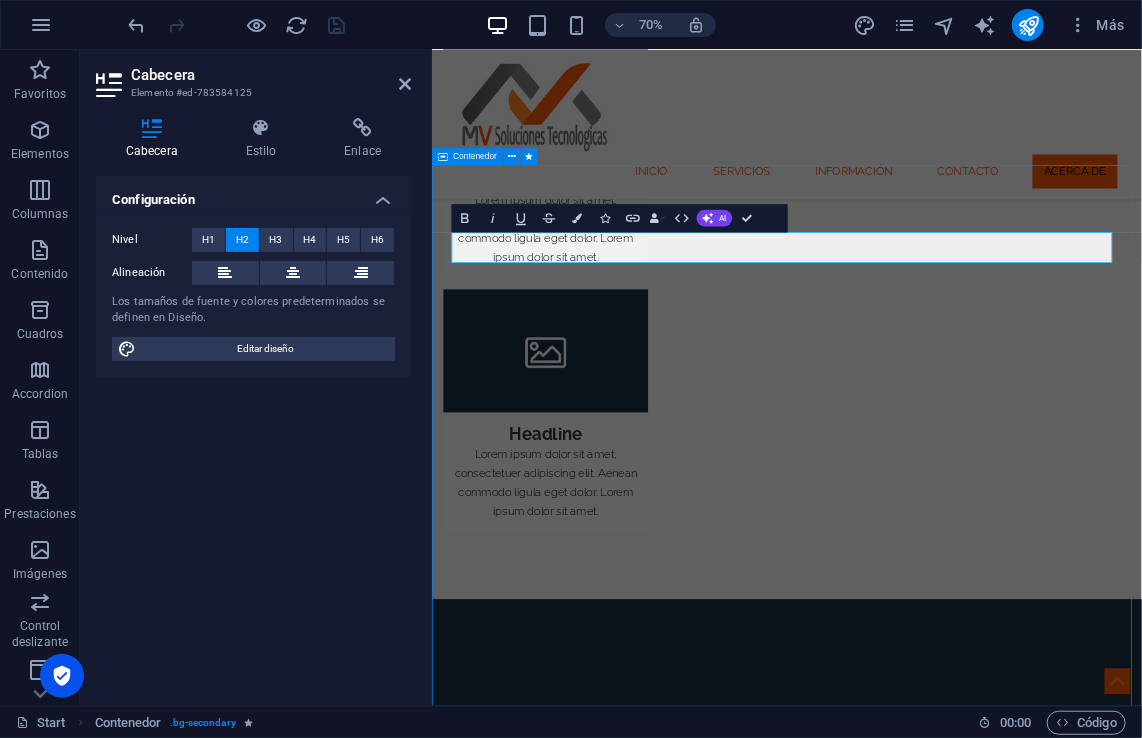 scroll, scrollTop: 3214, scrollLeft: 0, axis: vertical 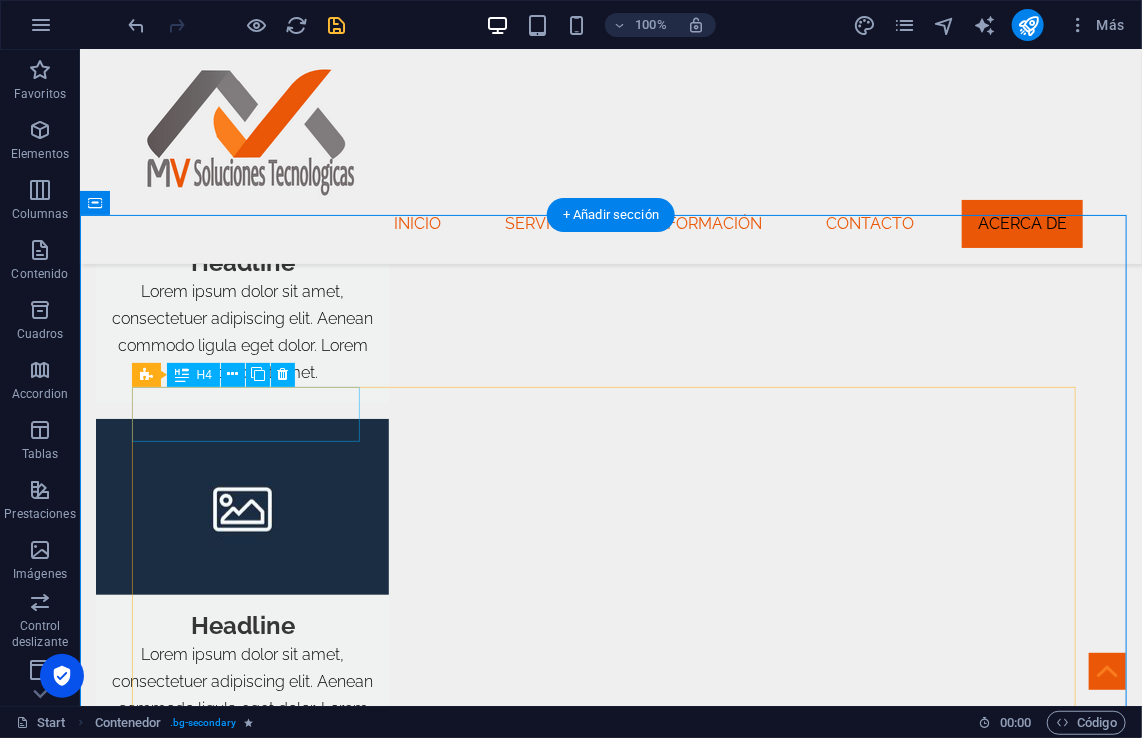 click on "Headline" at bounding box center [252, 4446] 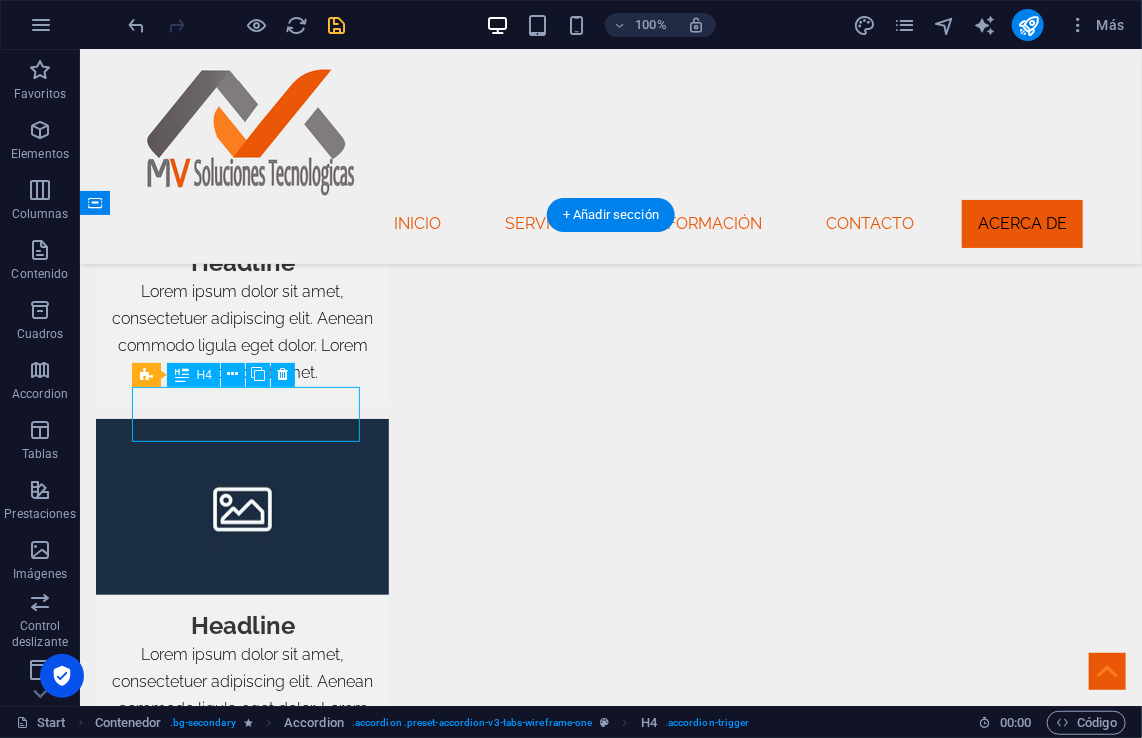 click on "Headline" at bounding box center (252, 4446) 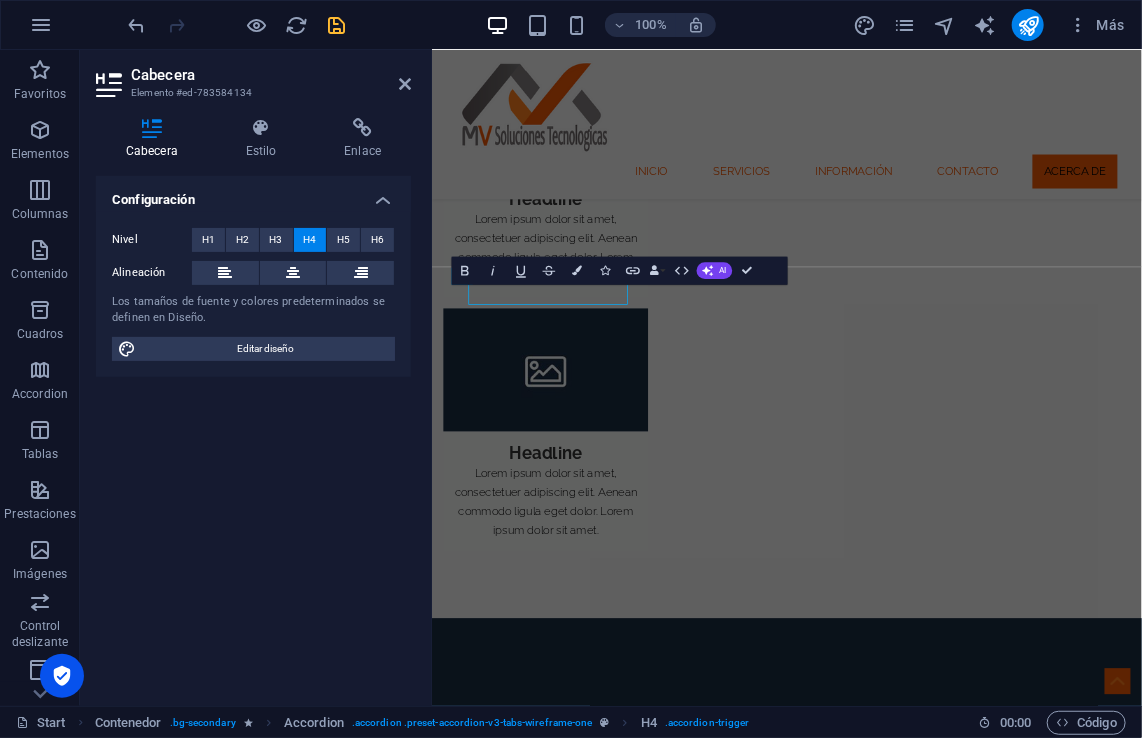 scroll, scrollTop: 3241, scrollLeft: 0, axis: vertical 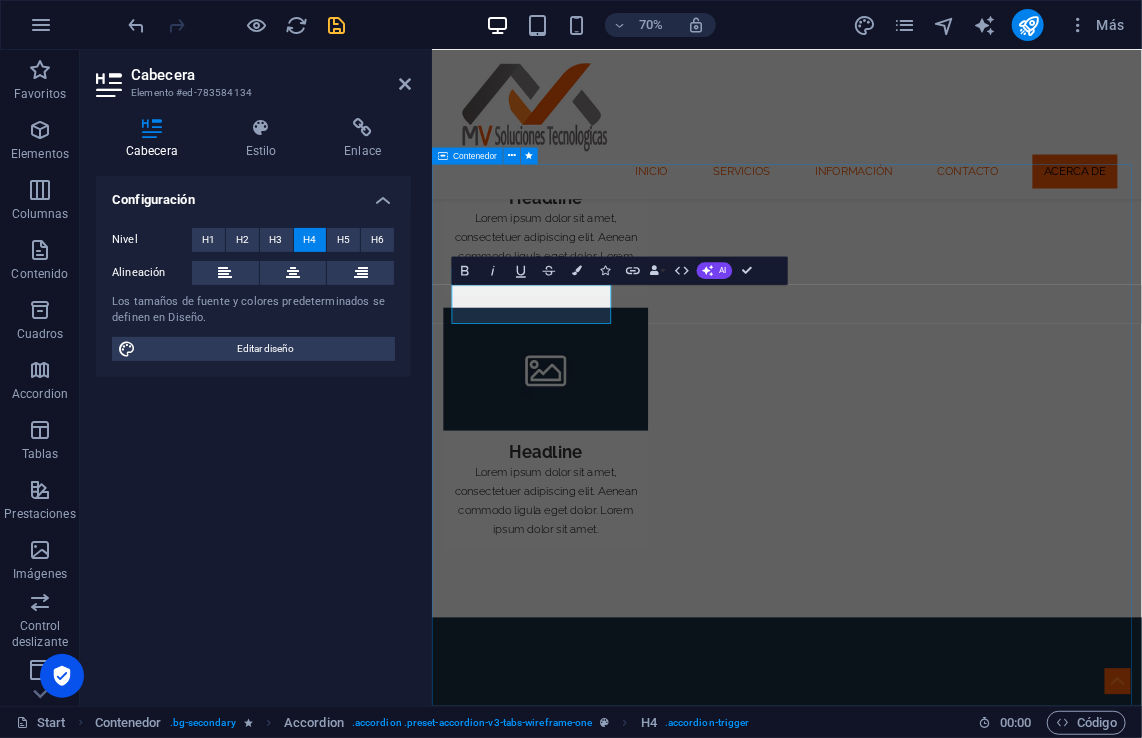 drag, startPoint x: 592, startPoint y: 424, endPoint x: 449, endPoint y: 420, distance: 143.05594 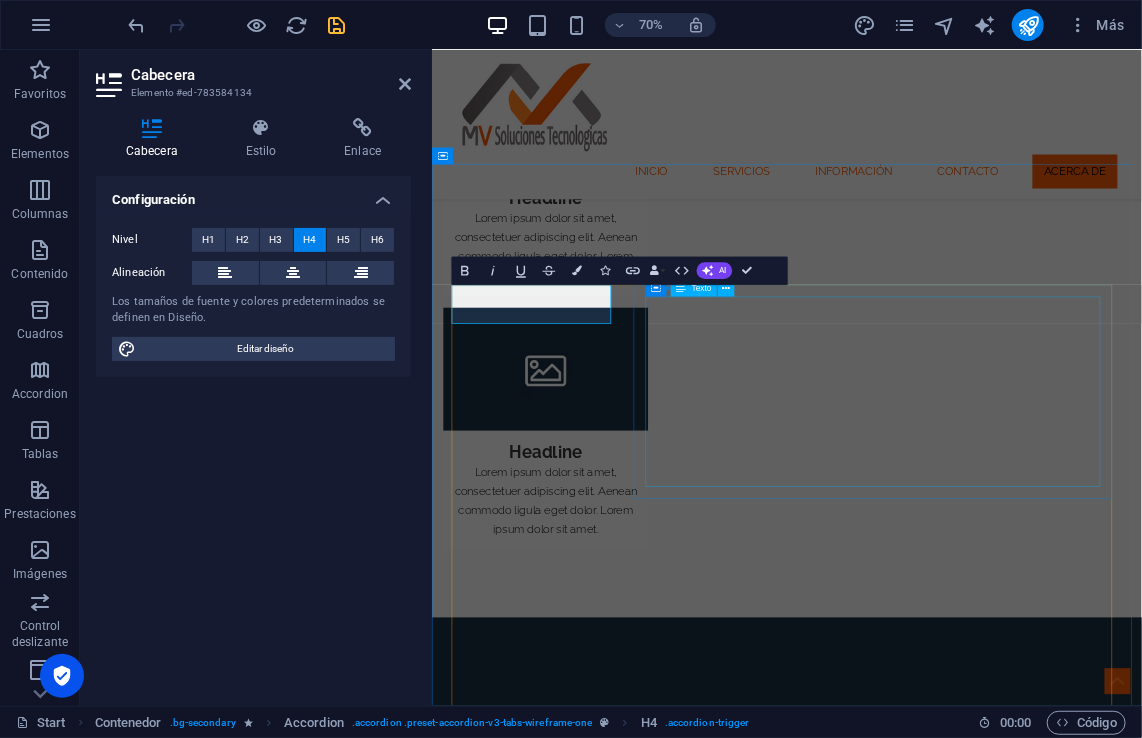click on "Lorem ipsum dolor sit amet, consectetur adipisicing elit. Maiores ipsum repellat minus nihil. [PERSON_NAME], [PERSON_NAME], nam dignissimos ea repudiandae minima voluptatum magni pariatur possimus quia accusamus harum facilis corporis animi nisi. Enim, pariatur, impedit quia repellat harum ipsam laboriosam voluptas dicta illum nisi obcaecati reprehenderit quis placeat recusandae tenetur aperiam. Lorem ipsum dolor sit amet, consectetur adipisicing elit. Maiores ipsum repellat minus nihil. [PERSON_NAME], [PERSON_NAME], nam dignissimos ea repudiandae minima voluptatum magni pariatur possimus quia accusamus harum facilis corporis animi nisi. Enim, pariatur, impedit quia repellat harum ipsam laboriosam voluptas dicta illum nisi obcaecati reprehenderit quis placeat recusandae tenetur aperiam." at bounding box center (1068, 4550) 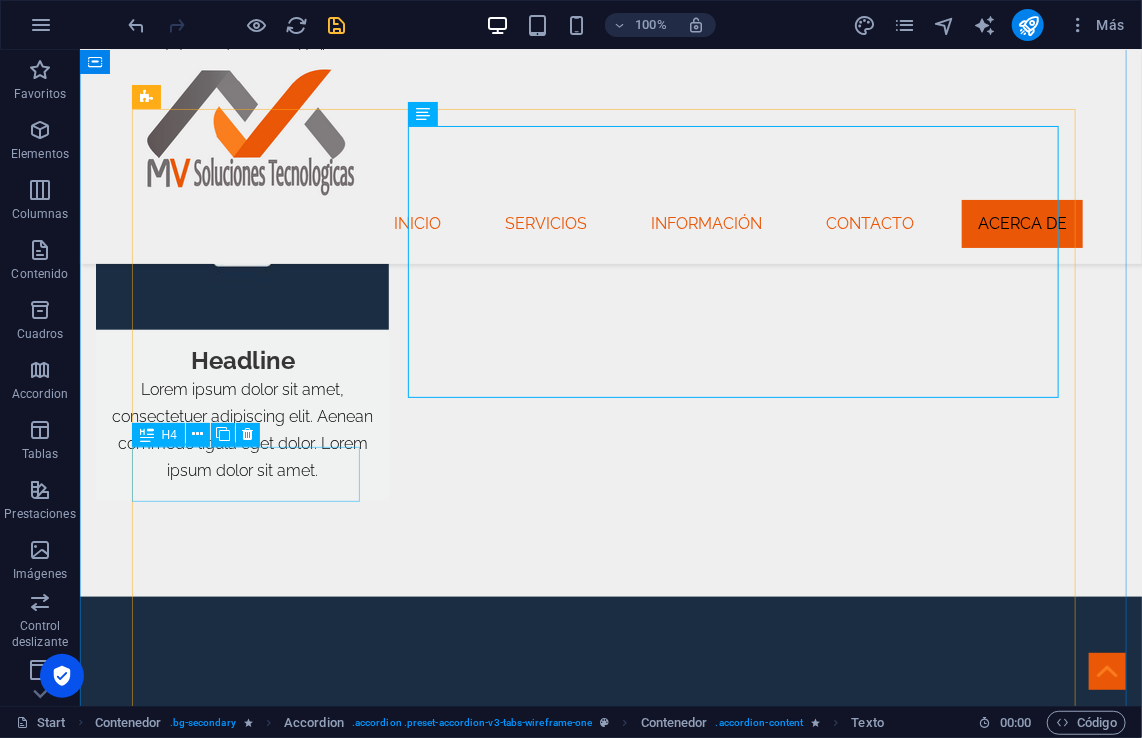 scroll, scrollTop: 3514, scrollLeft: 0, axis: vertical 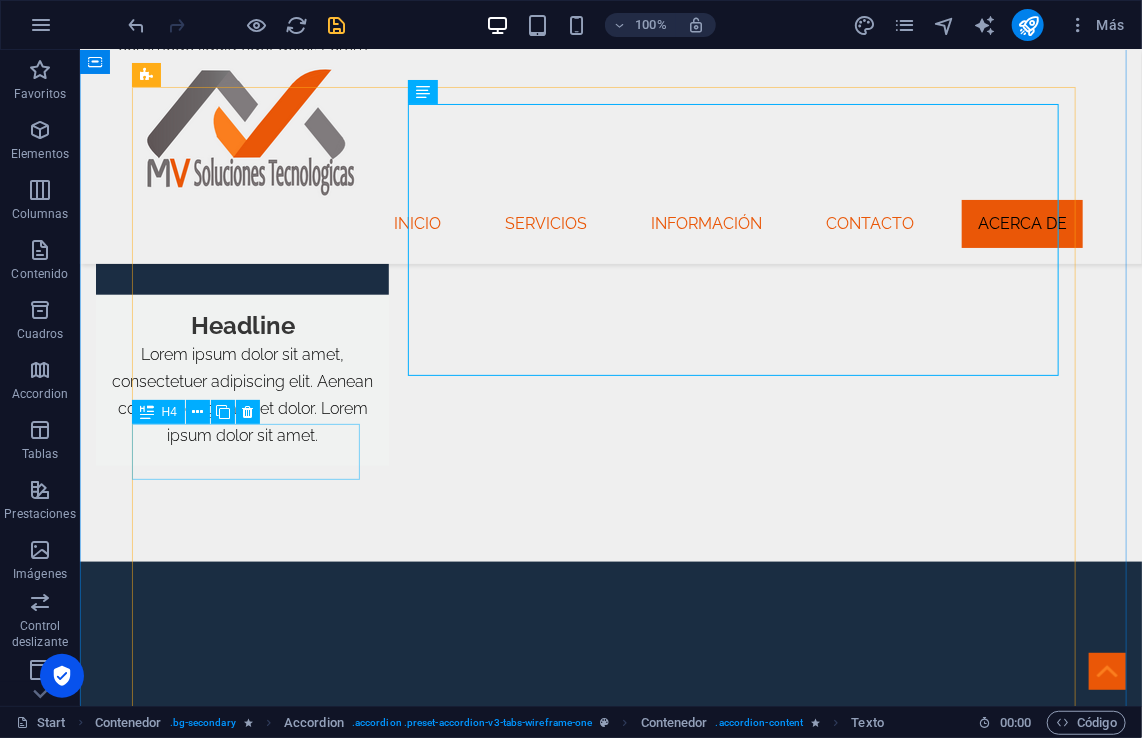 click on "Headline" at bounding box center (252, 4416) 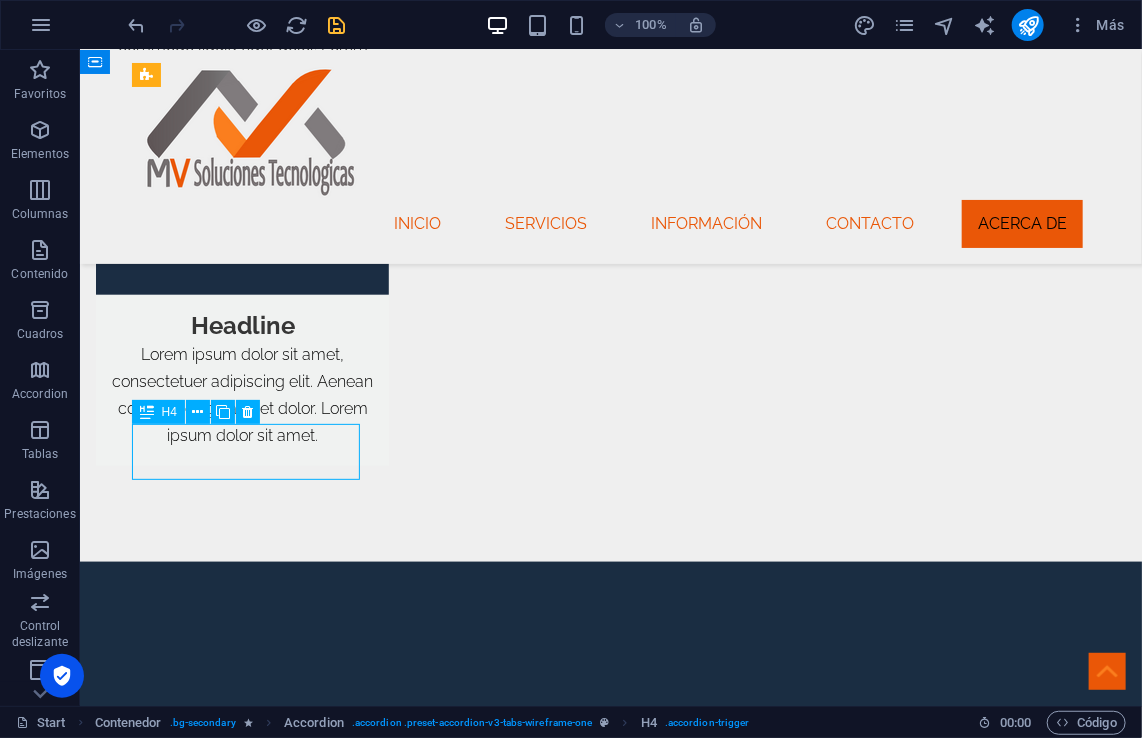click on "Headline" at bounding box center [252, 4416] 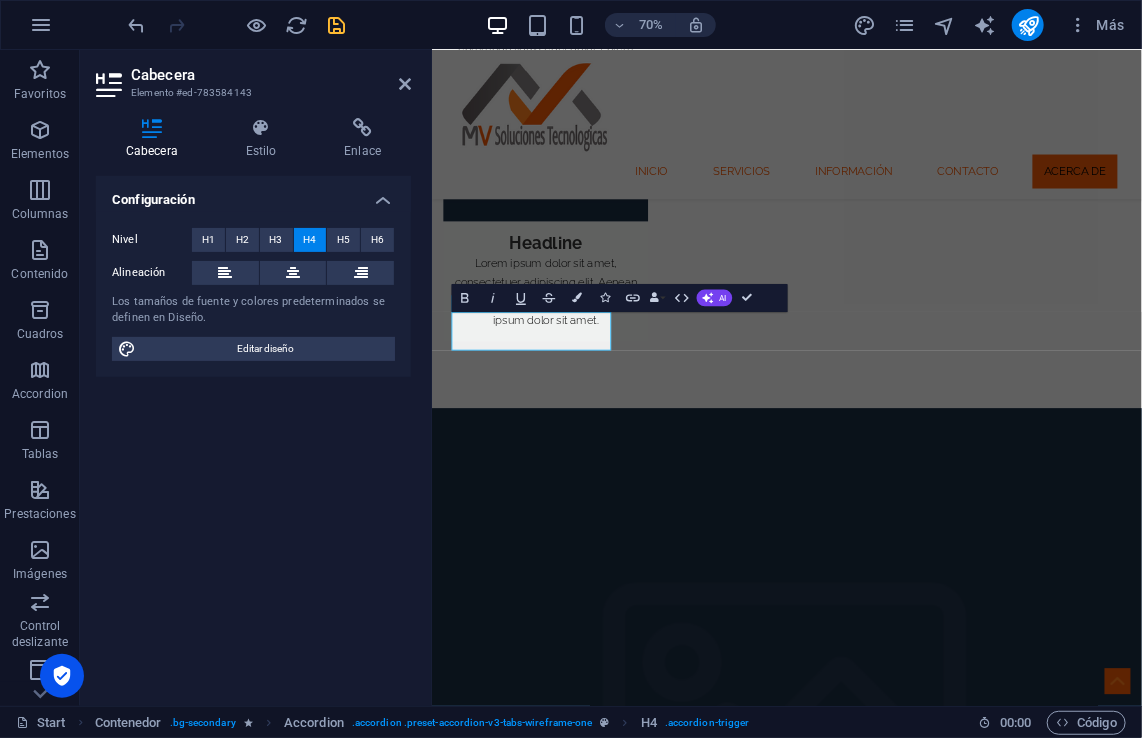 click on "Configuración Nivel H1 H2 H3 H4 H5 H6 Alineación Los tamaños de fuente y colores predeterminados se definen en Diseño. Editar diseño" at bounding box center [253, 433] 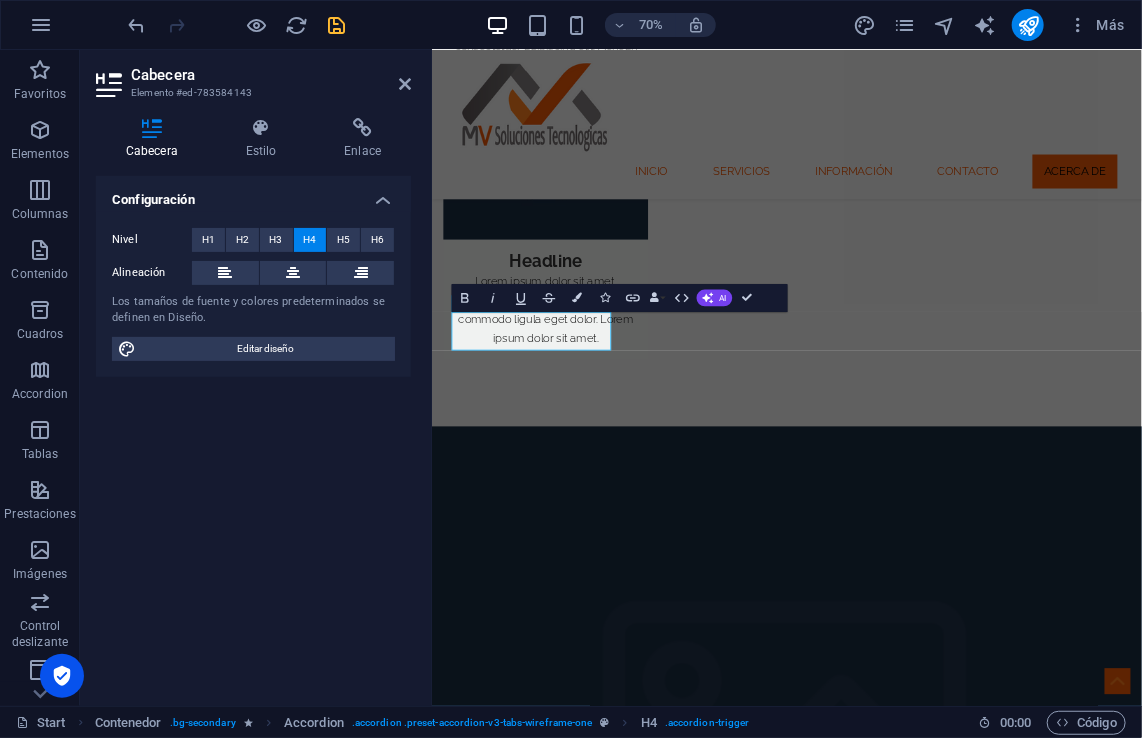 scroll, scrollTop: 3540, scrollLeft: 0, axis: vertical 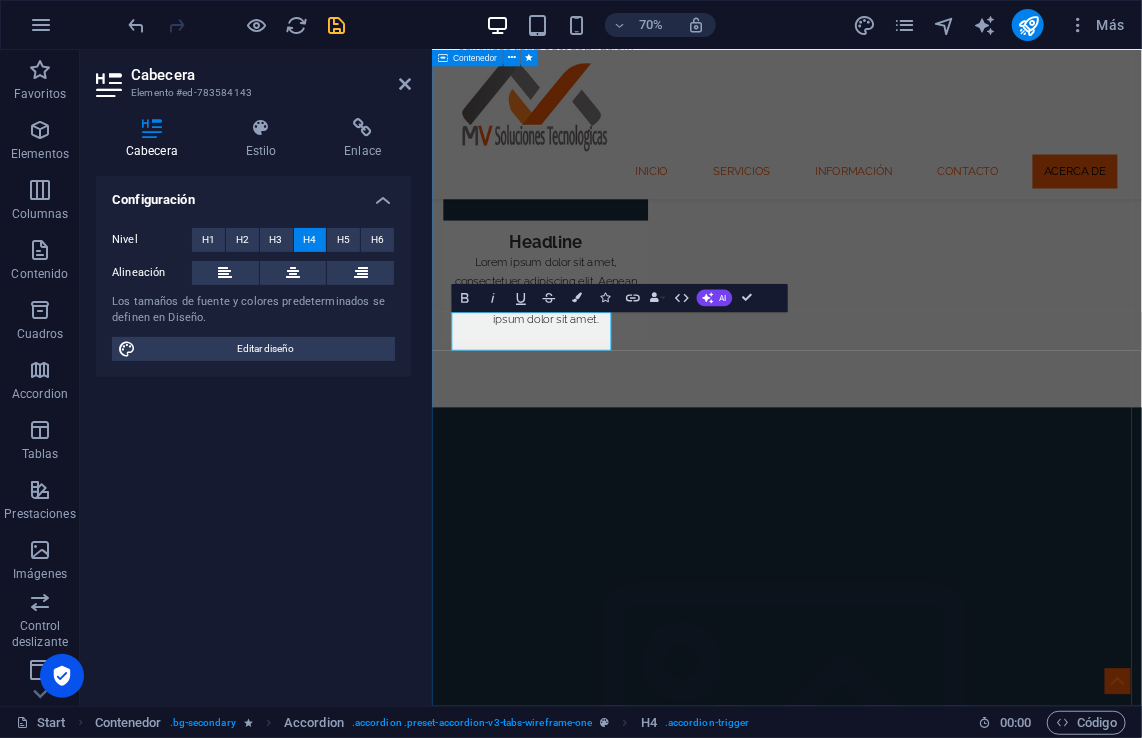 drag, startPoint x: 594, startPoint y: 440, endPoint x: 451, endPoint y: 437, distance: 143.03146 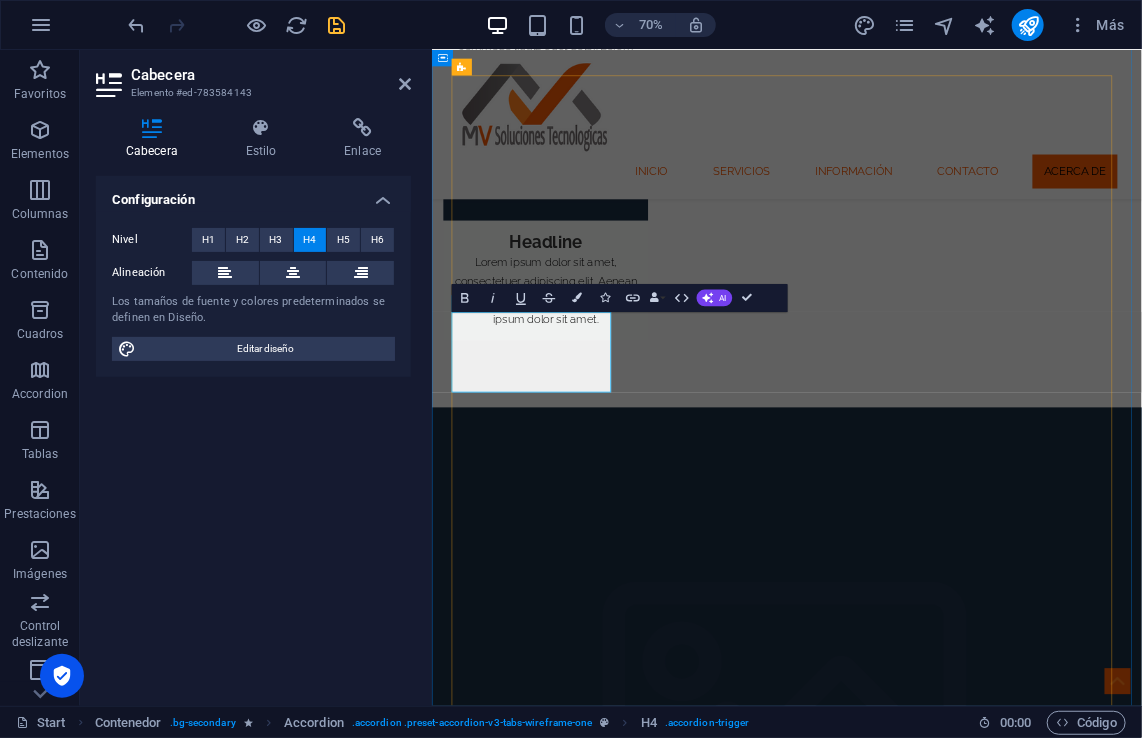 click on "Desarrollo de Software Multiplataforma" at bounding box center (580, 4494) 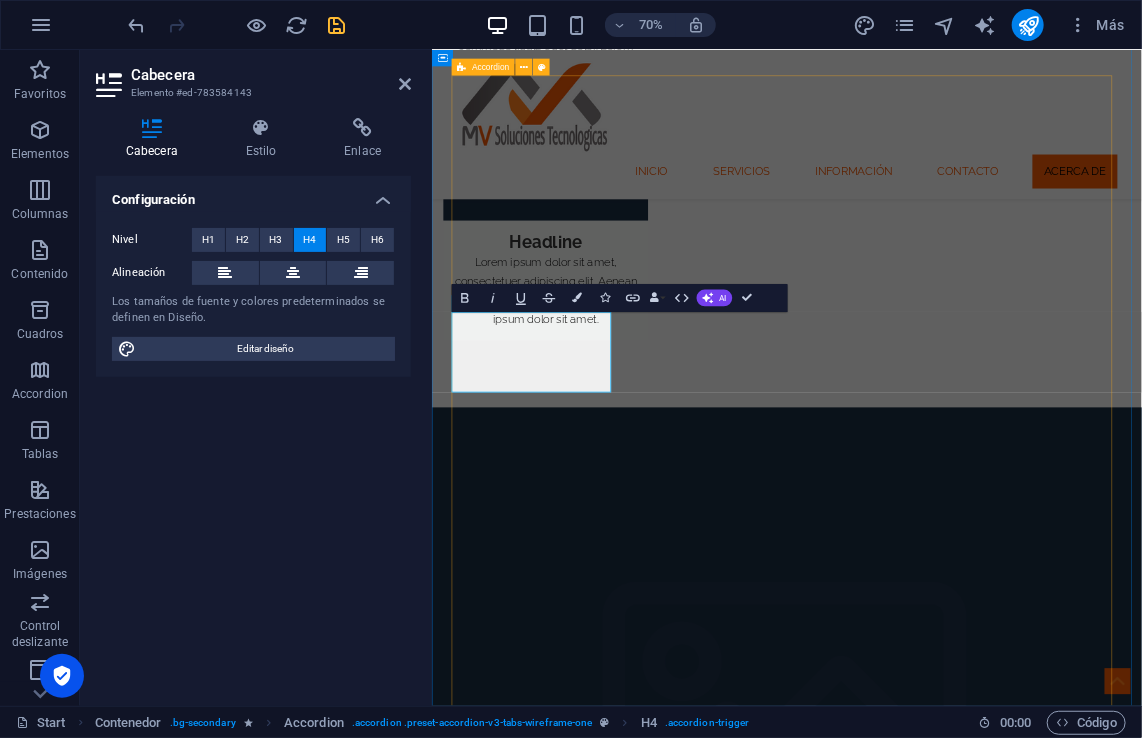 click on "Monteber ERP Lorem ipsum dolor sit amet, consectetur adipisicing elit. Maiores ipsum repellat minus nihil. [PERSON_NAME], [PERSON_NAME], nam dignissimos ea repudiandae minima voluptatum magni pariatur possimus quia accusamus harum facilis corporis animi nisi. Enim, pariatur, impedit quia repellat harum ipsam laboriosam voluptas dicta illum nisi obcaecati reprehenderit quis placeat recusandae tenetur aperiam. Lorem ipsum dolor sit amet, consectetur adipisicing elit. Maiores ipsum repellat minus nihil. [PERSON_NAME], [PERSON_NAME], nam dignissimos ea repudiandae minima voluptatum magni pariatur possimus quia accusamus harum facilis corporis animi nisi. Enim, pariatur, impedit quia repellat harum ipsam laboriosam voluptas dicta illum nisi obcaecati reprehenderit quis placeat recusandae tenetur aperiam. Desarrollo de Software Multiplataforma  Headline Headline" at bounding box center [938, 4562] 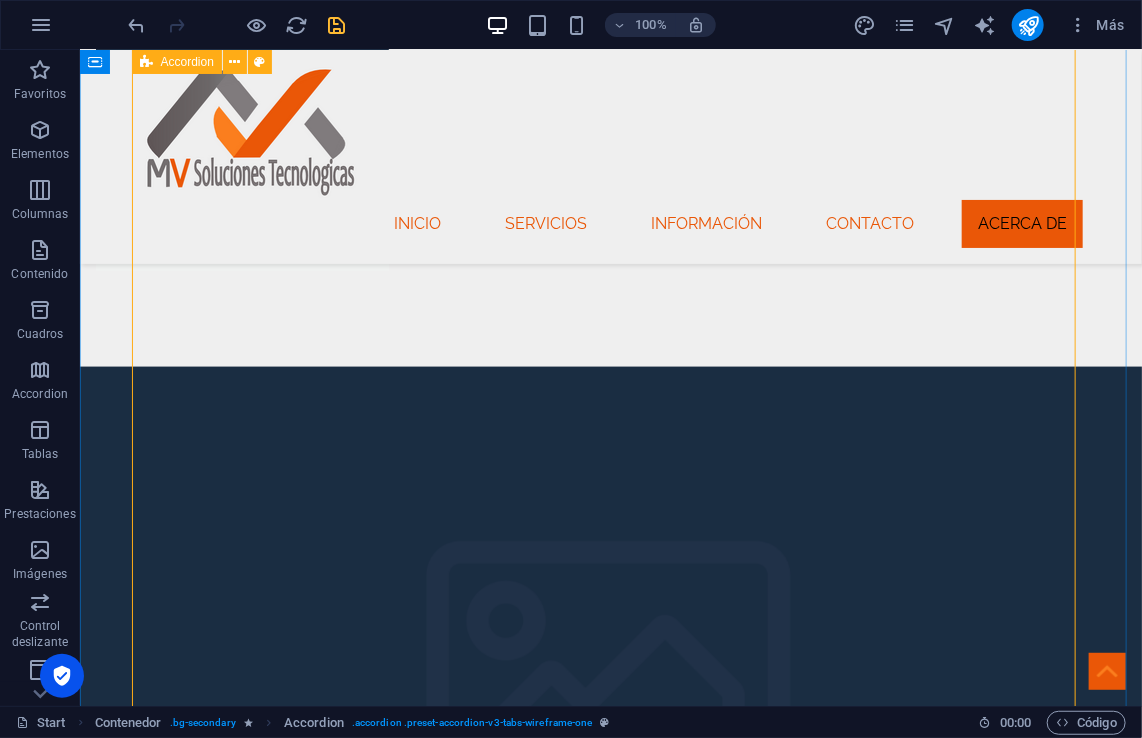 scroll, scrollTop: 3714, scrollLeft: 0, axis: vertical 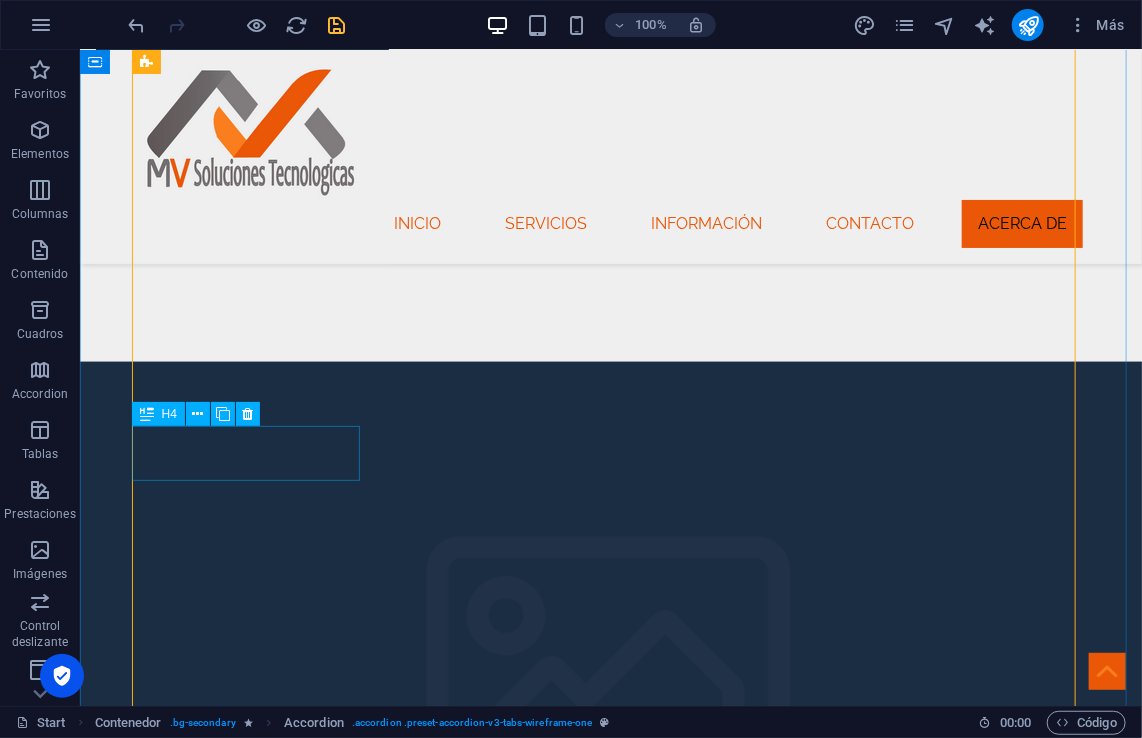 click on "Headline" at bounding box center (252, 4418) 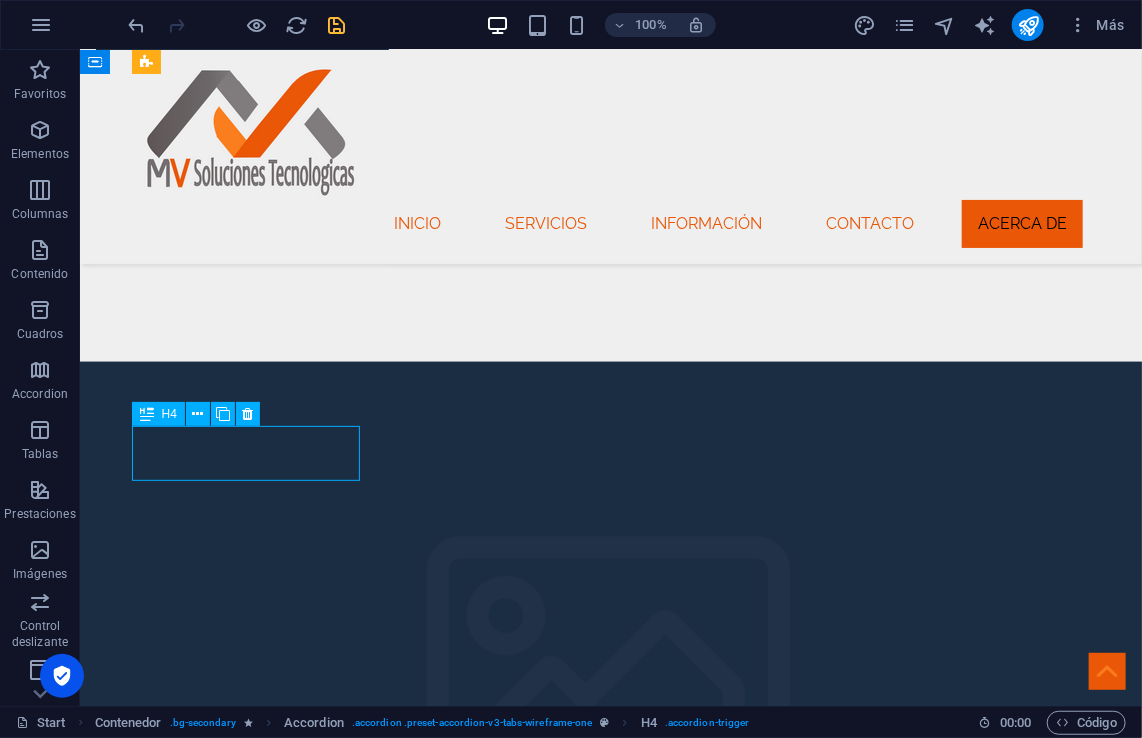 click on "Headline" at bounding box center (252, 4418) 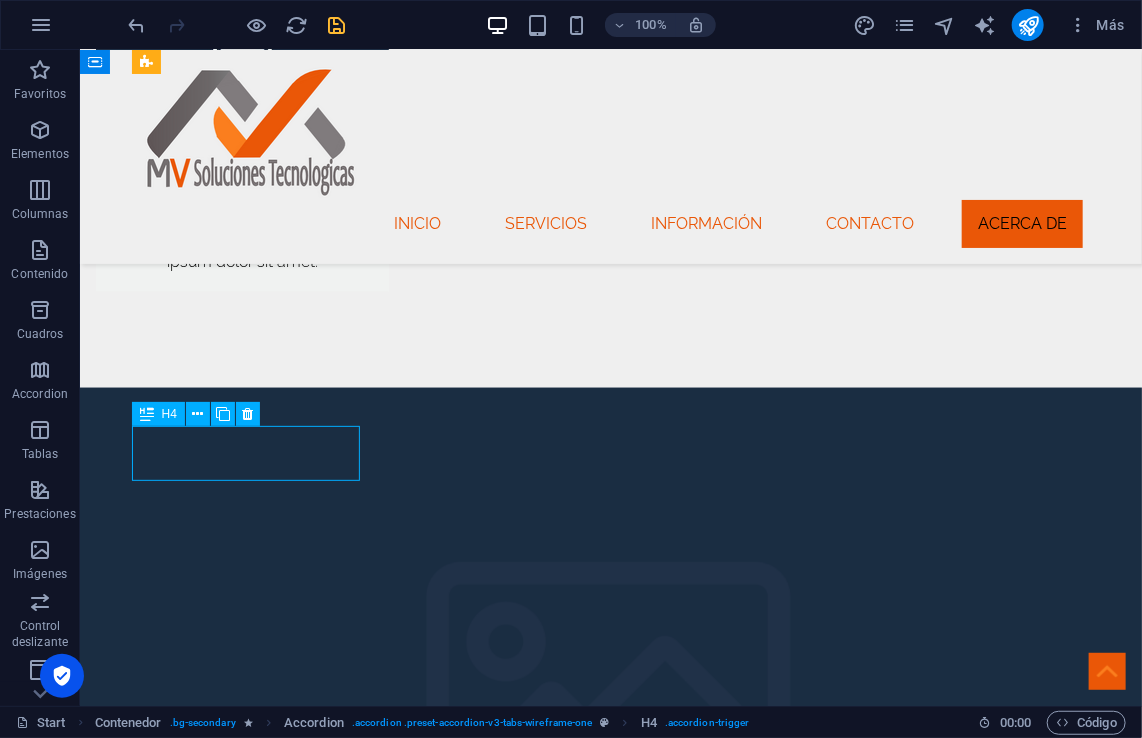 scroll, scrollTop: 3740, scrollLeft: 0, axis: vertical 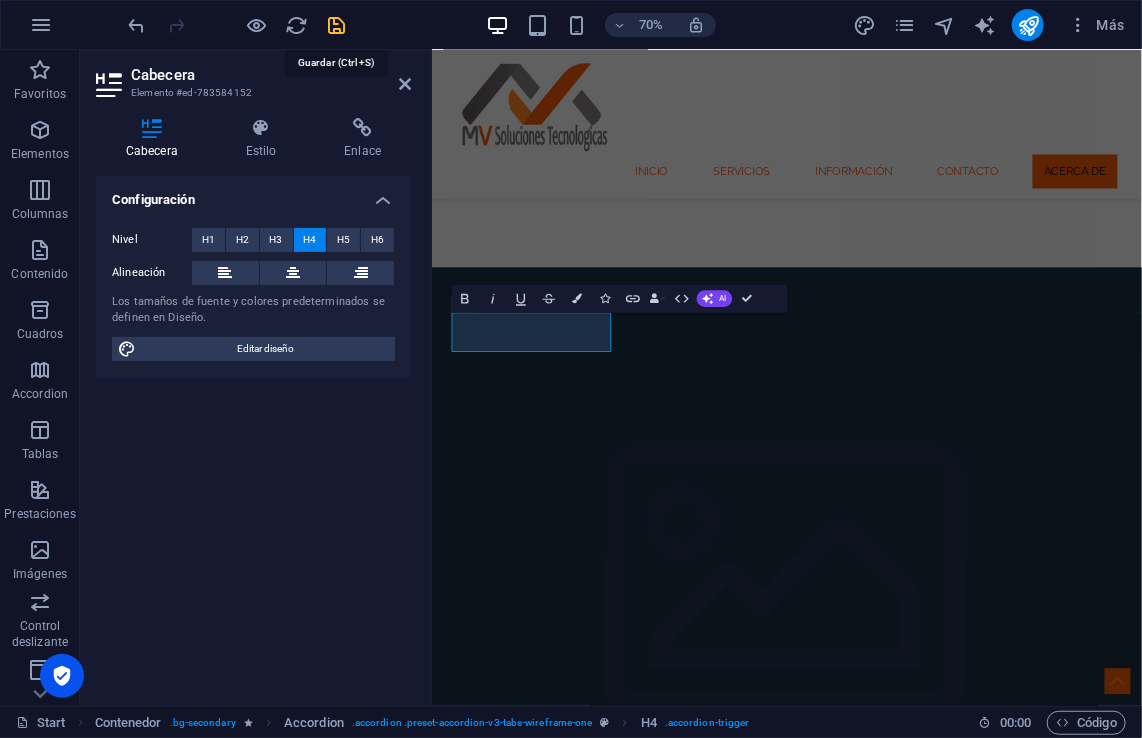 click at bounding box center [337, 25] 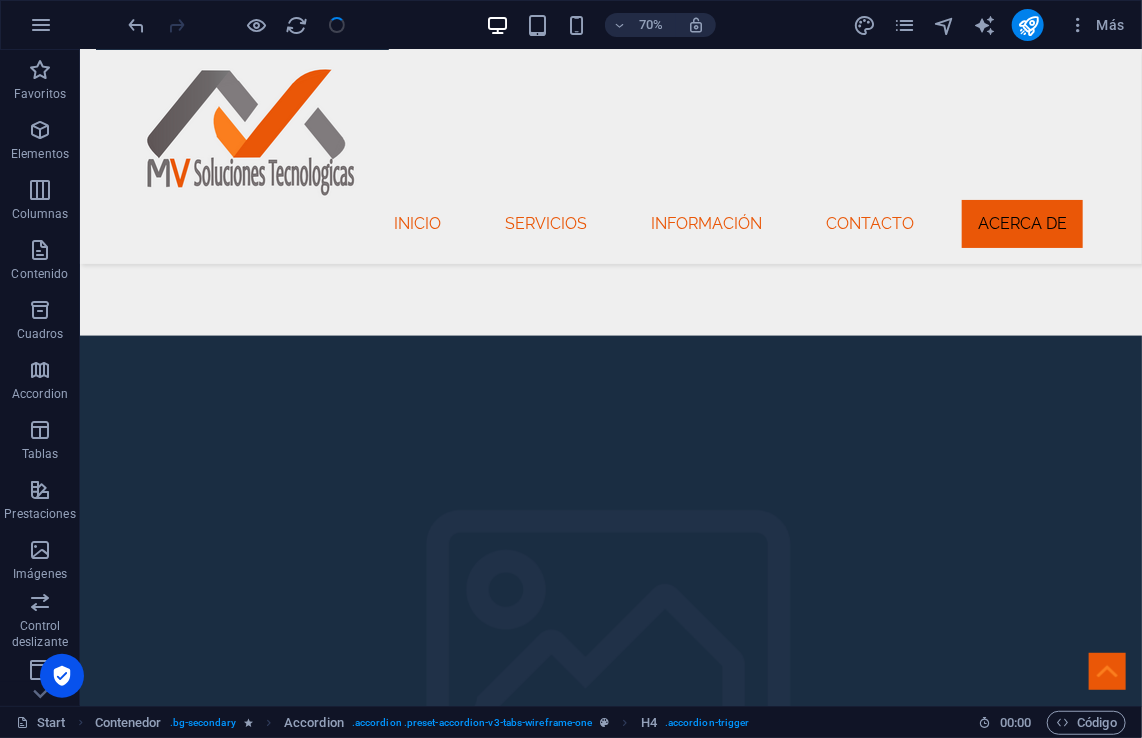 scroll, scrollTop: 3714, scrollLeft: 0, axis: vertical 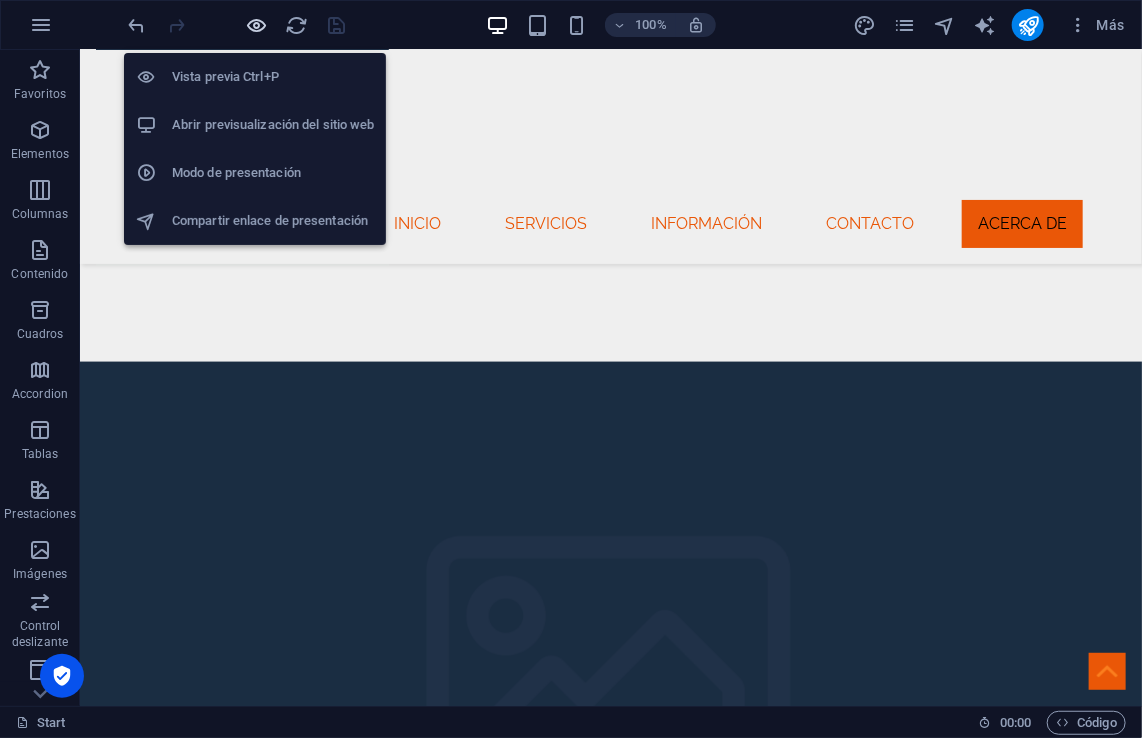 click at bounding box center [257, 25] 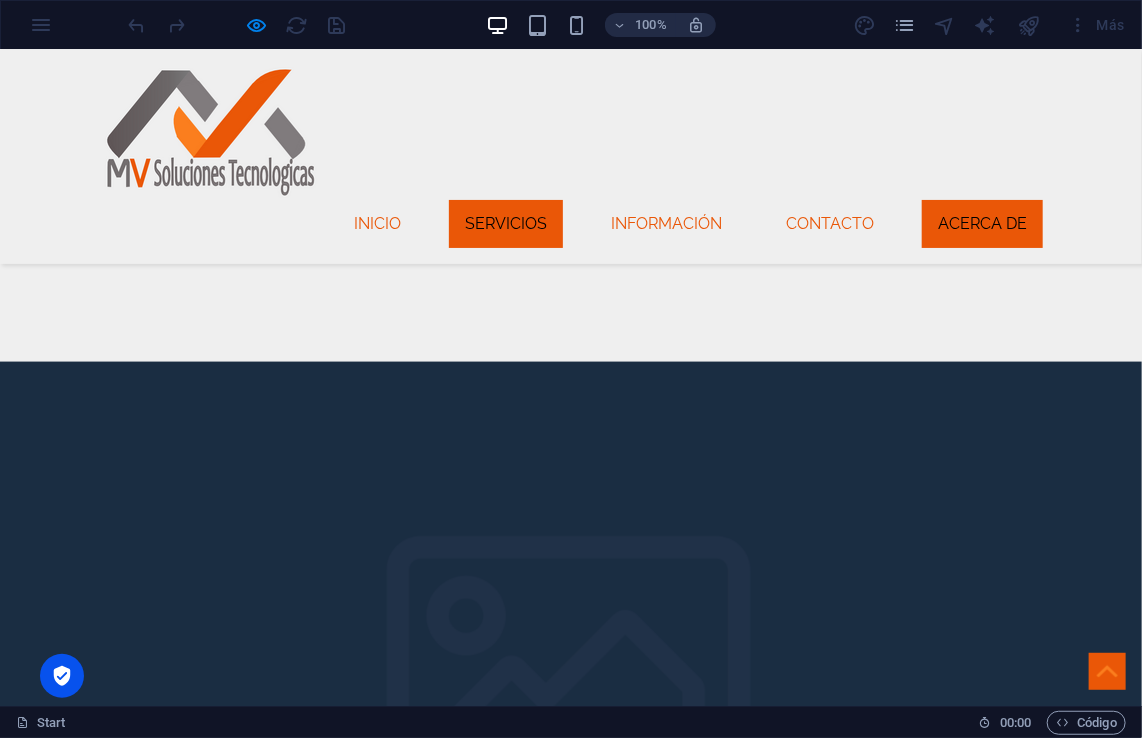 click on "Servicios" at bounding box center [506, 223] 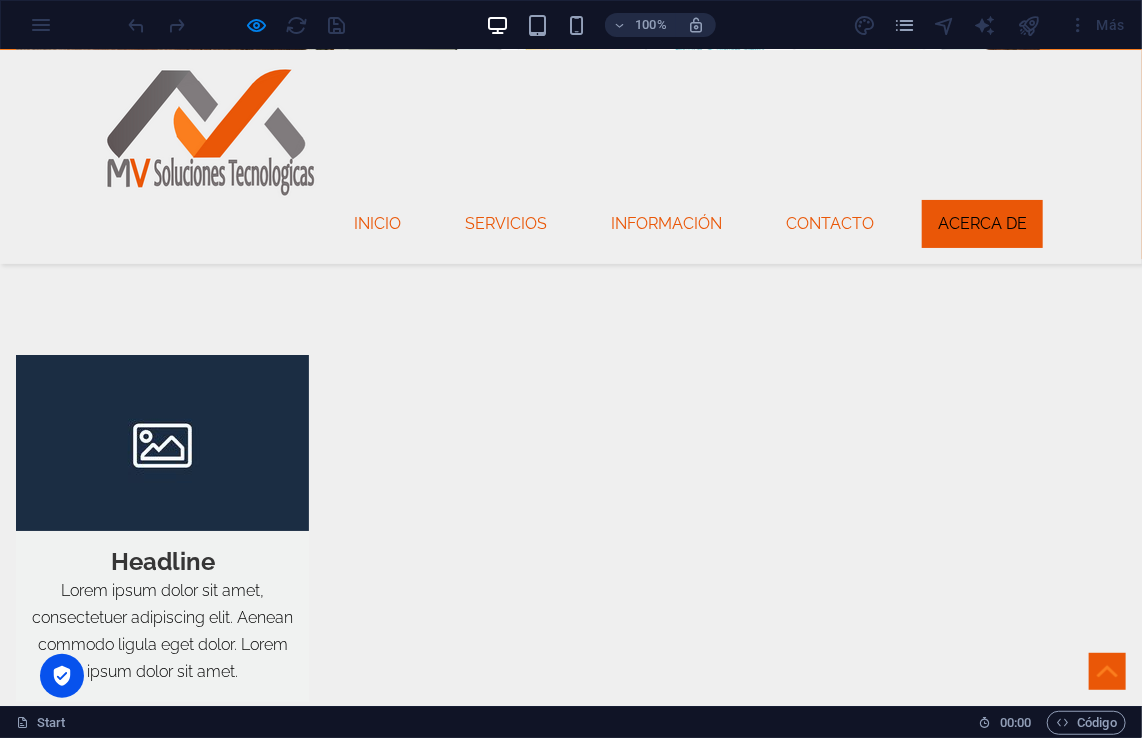 scroll, scrollTop: 2507, scrollLeft: 0, axis: vertical 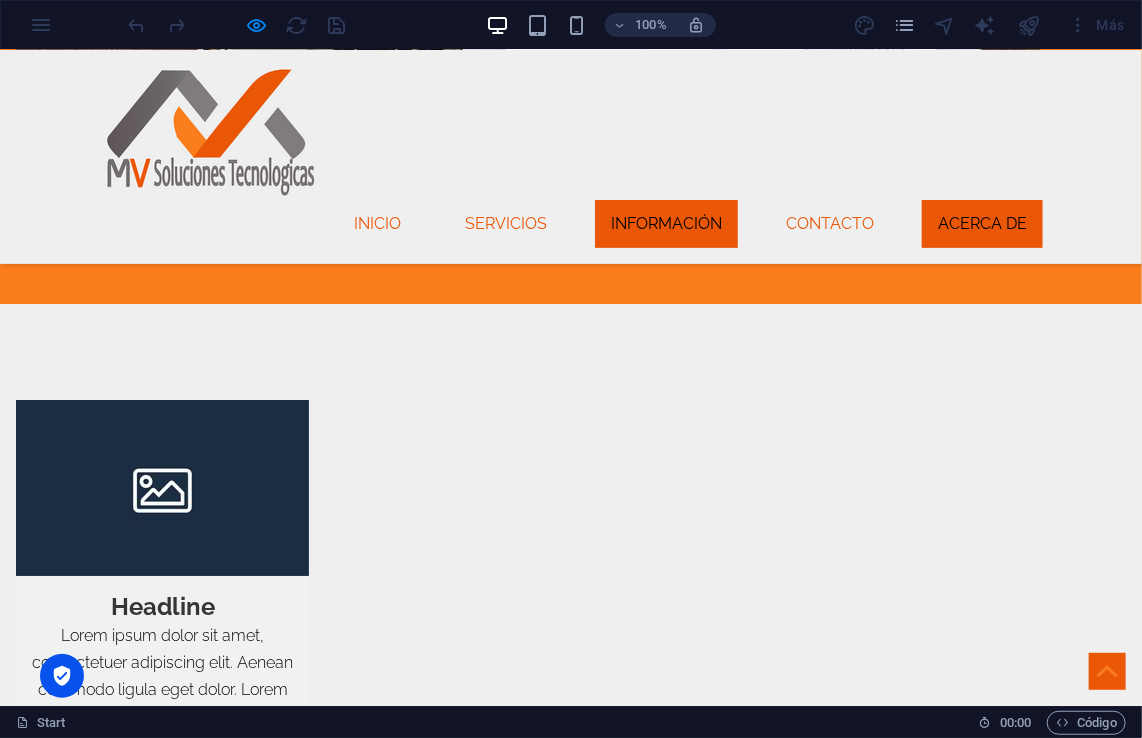 click on "Información" at bounding box center [666, 223] 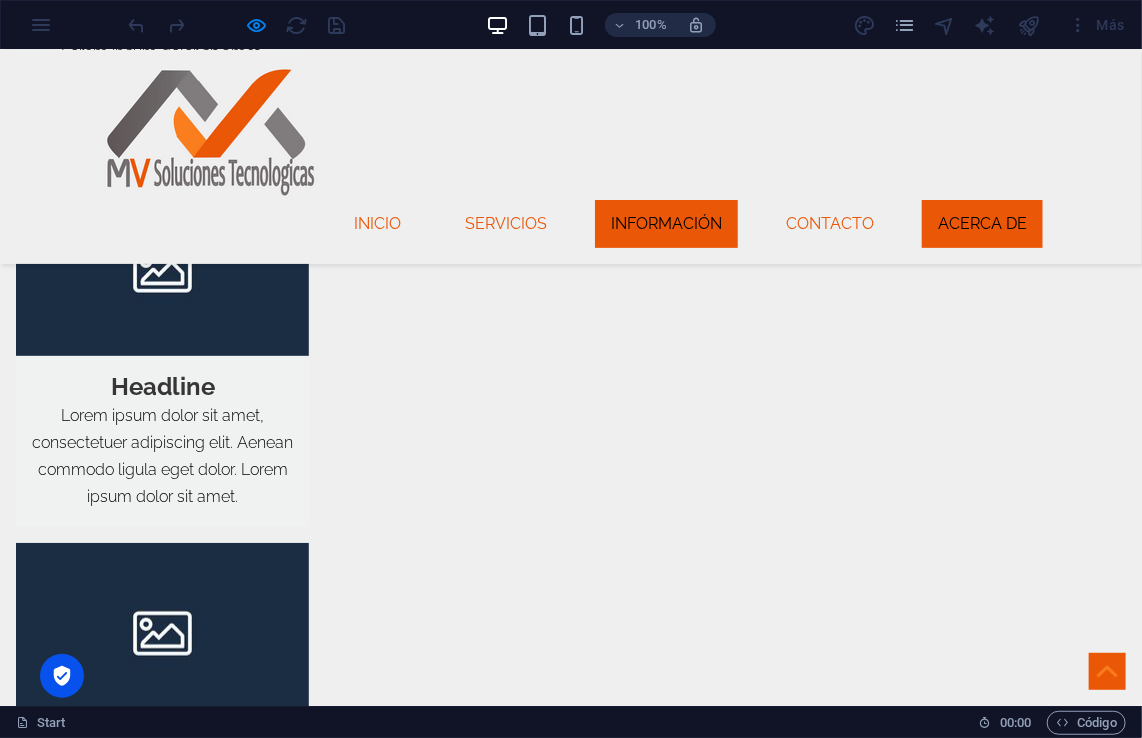 scroll, scrollTop: 3213, scrollLeft: 0, axis: vertical 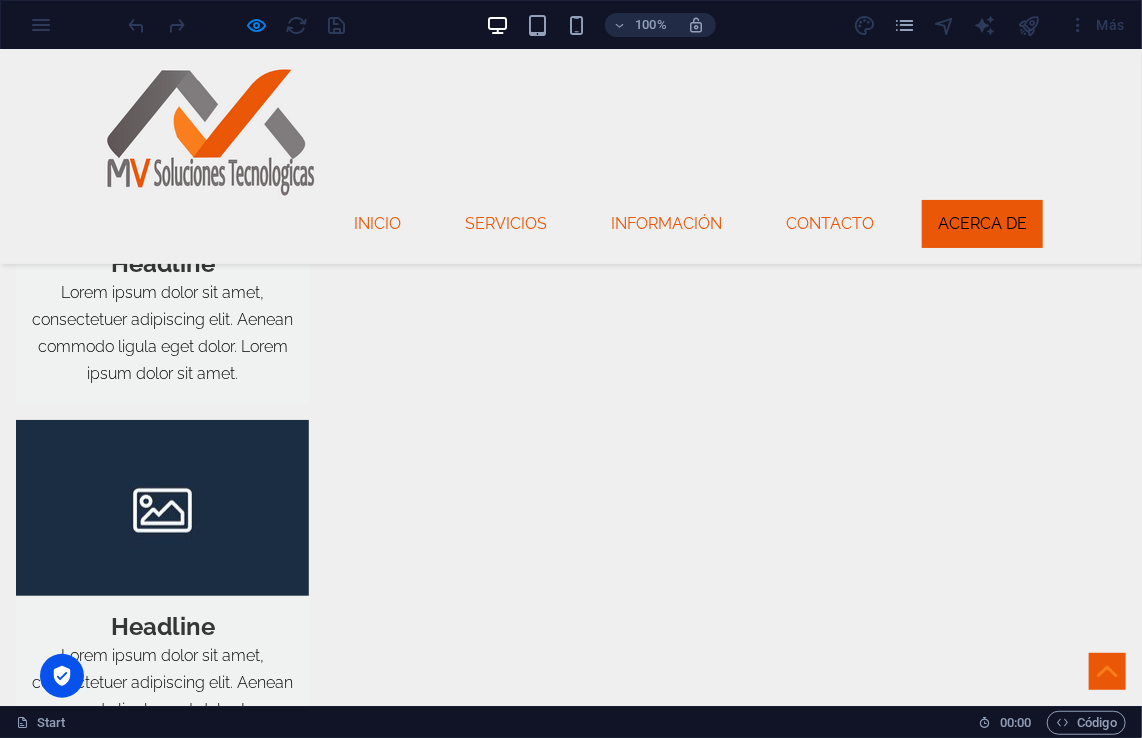 click on "Acerca de" at bounding box center [982, 223] 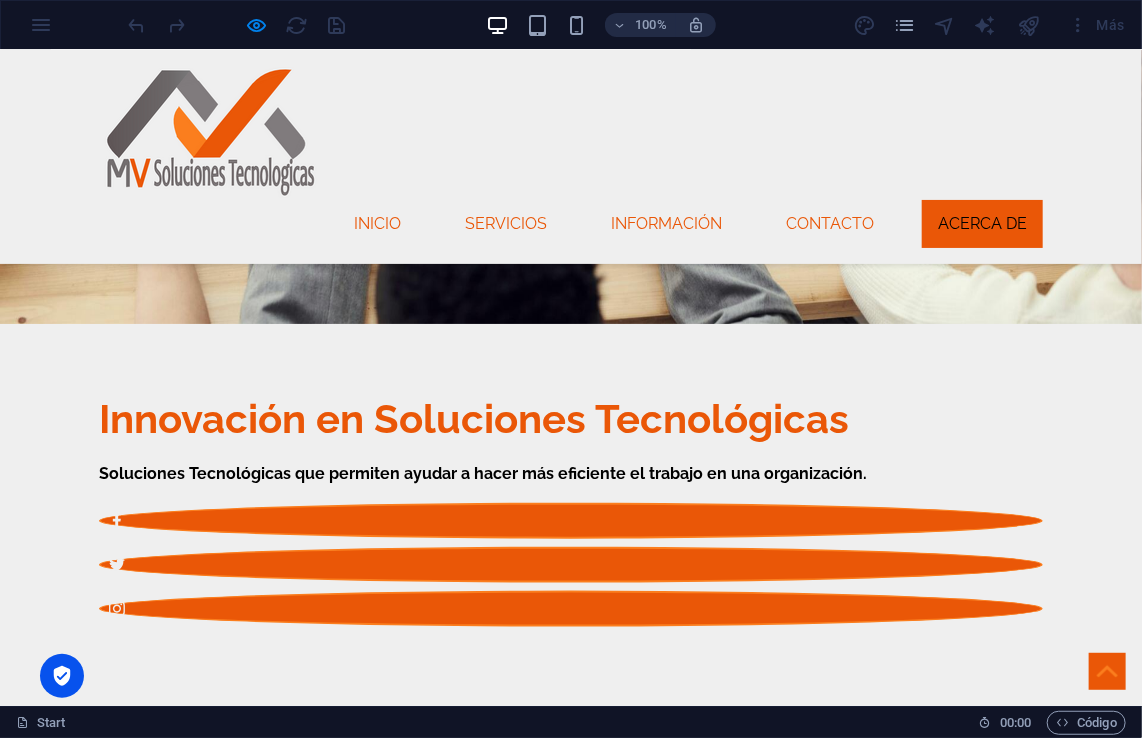 scroll, scrollTop: 464, scrollLeft: 0, axis: vertical 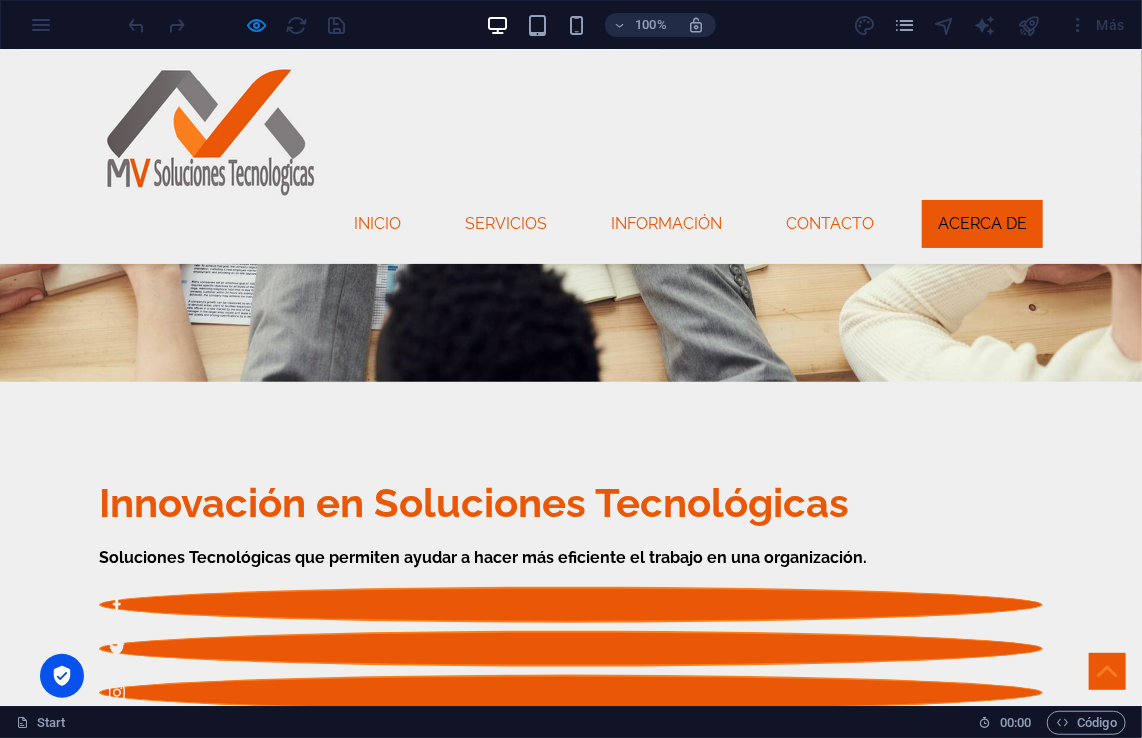 click on "Más Información" at bounding box center (191, 1162) 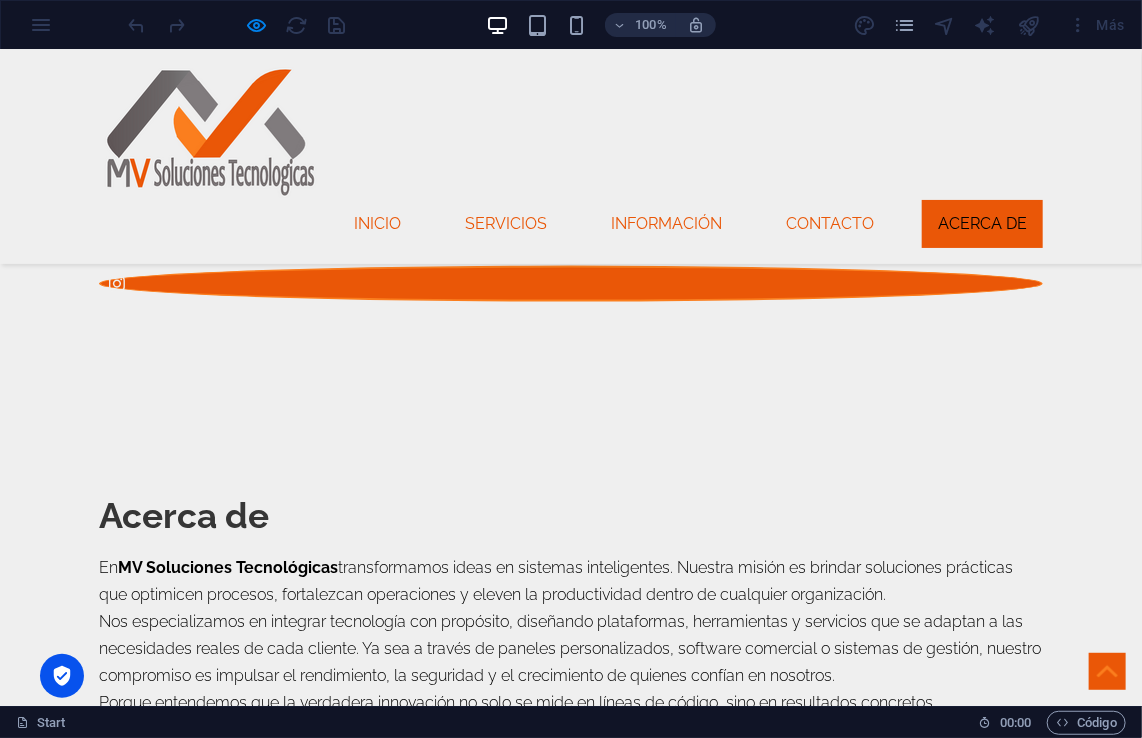 scroll, scrollTop: 836, scrollLeft: 0, axis: vertical 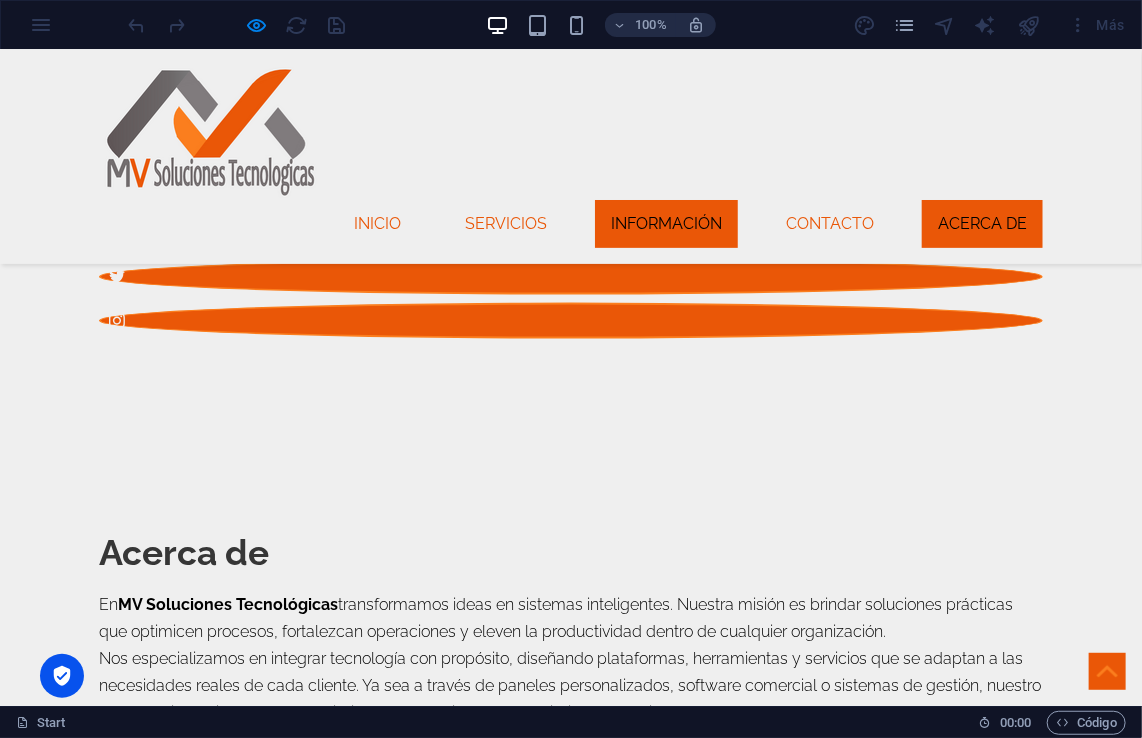 click on "Información" at bounding box center [666, 223] 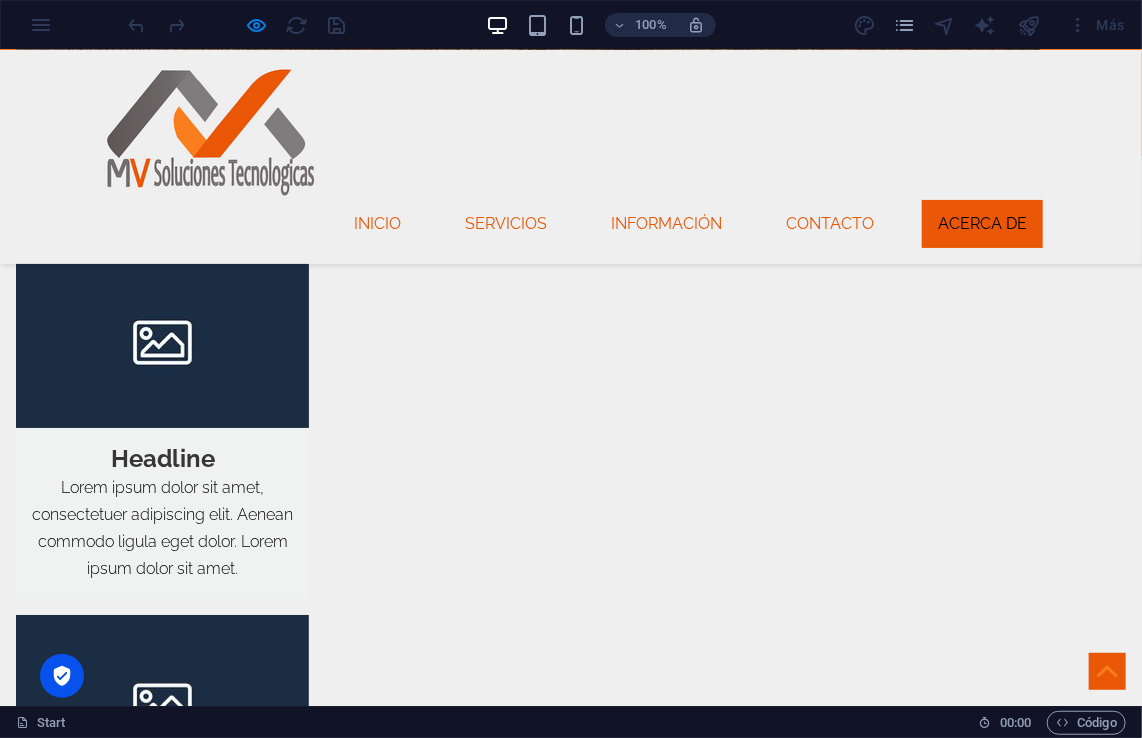 scroll, scrollTop: 3213, scrollLeft: 0, axis: vertical 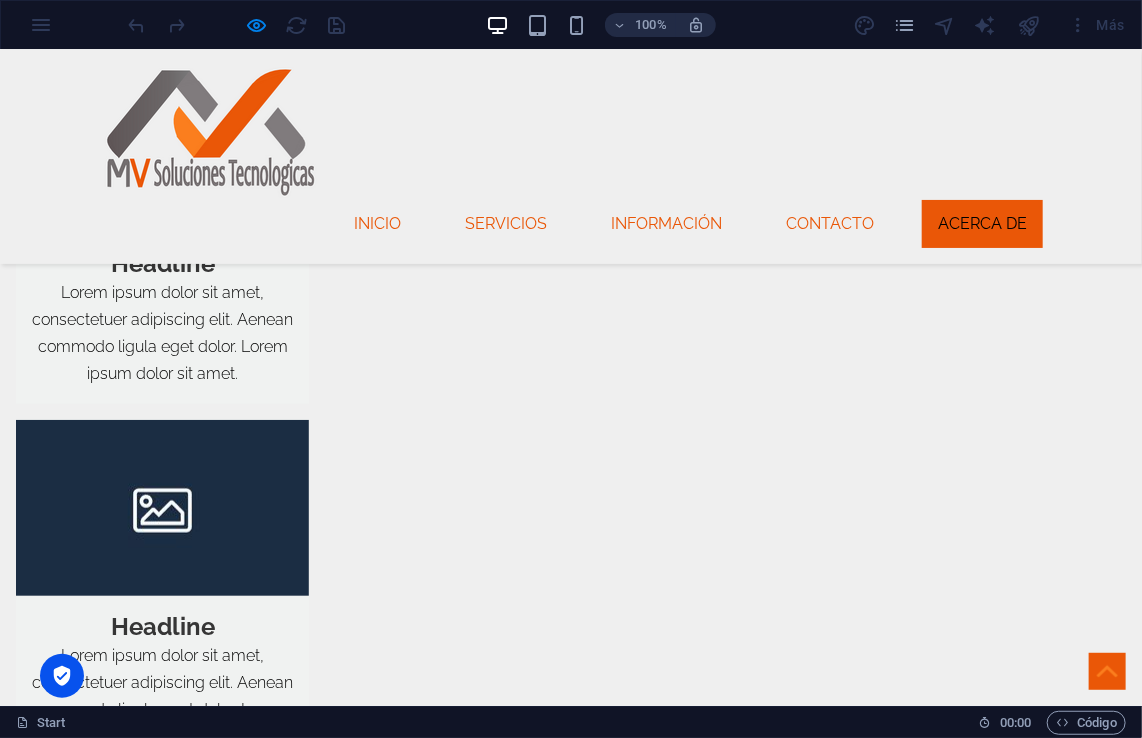 click on "Lorem ipsum dolor sit amet, consectetur adipisicing elit. Maiores ipsum repellat minus nihil. [PERSON_NAME], [PERSON_NAME], nam dignissimos ea repudiandae minima voluptatum magni pariatur possimus quia accusamus harum facilis corporis animi nisi. Enim, pariatur, impedit quia repellat harum ipsam laboriosam voluptas dicta illum nisi obcaecati reprehenderit quis placeat recusandae tenetur aperiam. Lorem ipsum dolor sit amet, consectetur adipisicing elit. Maiores ipsum repellat minus nihil. [PERSON_NAME], [PERSON_NAME], nam dignissimos ea repudiandae minima voluptatum magni pariatur possimus quia accusamus harum facilis corporis animi nisi. Enim, pariatur, impedit quia repellat harum ipsam laboriosam voluptas dicta illum nisi obcaecati reprehenderit quis placeat recusandae tenetur aperiam." at bounding box center (701, 4438) 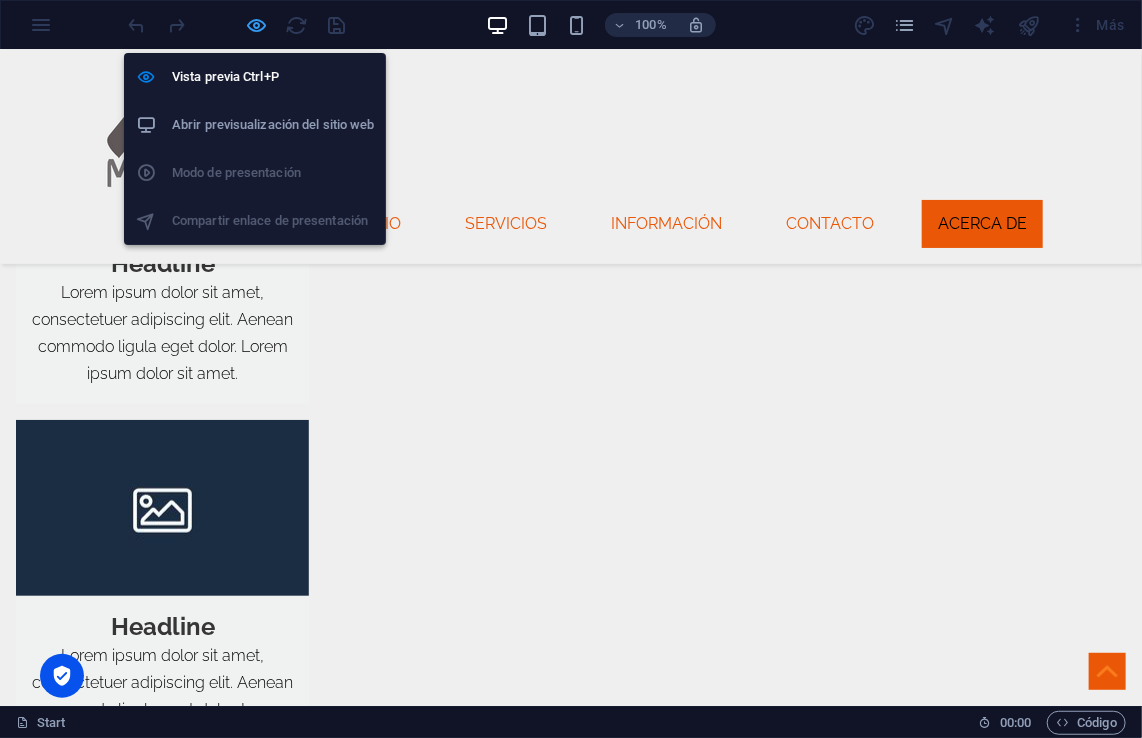click at bounding box center (257, 25) 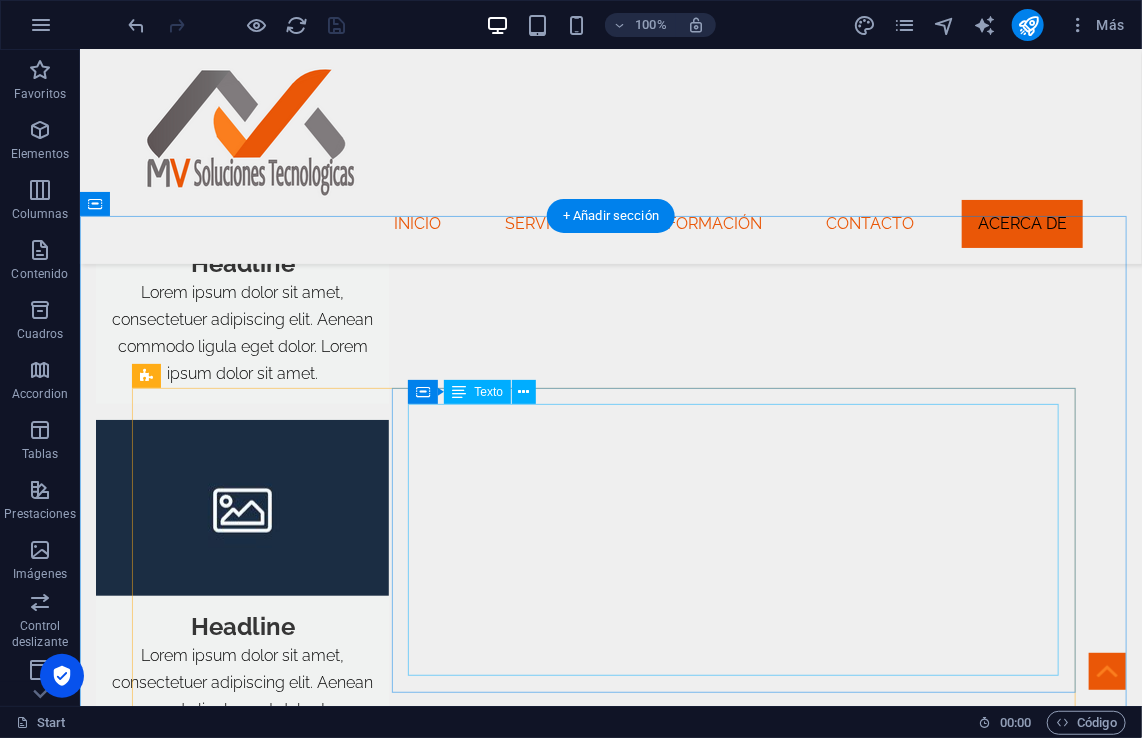 click on "Lorem ipsum dolor sit amet, consectetur adipisicing elit. Maiores ipsum repellat minus nihil. [PERSON_NAME], [PERSON_NAME], nam dignissimos ea repudiandae minima voluptatum magni pariatur possimus quia accusamus harum facilis corporis animi nisi. Enim, pariatur, impedit quia repellat harum ipsam laboriosam voluptas dicta illum nisi obcaecati reprehenderit quis placeat recusandae tenetur aperiam. Lorem ipsum dolor sit amet, consectetur adipisicing elit. Maiores ipsum repellat minus nihil. [PERSON_NAME], [PERSON_NAME], nam dignissimos ea repudiandae minima voluptatum magni pariatur possimus quia accusamus harum facilis corporis animi nisi. Enim, pariatur, impedit quia repellat harum ipsam laboriosam voluptas dicta illum nisi obcaecati reprehenderit quis placeat recusandae tenetur aperiam." at bounding box center [740, 4439] 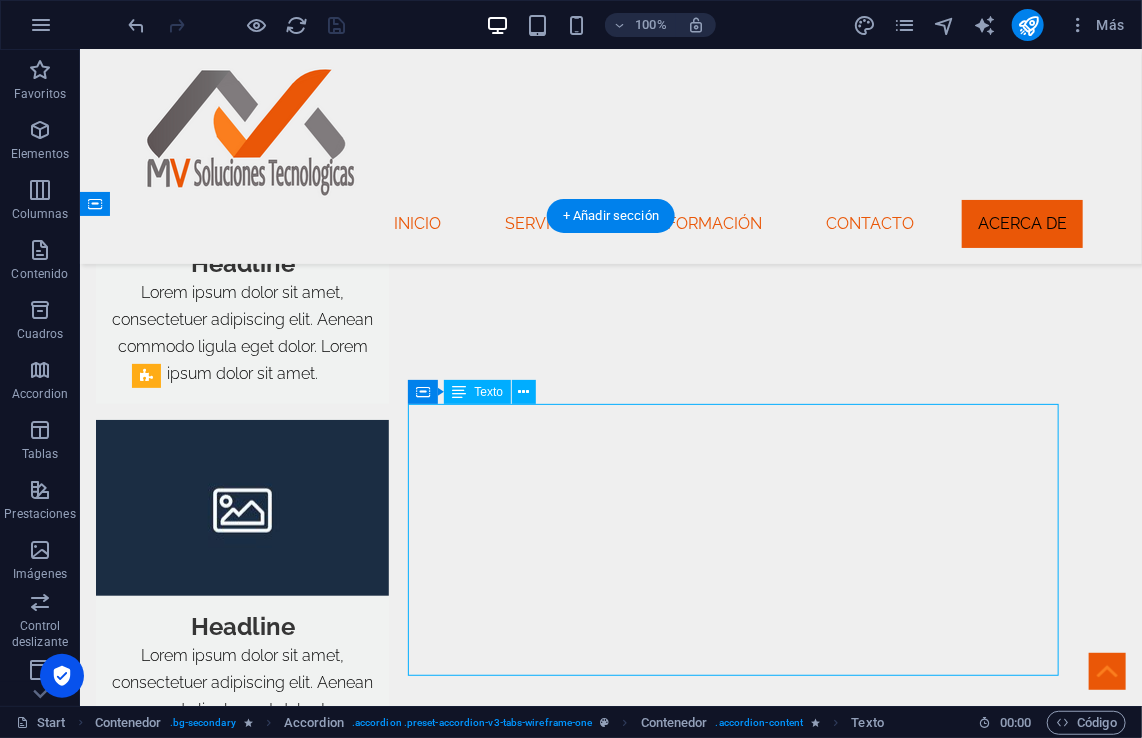 click on "Lorem ipsum dolor sit amet, consectetur adipisicing elit. Maiores ipsum repellat minus nihil. [PERSON_NAME], [PERSON_NAME], nam dignissimos ea repudiandae minima voluptatum magni pariatur possimus quia accusamus harum facilis corporis animi nisi. Enim, pariatur, impedit quia repellat harum ipsam laboriosam voluptas dicta illum nisi obcaecati reprehenderit quis placeat recusandae tenetur aperiam. Lorem ipsum dolor sit amet, consectetur adipisicing elit. Maiores ipsum repellat minus nihil. [PERSON_NAME], [PERSON_NAME], nam dignissimos ea repudiandae minima voluptatum magni pariatur possimus quia accusamus harum facilis corporis animi nisi. Enim, pariatur, impedit quia repellat harum ipsam laboriosam voluptas dicta illum nisi obcaecati reprehenderit quis placeat recusandae tenetur aperiam." at bounding box center [740, 4439] 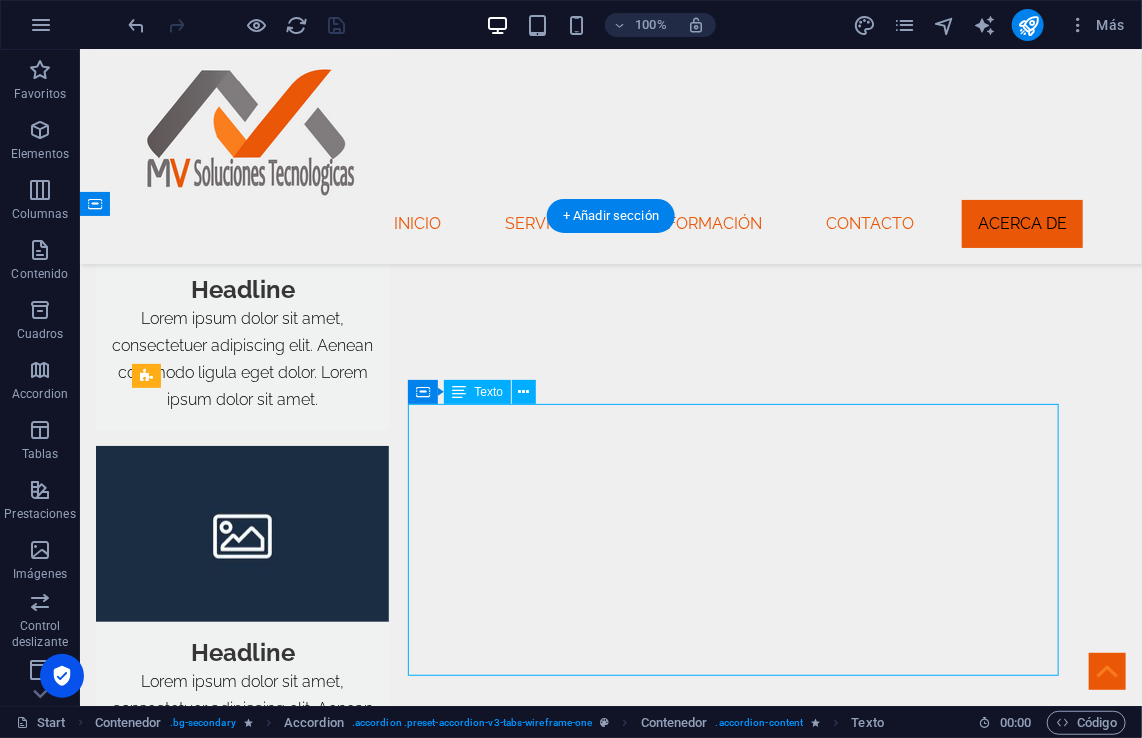 scroll, scrollTop: 3240, scrollLeft: 0, axis: vertical 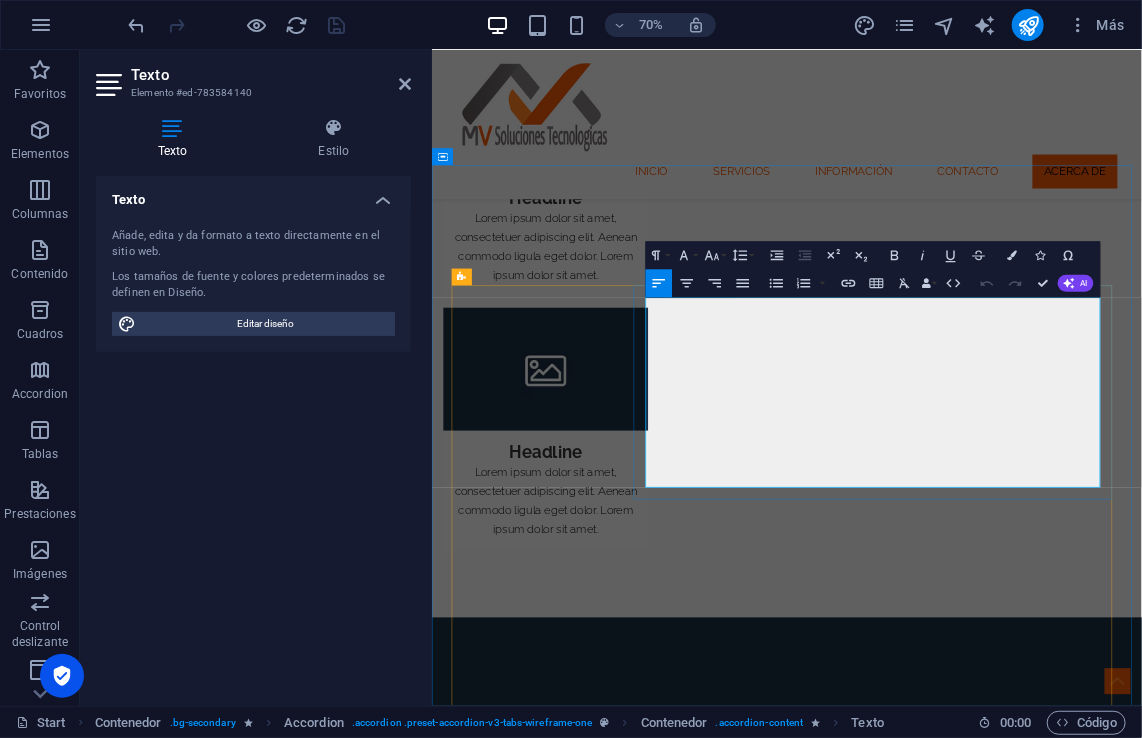 drag, startPoint x: 744, startPoint y: 422, endPoint x: 995, endPoint y: 643, distance: 334.42786 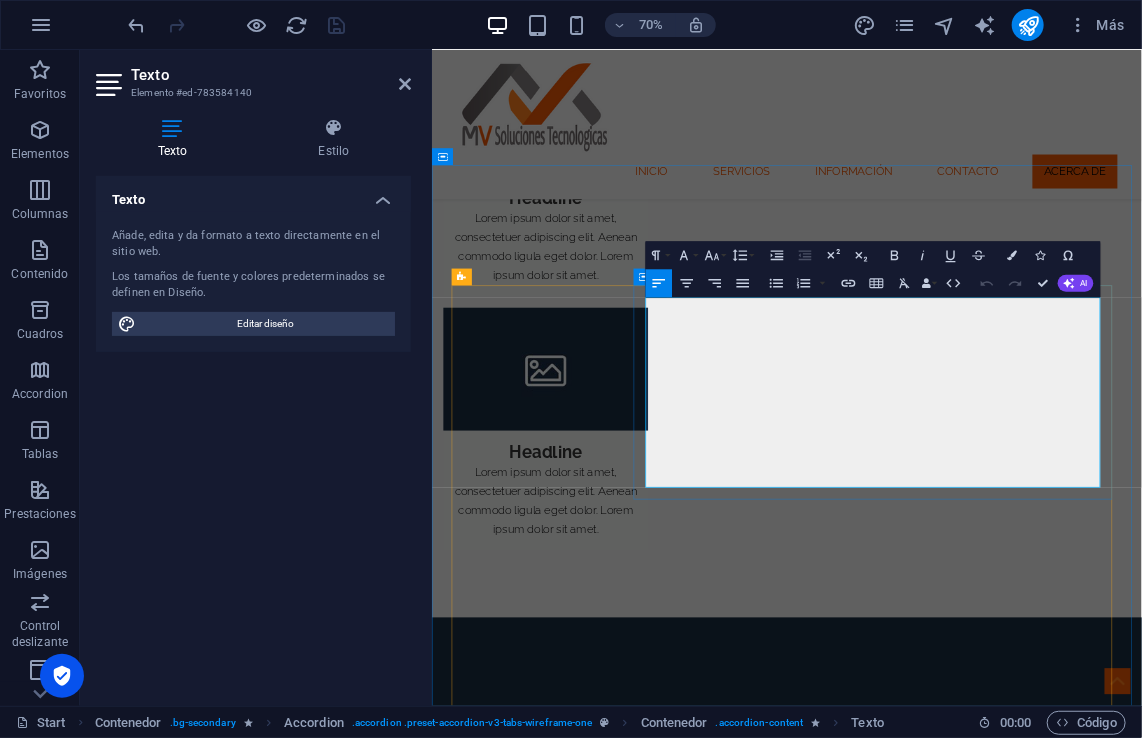 drag, startPoint x: 954, startPoint y: 668, endPoint x: 721, endPoint y: 425, distance: 336.6571 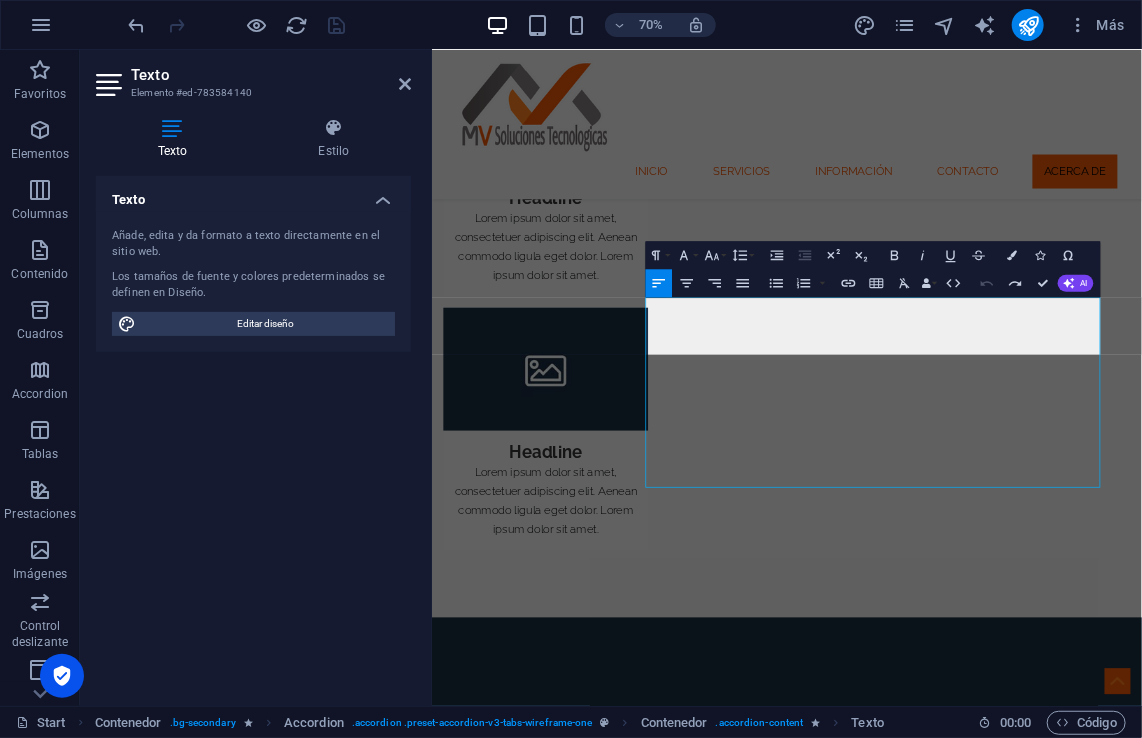 scroll, scrollTop: 3921, scrollLeft: 1, axis: both 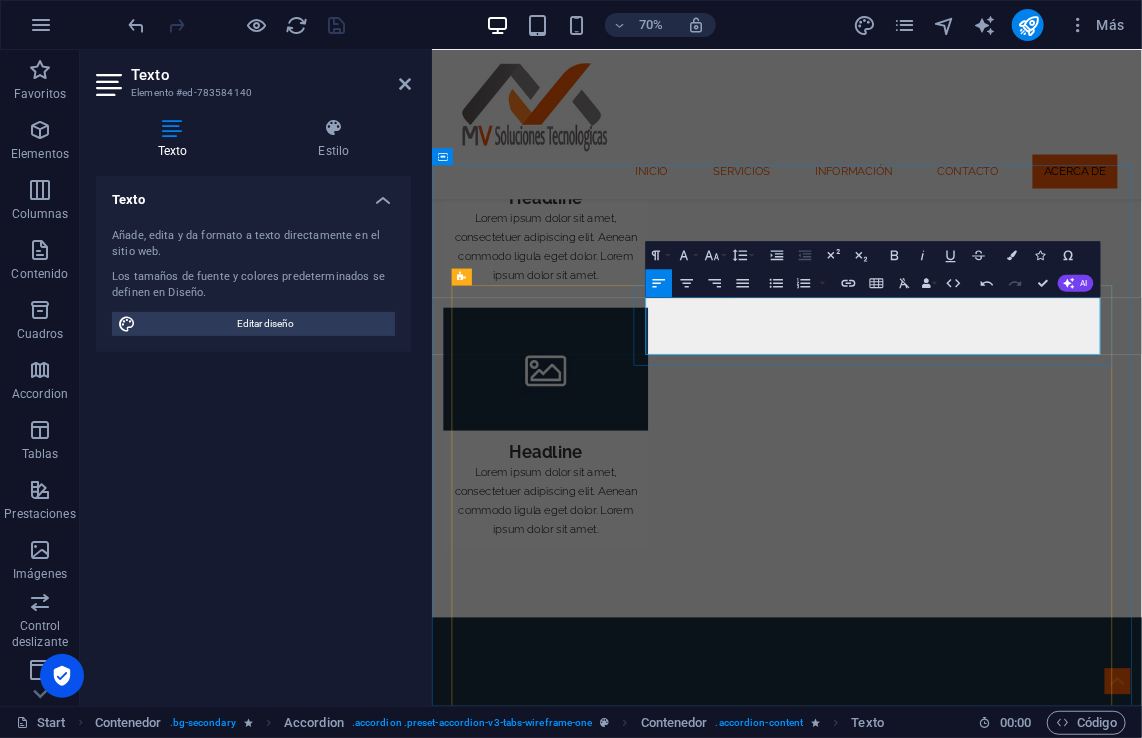 click on "Monteber es un software ERP mexicano diseñado para integrar todas las áreas de una empresa en una sola plataforma, facilitando la administración, automatización y análisis de procesos clave2. Aquí tienes un resumen de sus características más destacadas:" at bounding box center (1068, 4456) 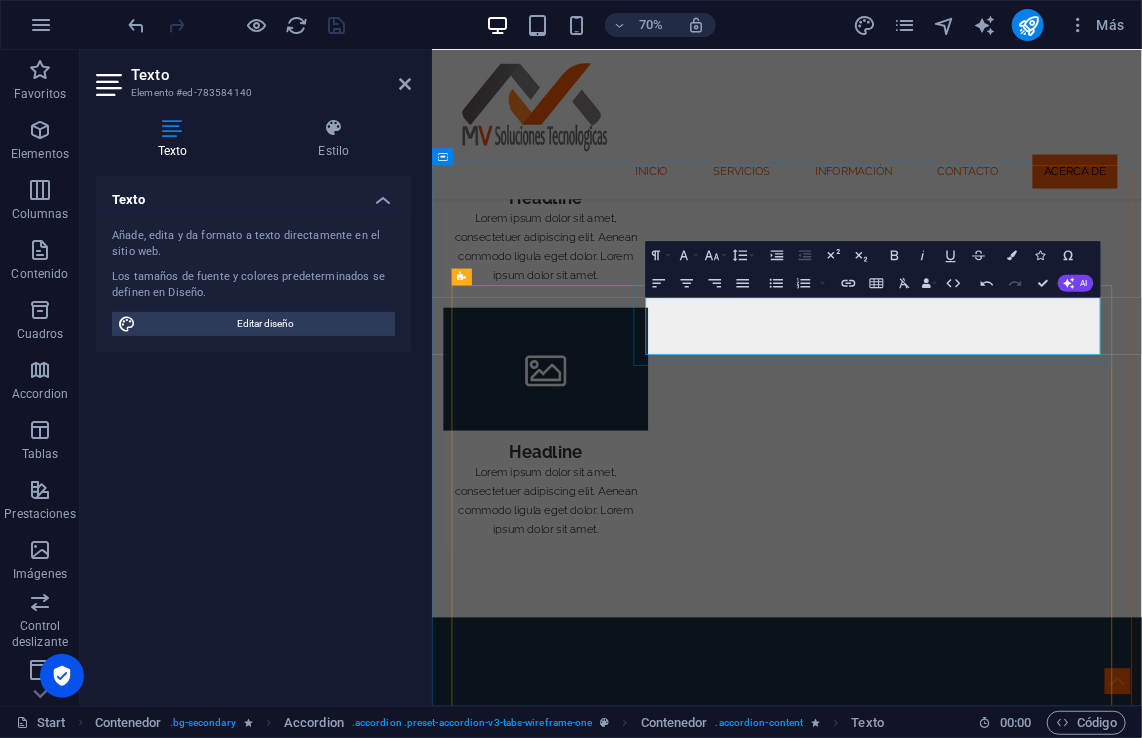 click on "Monteber es un software ERP mexicano diseñado para integrar todas las áreas de una empresa en una sola plataforma, facilitando la administración, automatización y análisis de procesos clave2. Aquí tienes un resumen de sus características más destacadas:" at bounding box center (1068, 4456) 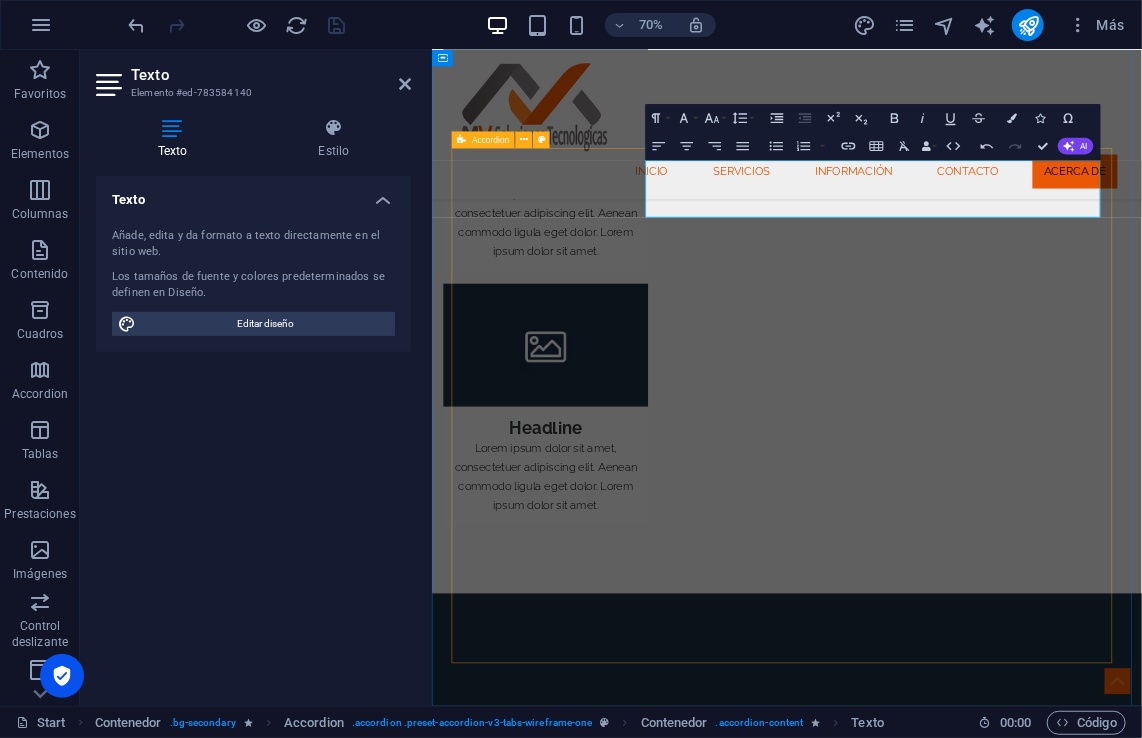 scroll, scrollTop: 3160, scrollLeft: 0, axis: vertical 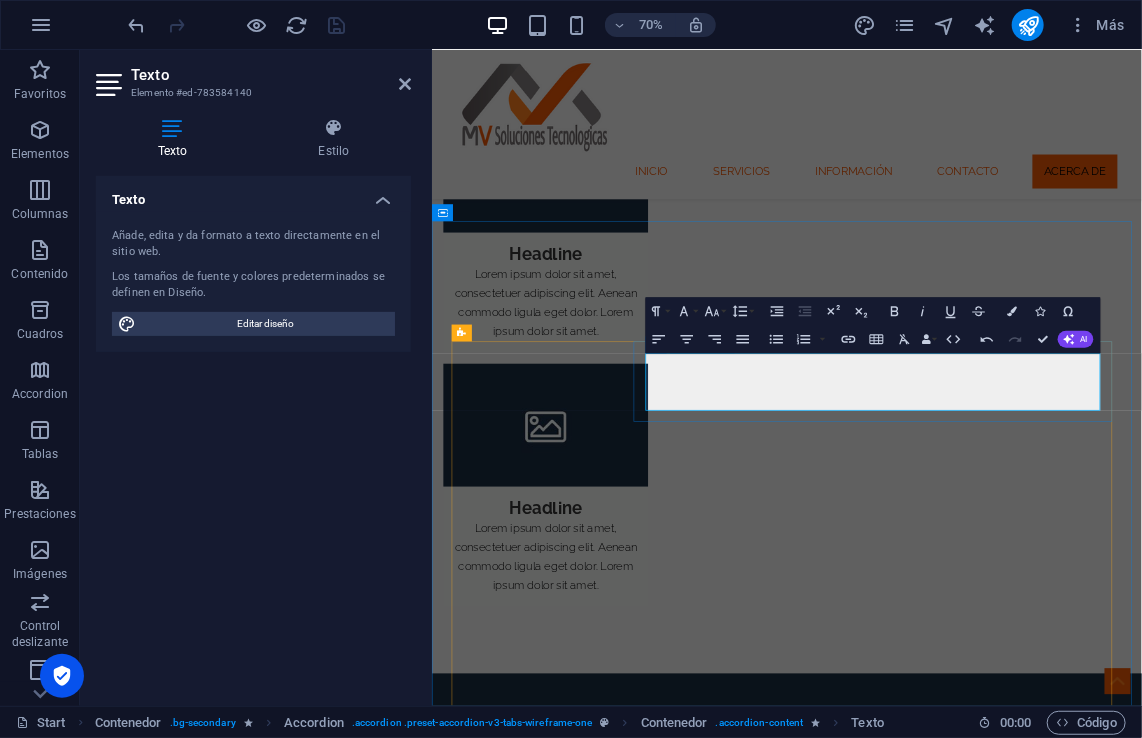 click on "Monteber es un software ERP mexicano diseñado para integrar todas las áreas de una empresa en una sola plataforma, facilitando la administración, automatización y análisis de procesos clave2. Aquí tienes un resumen de sus características más destacadas:" at bounding box center (1068, 4536) 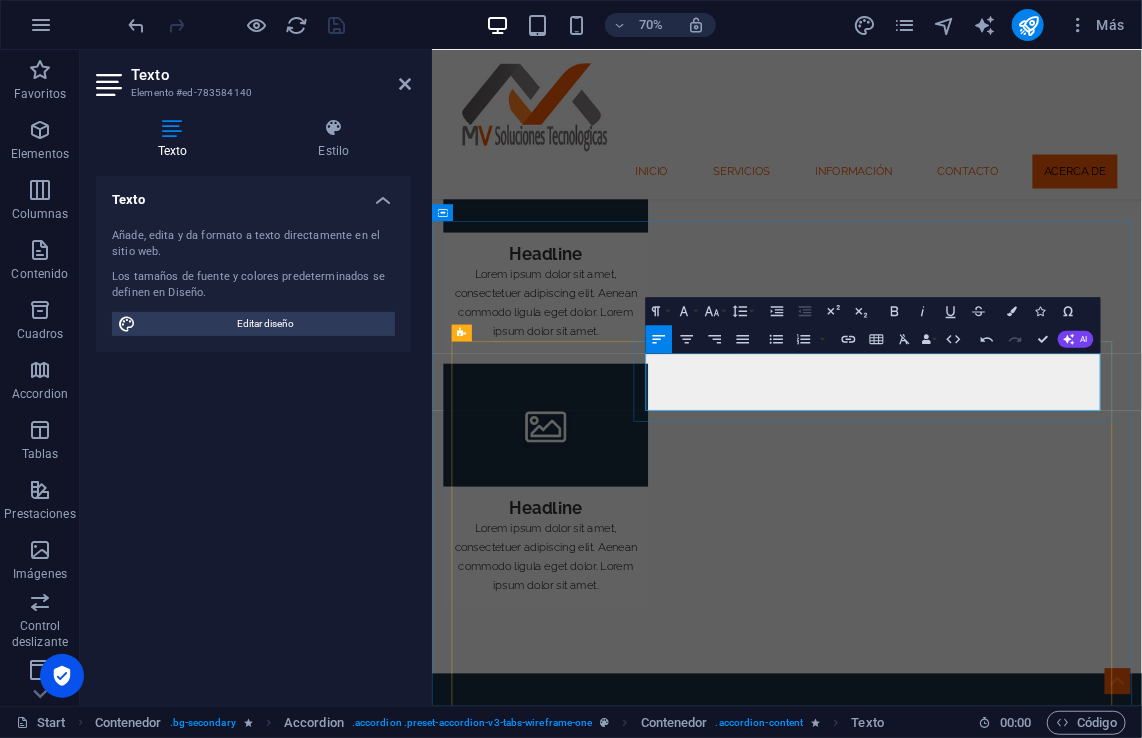 click on "Monteber es un software ERP mexicano diseñado para integrar todas las áreas de una empresa en una sola plataforma, facilitando la administración, automatización y análisis de procesos clave2. Aquí tienes un resumen de sus características más destacadas:" at bounding box center (1068, 4536) 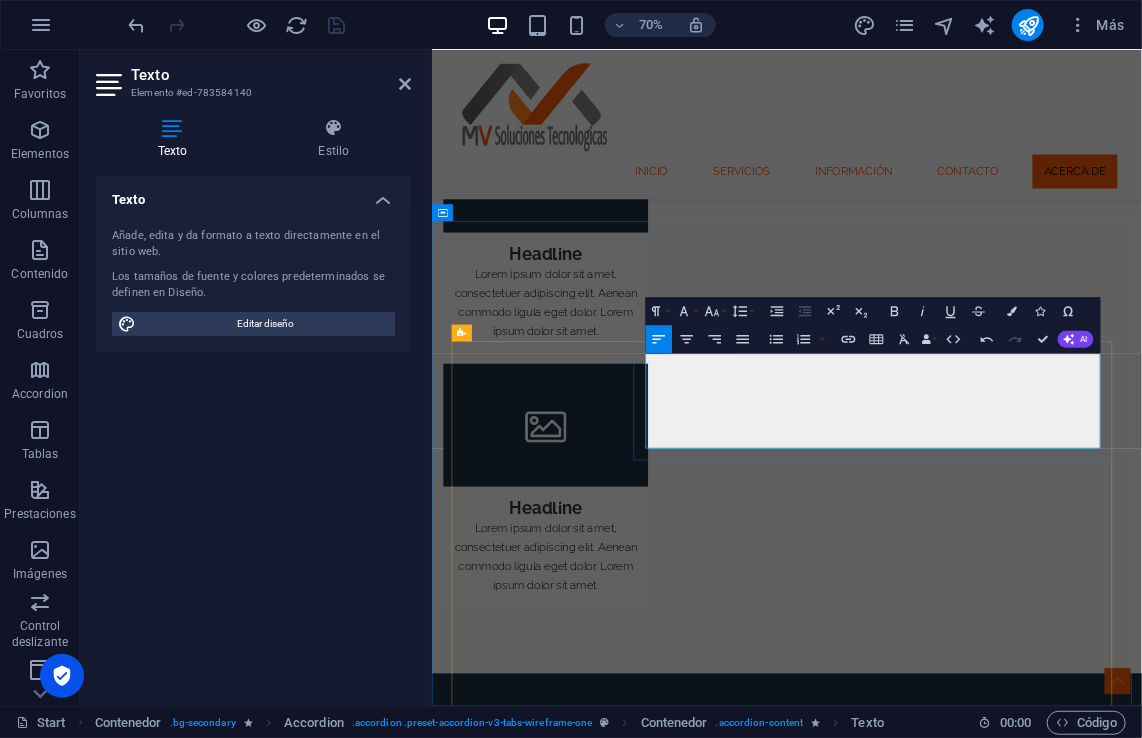 scroll, scrollTop: 920, scrollLeft: 8, axis: both 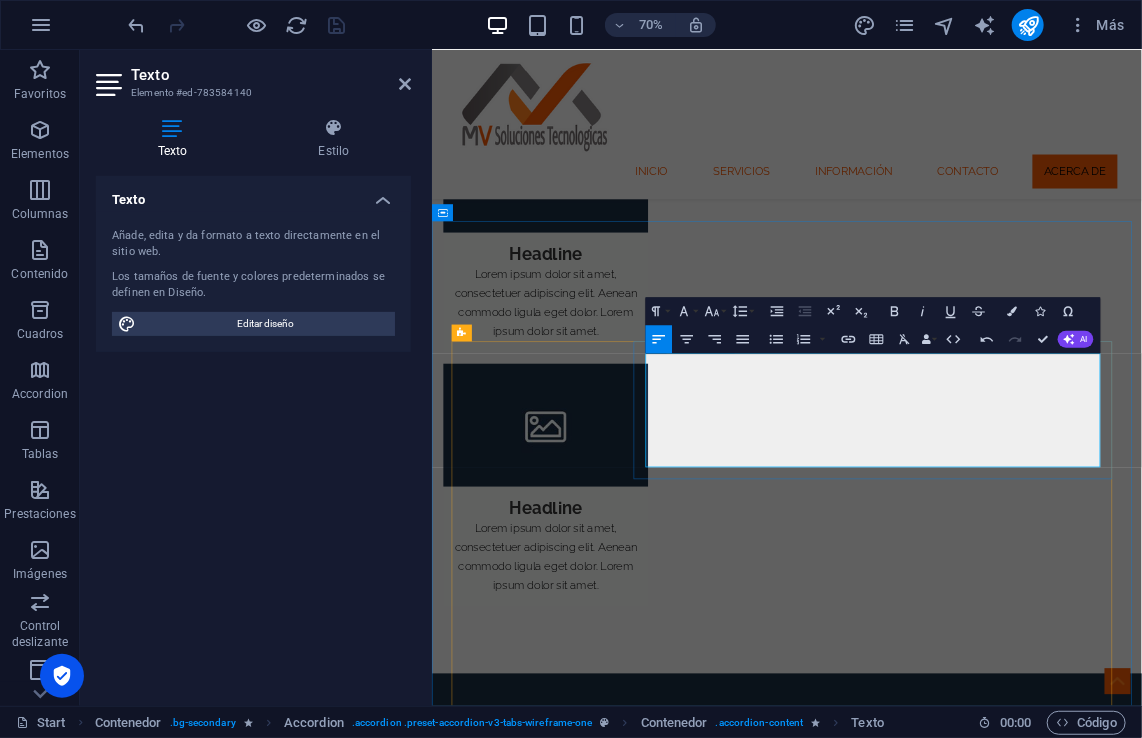 click on "Monteber es ideal para empresas que buscan una solución robusta, adaptable y con enfoque contable" at bounding box center (1068, 4604) 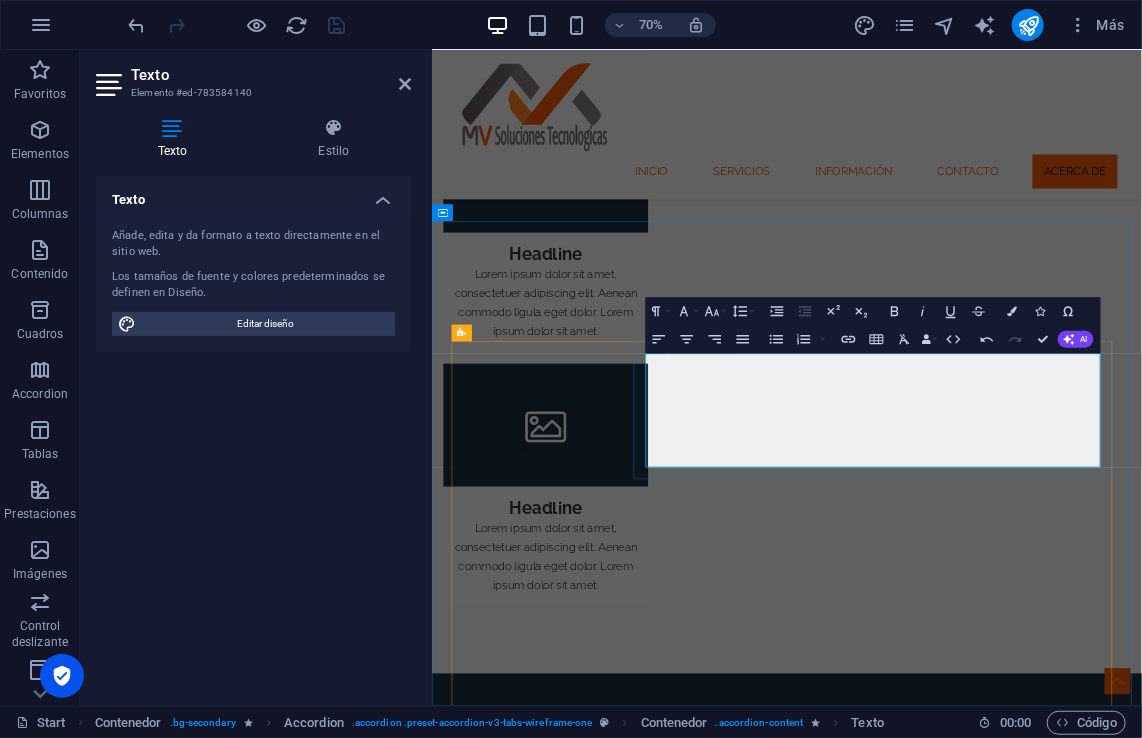 click on "Monteber es un software ERP diseñado para integrar y gestionar todas las áreas de una empresa en una sola plataforma, facilitando la administración, automatización y análisis de procesos clave2.." at bounding box center [1068, 4536] 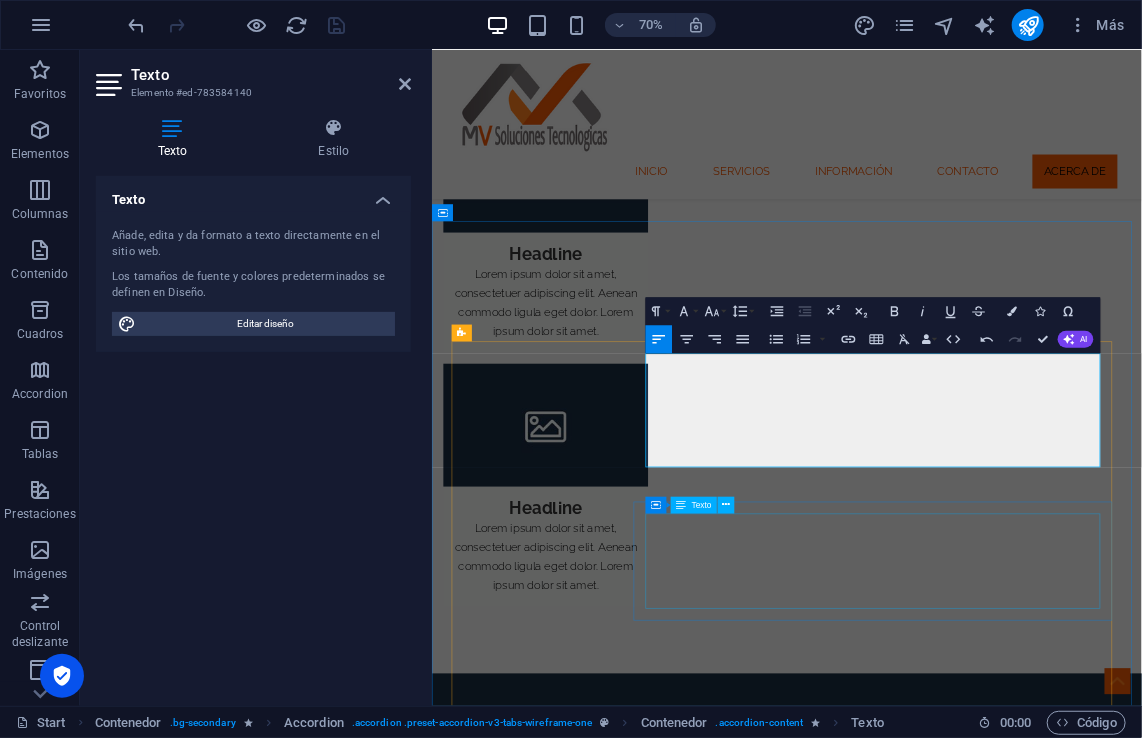 click on "Lorem ipsum dolor sit amet, consectetur adipisicing elit. Maiores ipsum repellat minus nihil. [PERSON_NAME], [PERSON_NAME], nam dignissimos ea repudiandae minima voluptatum magni pariatur possimus quia accusamus harum facilis corporis animi nisi. Enim, pariatur, impedit quia repellat harum ipsam laboriosam voluptas dicta illum nisi obcaecati reprehenderit quis placeat recusandae tenetur aperiam." at bounding box center (1068, 4792) 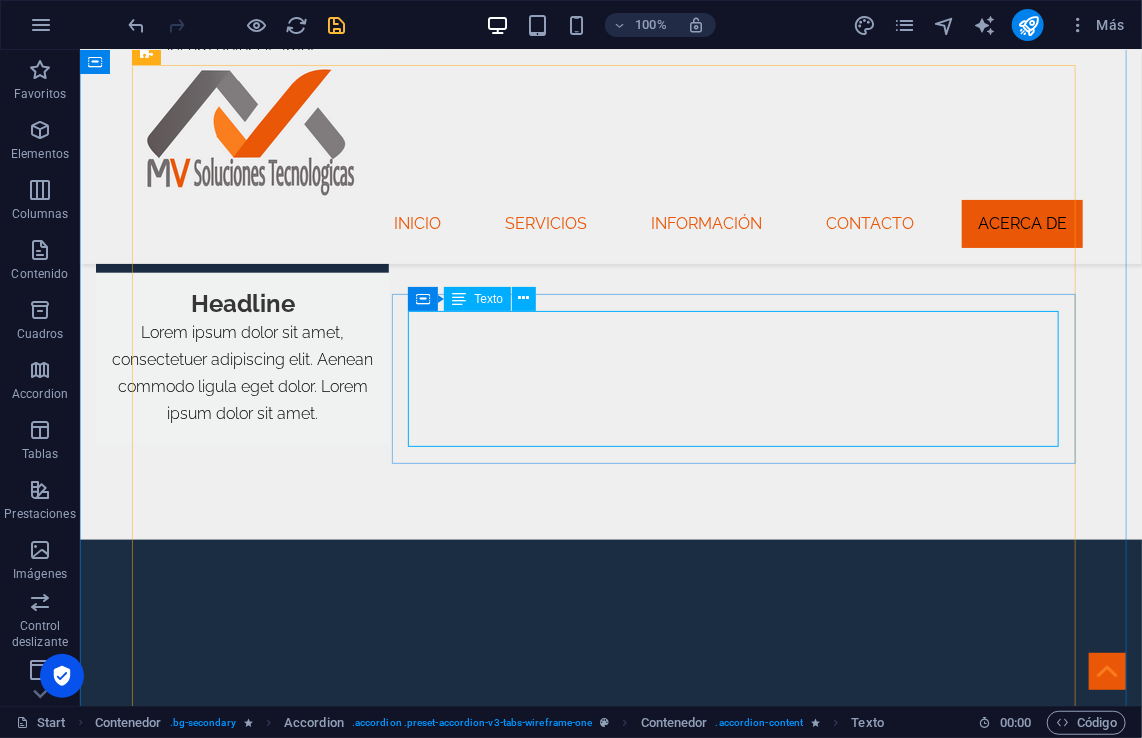 scroll, scrollTop: 3336, scrollLeft: 0, axis: vertical 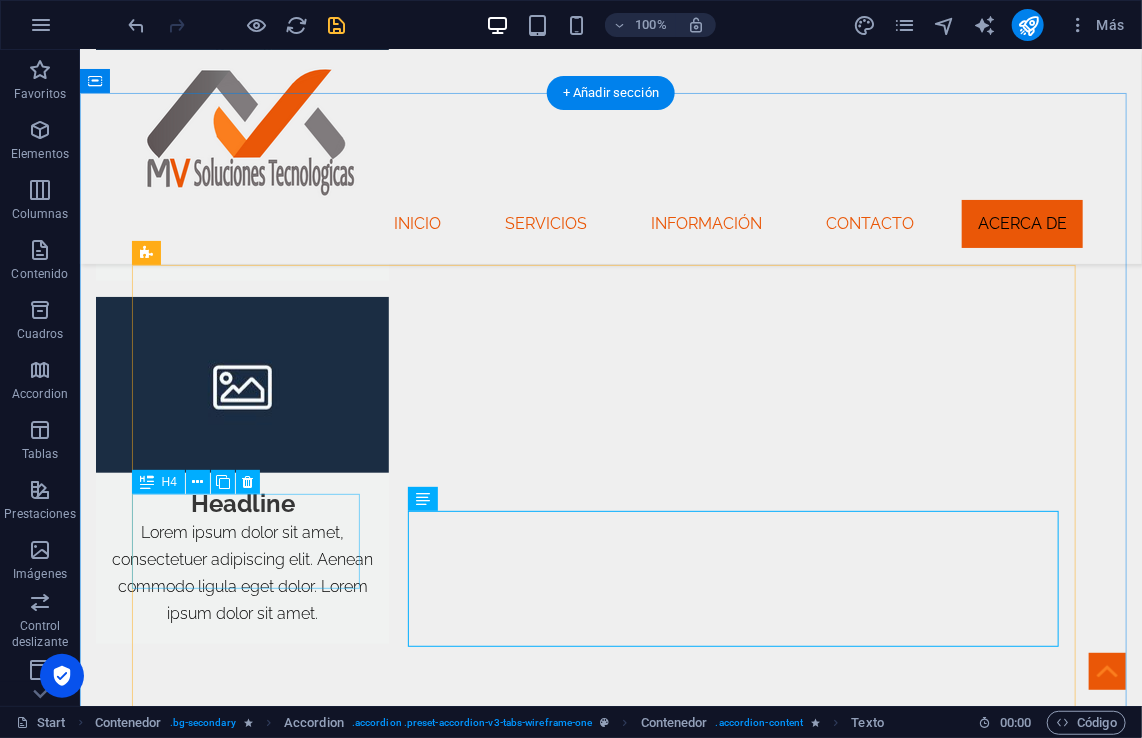 click on "Desarrollo de Software Multiplataforma" at bounding box center [252, 4485] 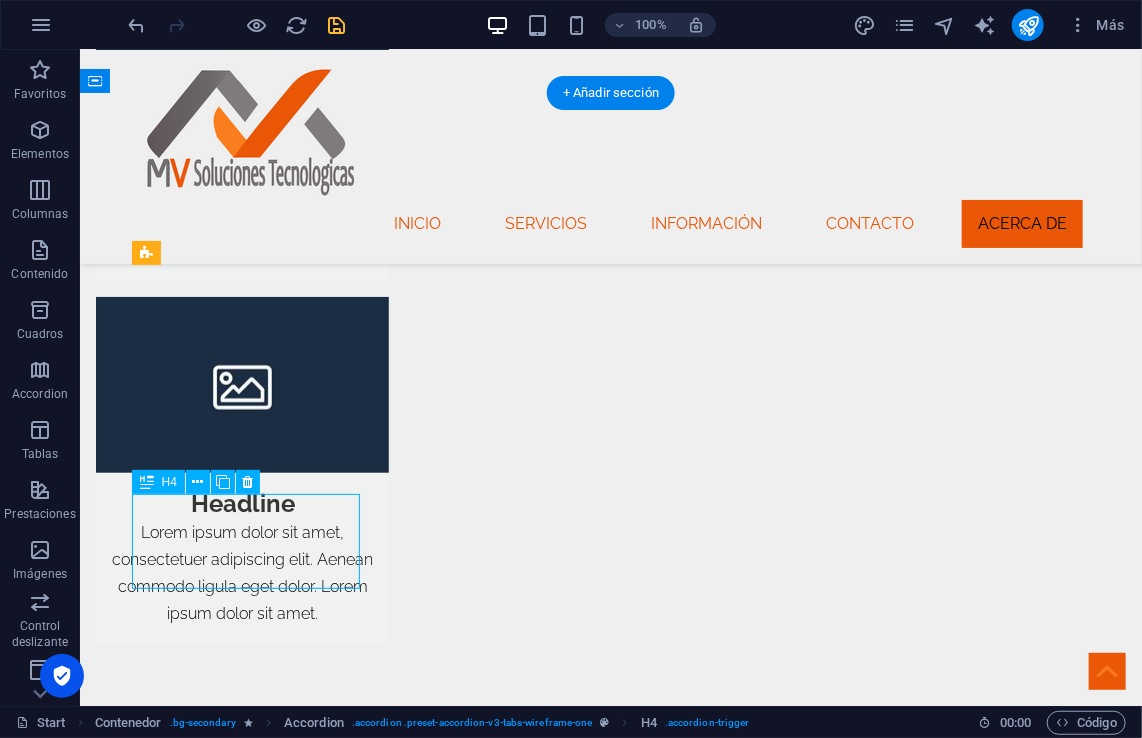 click on "Desarrollo de Software Multiplataforma" at bounding box center [252, 4485] 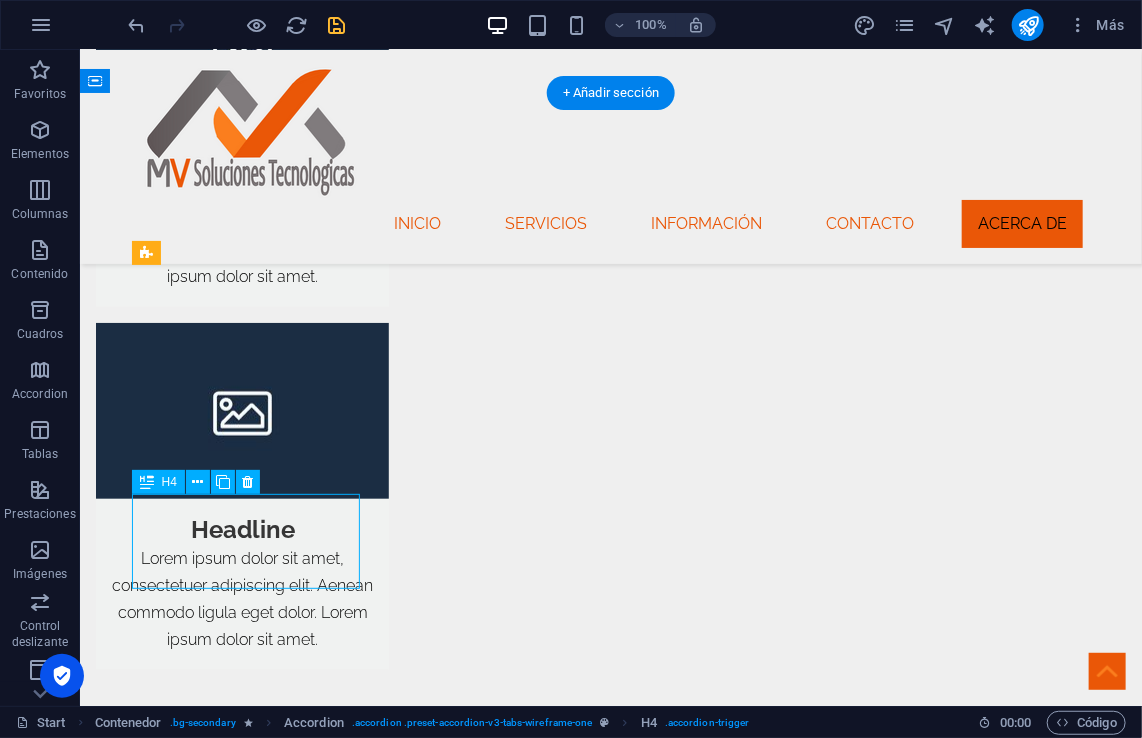 scroll, scrollTop: 3362, scrollLeft: 0, axis: vertical 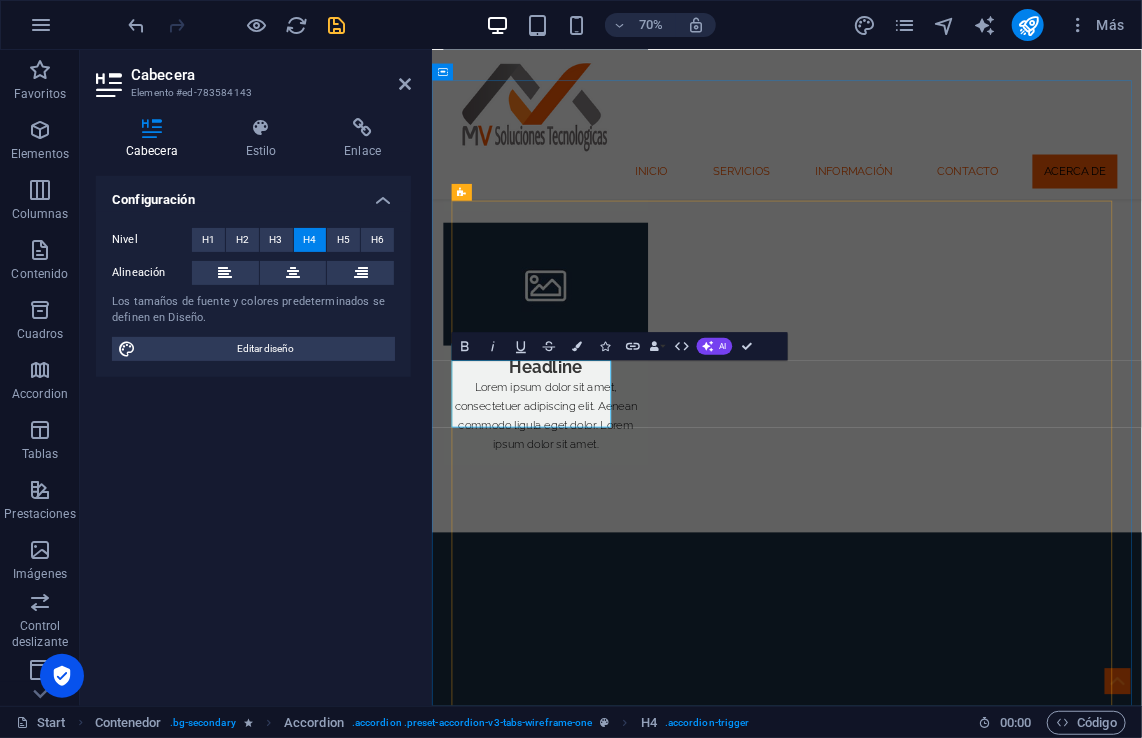 click on "Desarrollo de Software Multiplataforma" at bounding box center [580, 4553] 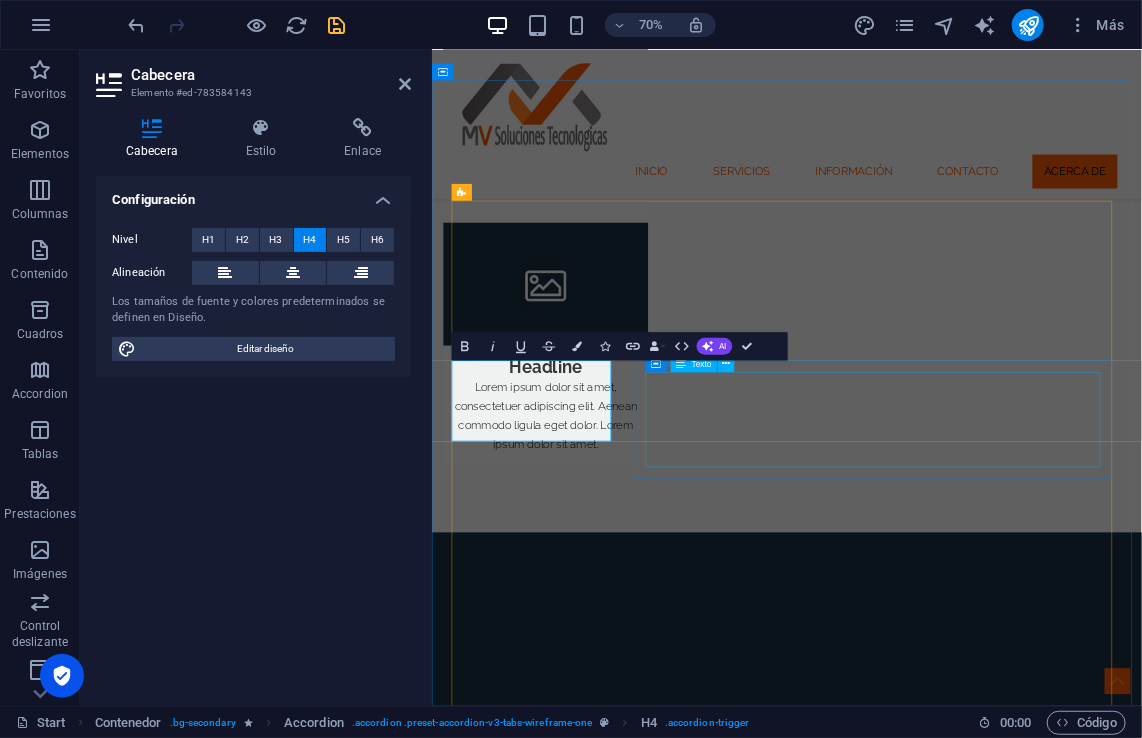 click on "Lorem ipsum dolor sit amet, consectetur adipisicing elit. Maiores ipsum repellat minus nihil. [PERSON_NAME], [PERSON_NAME], nam dignissimos ea repudiandae minima voluptatum magni pariatur possimus quia accusamus harum facilis corporis animi nisi. Enim, pariatur, impedit quia repellat harum ipsam laboriosam voluptas dicta illum nisi obcaecati reprehenderit quis placeat recusandae tenetur aperiam." at bounding box center [1068, 4590] 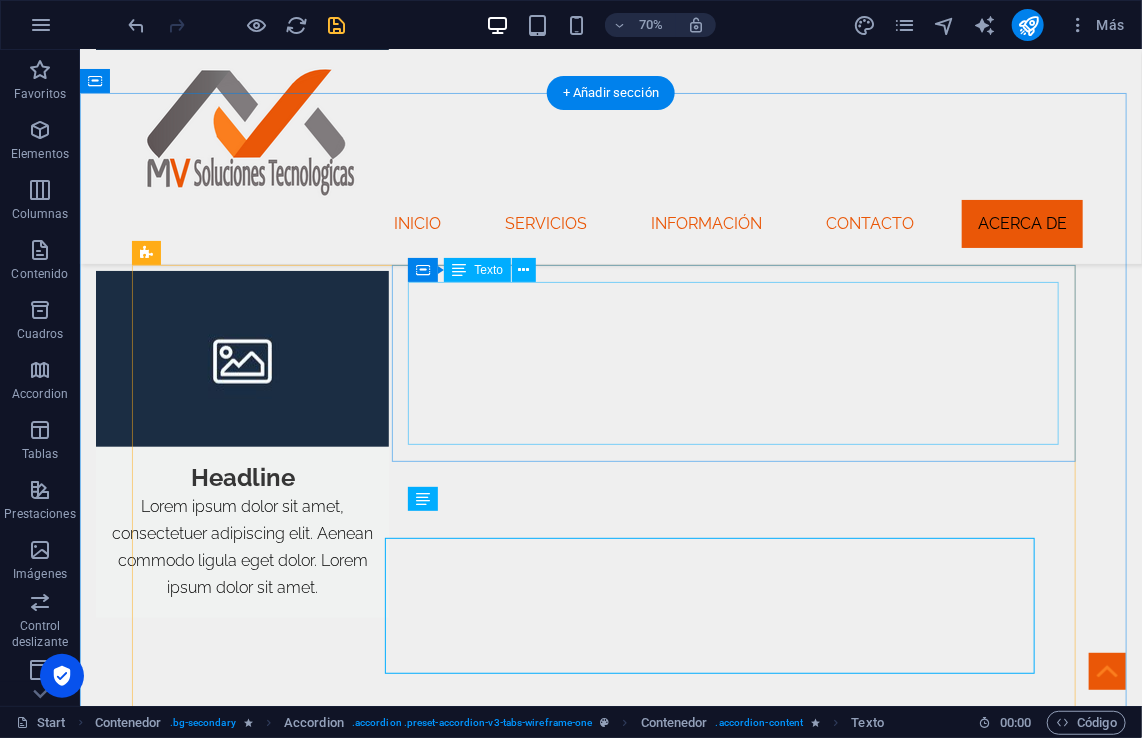 scroll, scrollTop: 3336, scrollLeft: 0, axis: vertical 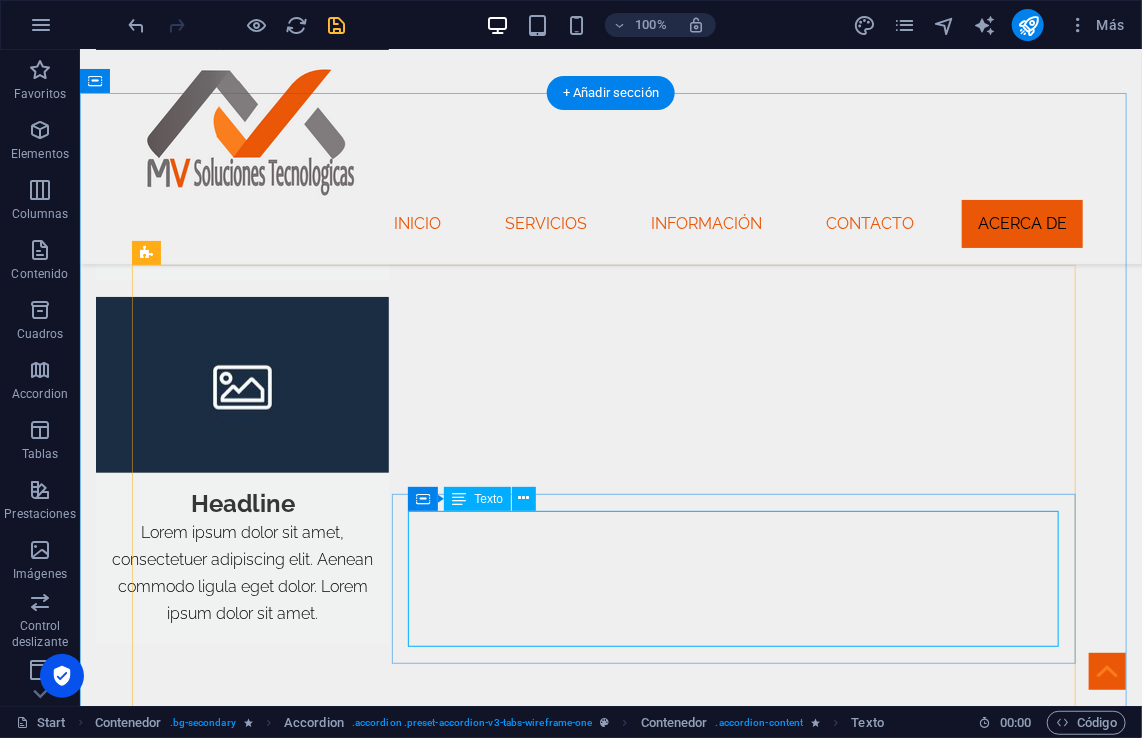 click on "Lorem ipsum dolor sit amet, consectetur adipisicing elit. Maiores ipsum repellat minus nihil. [PERSON_NAME], [PERSON_NAME], nam dignissimos ea repudiandae minima voluptatum magni pariatur possimus quia accusamus harum facilis corporis animi nisi. Enim, pariatur, impedit quia repellat harum ipsam laboriosam voluptas dicta illum nisi obcaecati reprehenderit quis placeat recusandae tenetur aperiam." at bounding box center (740, 4477) 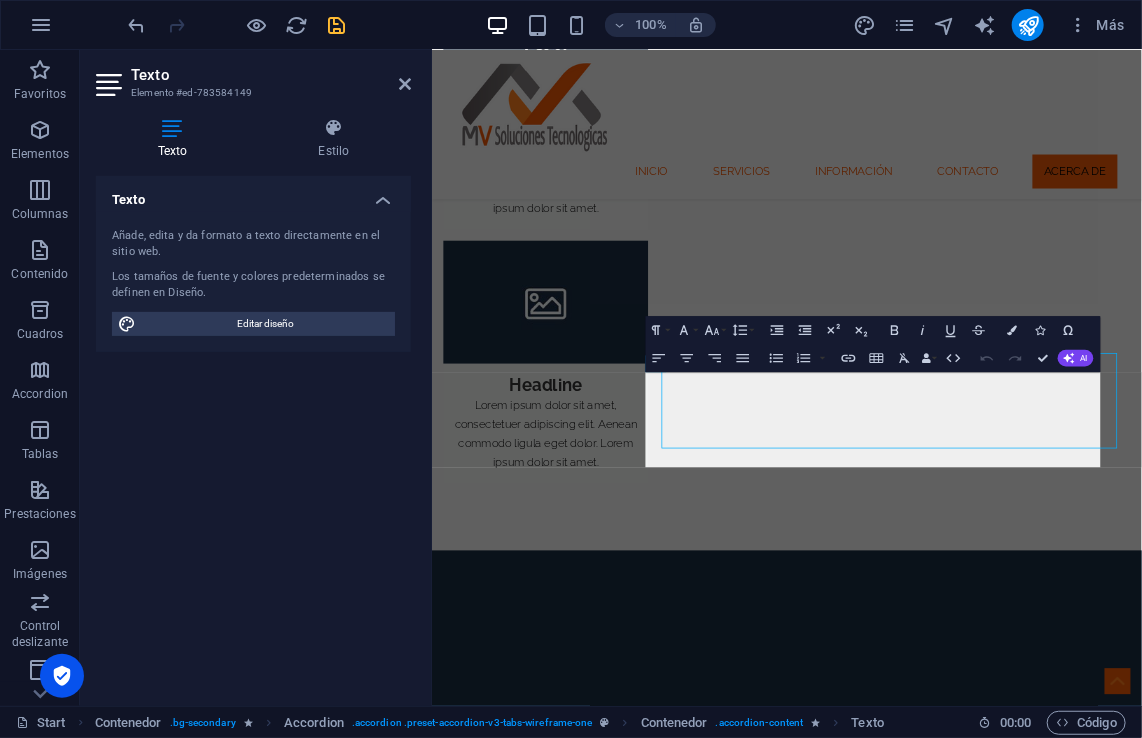 scroll, scrollTop: 3362, scrollLeft: 0, axis: vertical 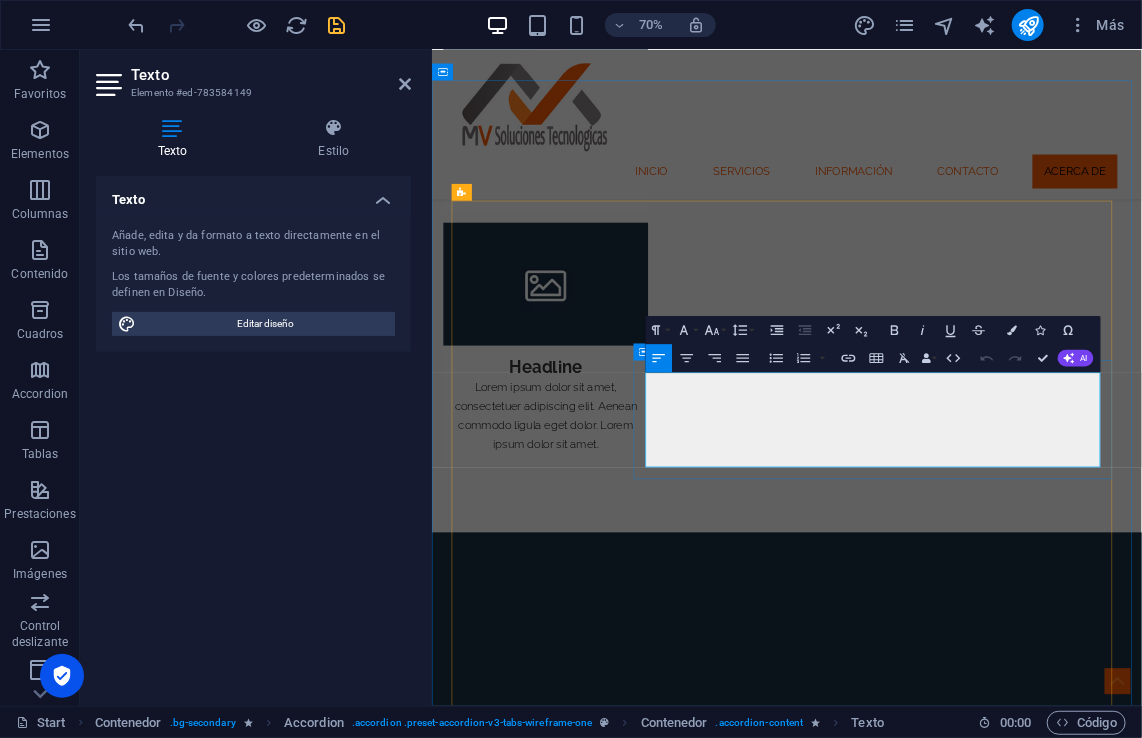 drag, startPoint x: 1166, startPoint y: 631, endPoint x: 723, endPoint y: 533, distance: 453.71027 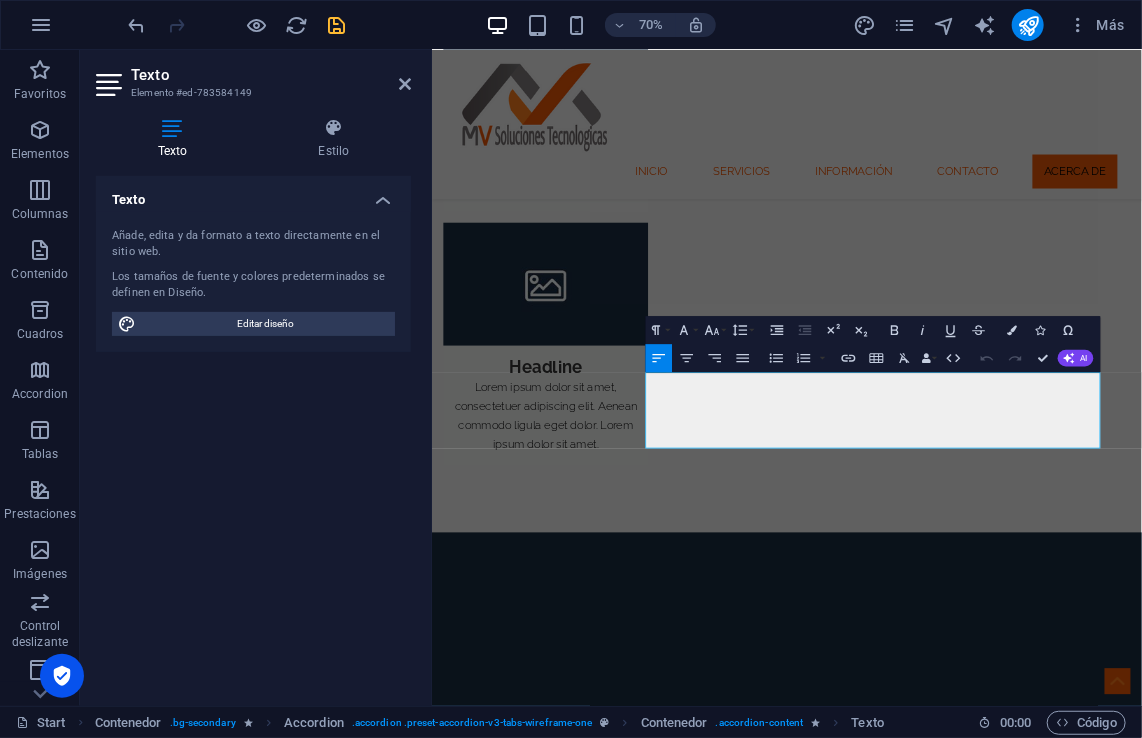 scroll, scrollTop: 4593, scrollLeft: 1, axis: both 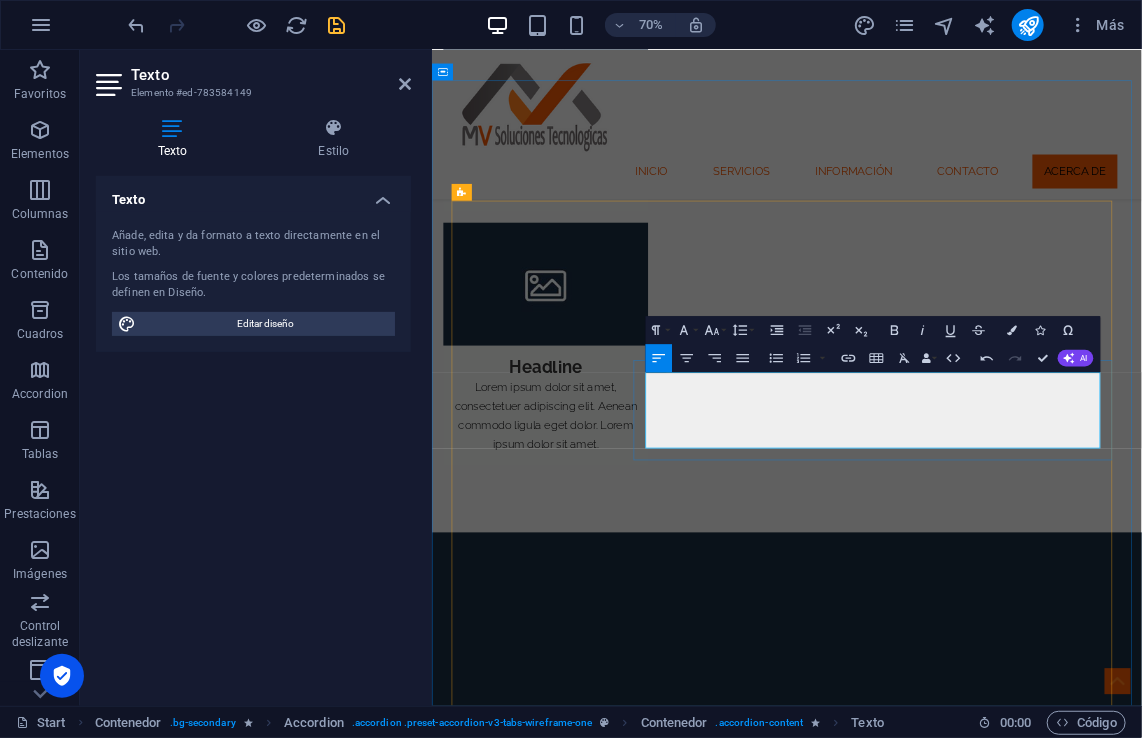 drag, startPoint x: 963, startPoint y: 525, endPoint x: 757, endPoint y: 536, distance: 206.29349 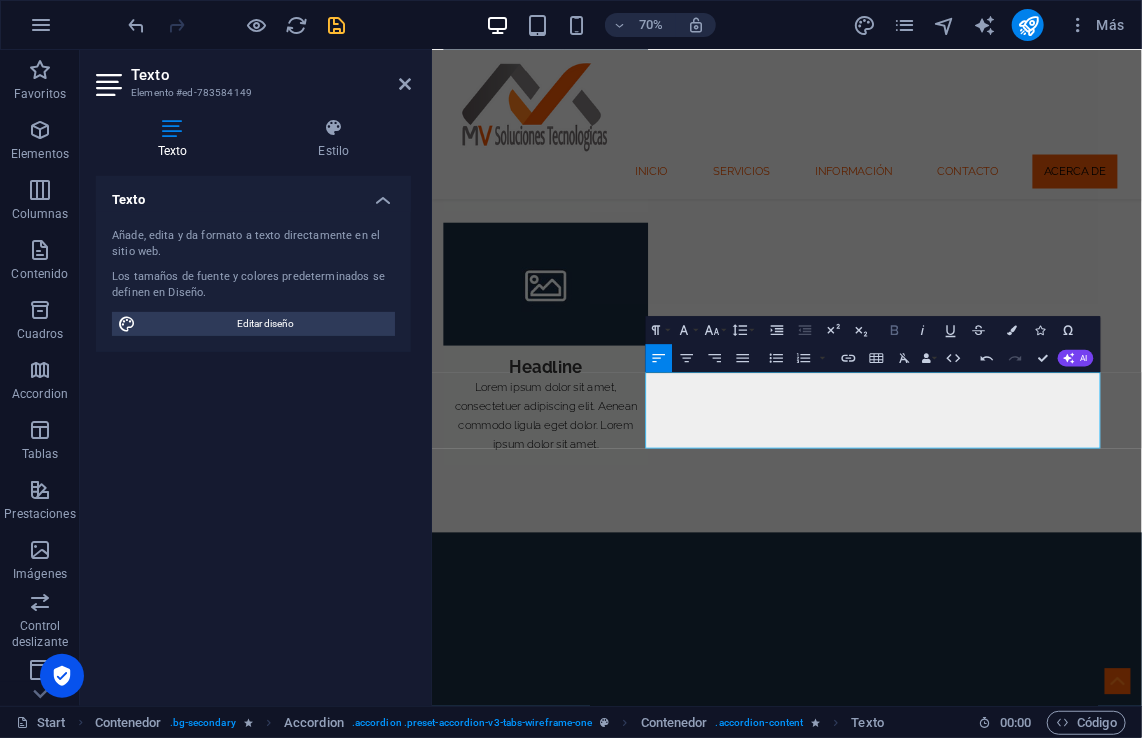 click 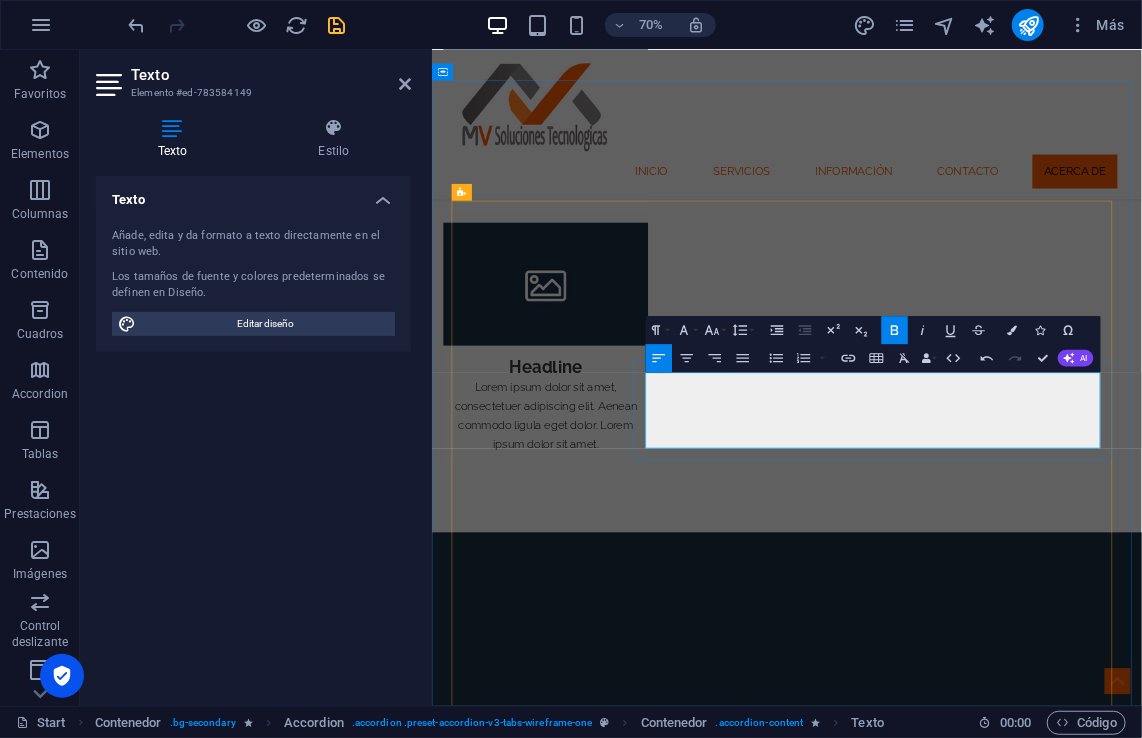 click on "En  MV Soluciones Tecnológica s, diseñamos y desarrollamos sistemas multiplataforma adaptados a las necesidades específicas de cada organización. Ya sea en web, escritorio o dispositivos móviles, nuestras soluciones se construyen con enfoque en eficiencia, usabilidad y escalabilidad." at bounding box center [1068, 4576] 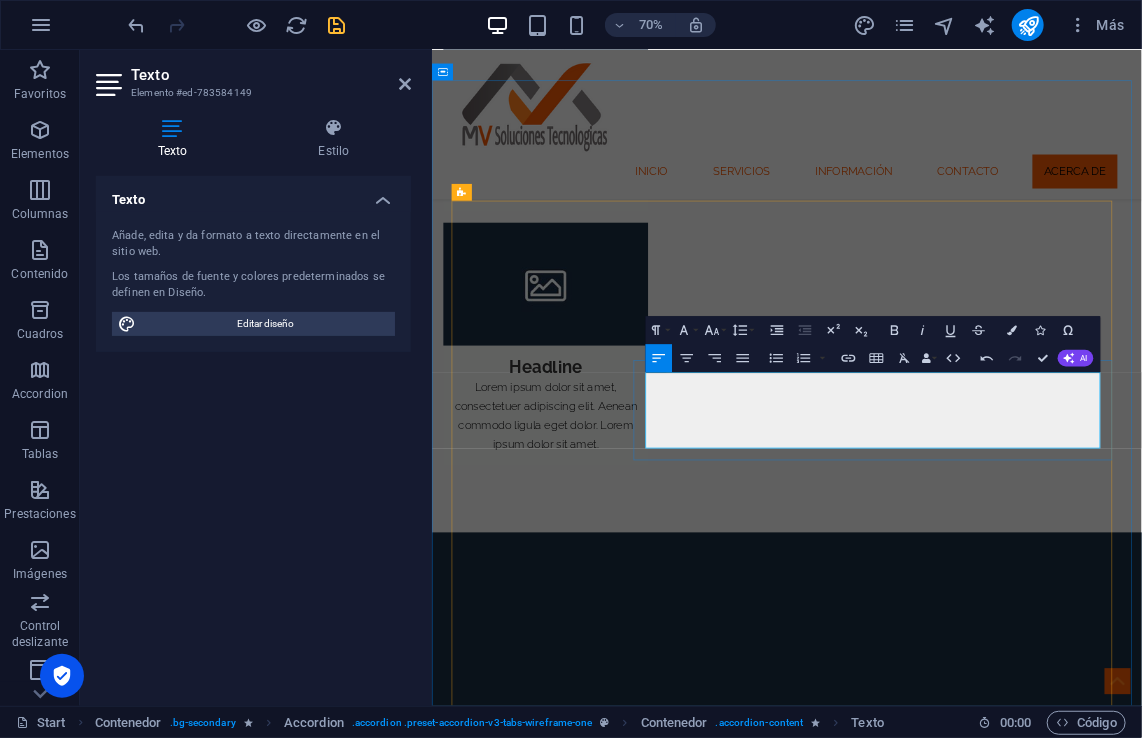 click on "En  MV Soluciones Tecnológica s, diseñamos y desarrollamos sistemas multiplataforma adaptados a las necesidades específicas de cada organización. Ya sea en web, escritorio o dispositivos móviles, nuestras soluciones se construyen con enfoque en eficiencia, usabilidad y escalabilidad." at bounding box center [1068, 4576] 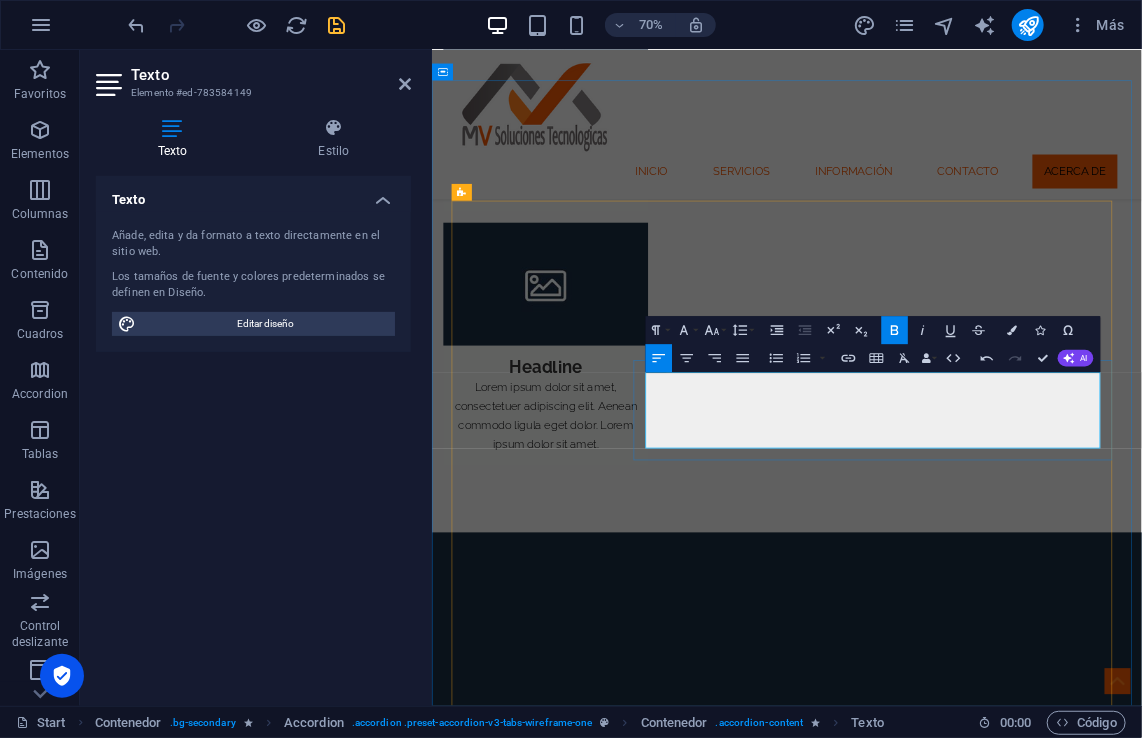 drag, startPoint x: 977, startPoint y: 525, endPoint x: 964, endPoint y: 525, distance: 13 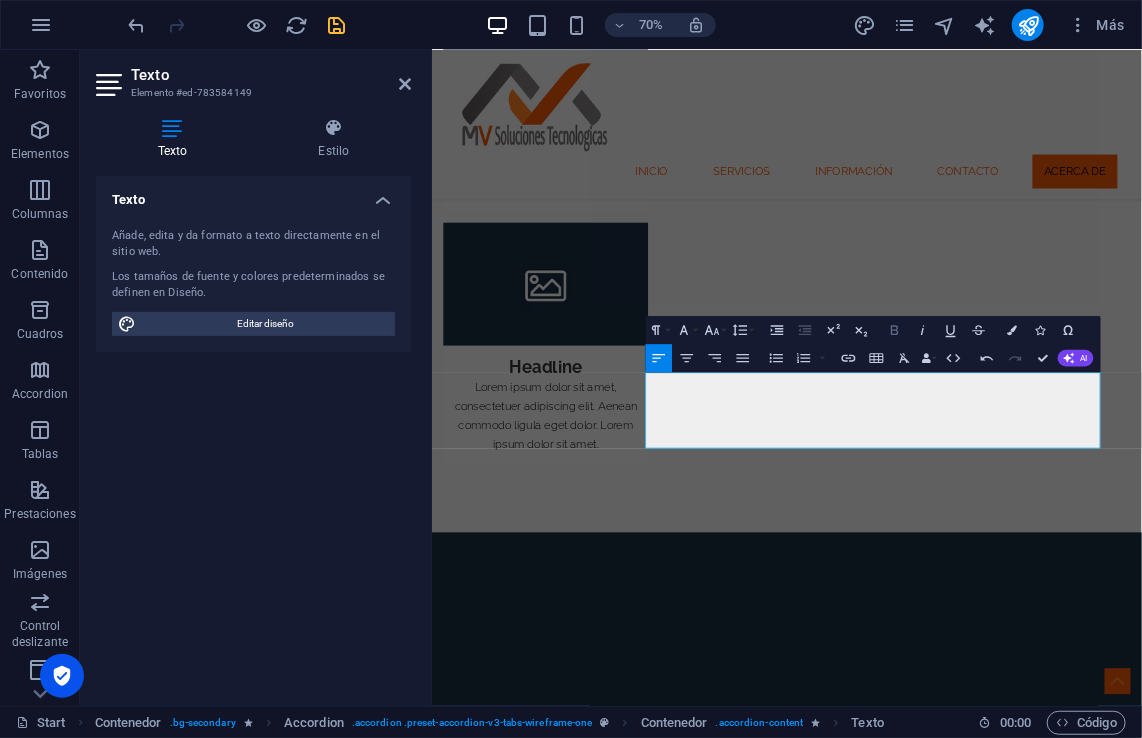 click 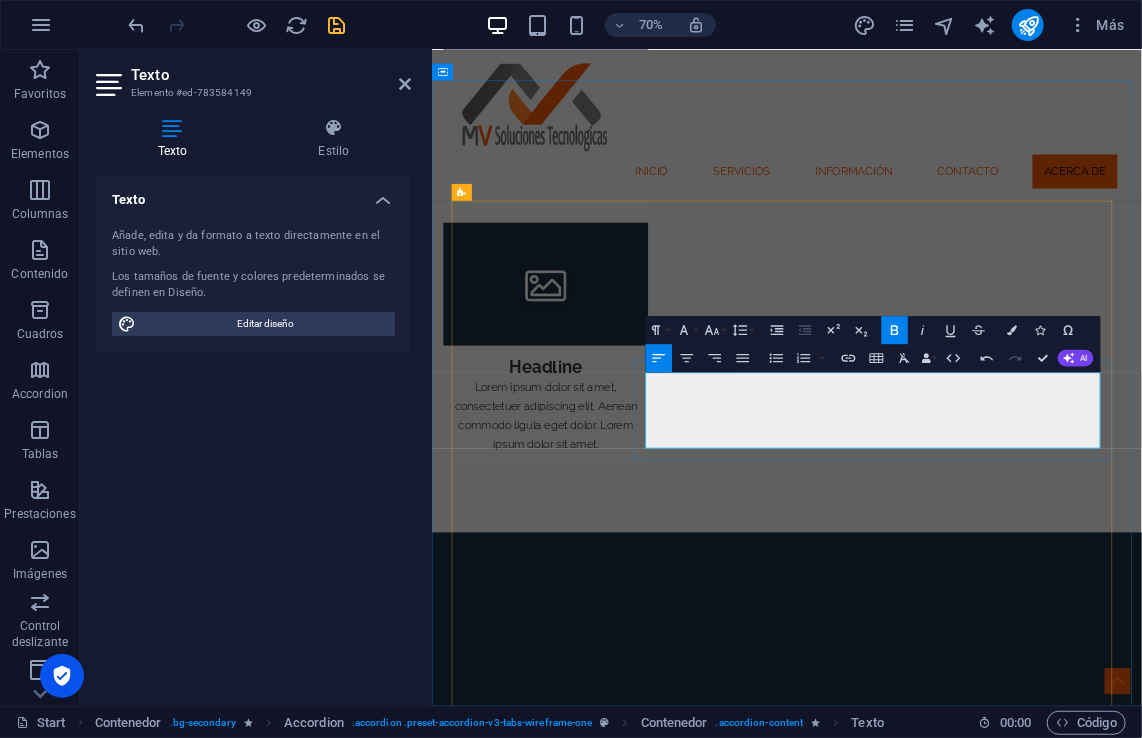 click on "En  MV Soluciones Tecnológica s , diseñamos y desarrollamos sistemas multiplataforma adaptados a las necesidades específicas de cada organización. Ya sea en web, escritorio o dispositivos móviles, nuestras soluciones se construyen con enfoque en eficiencia, usabilidad y escalabilidad." at bounding box center (1068, 4576) 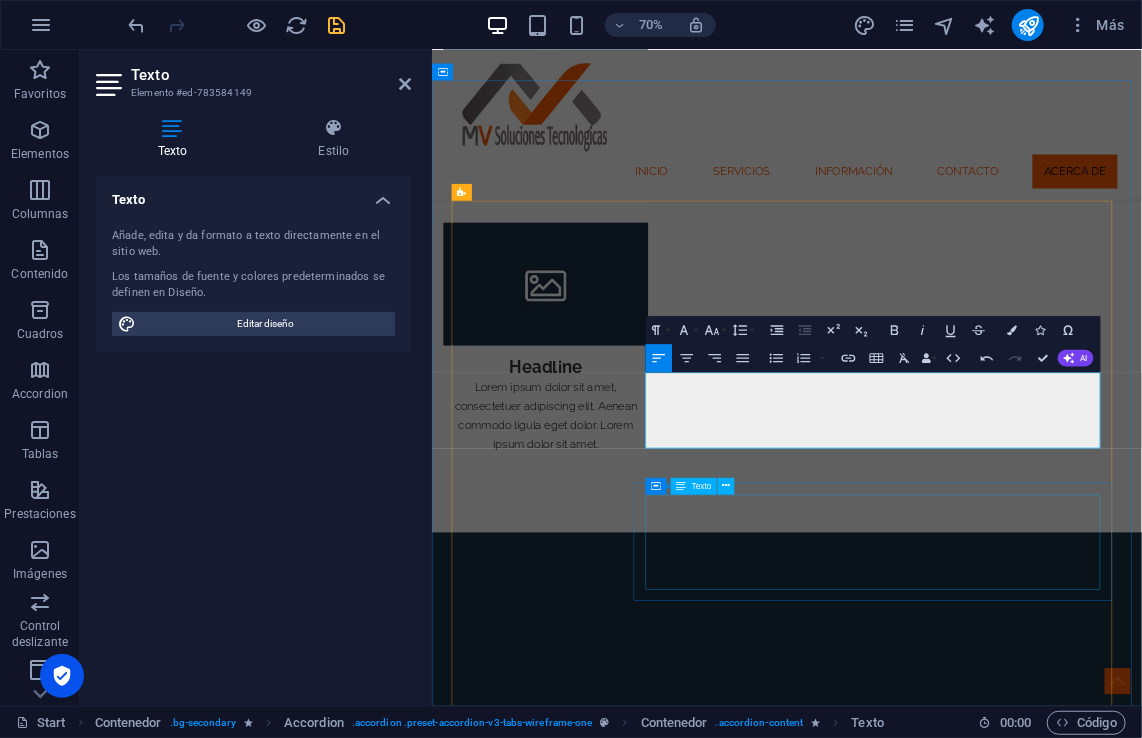 click on "Lorem ipsum dolor sit amet, consectetur adipisicing elit. Maiores ipsum repellat minus nihil. [PERSON_NAME], [PERSON_NAME], nam dignissimos ea repudiandae minima voluptatum magni pariatur possimus quia accusamus harum facilis corporis animi nisi. Enim, pariatur, impedit quia repellat harum ipsam laboriosam voluptas dicta illum nisi obcaecati reprehenderit quis placeat recusandae tenetur aperiam." at bounding box center [1068, 4765] 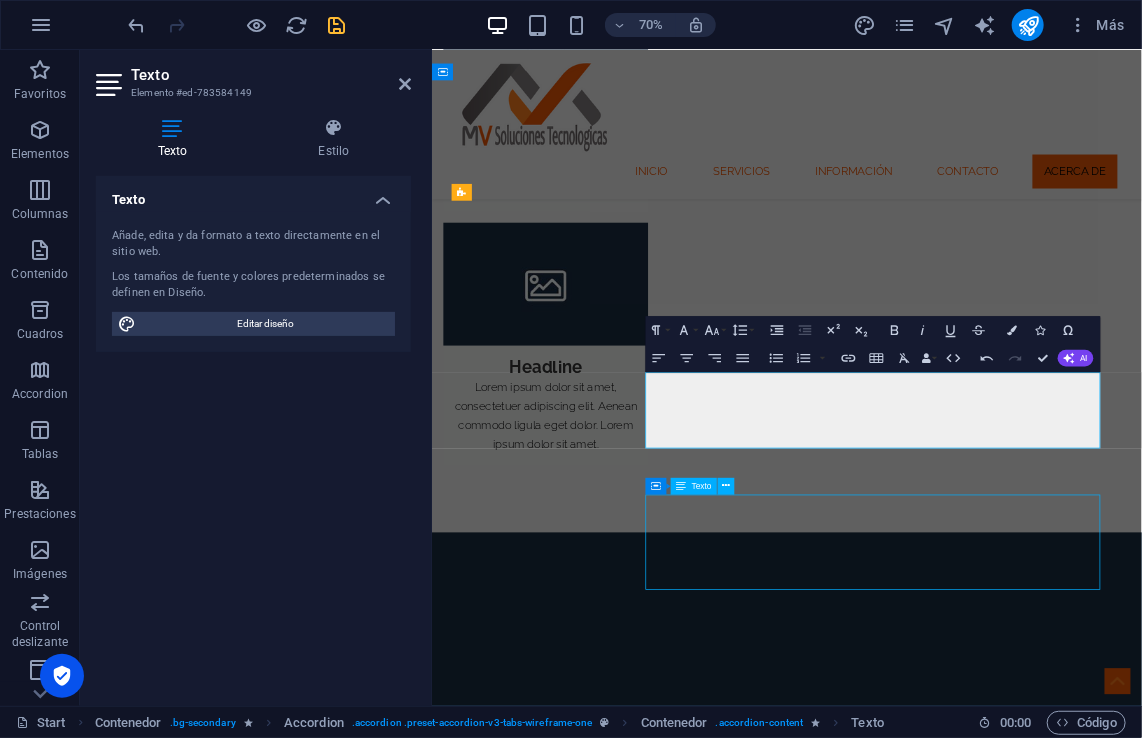 scroll, scrollTop: 3336, scrollLeft: 0, axis: vertical 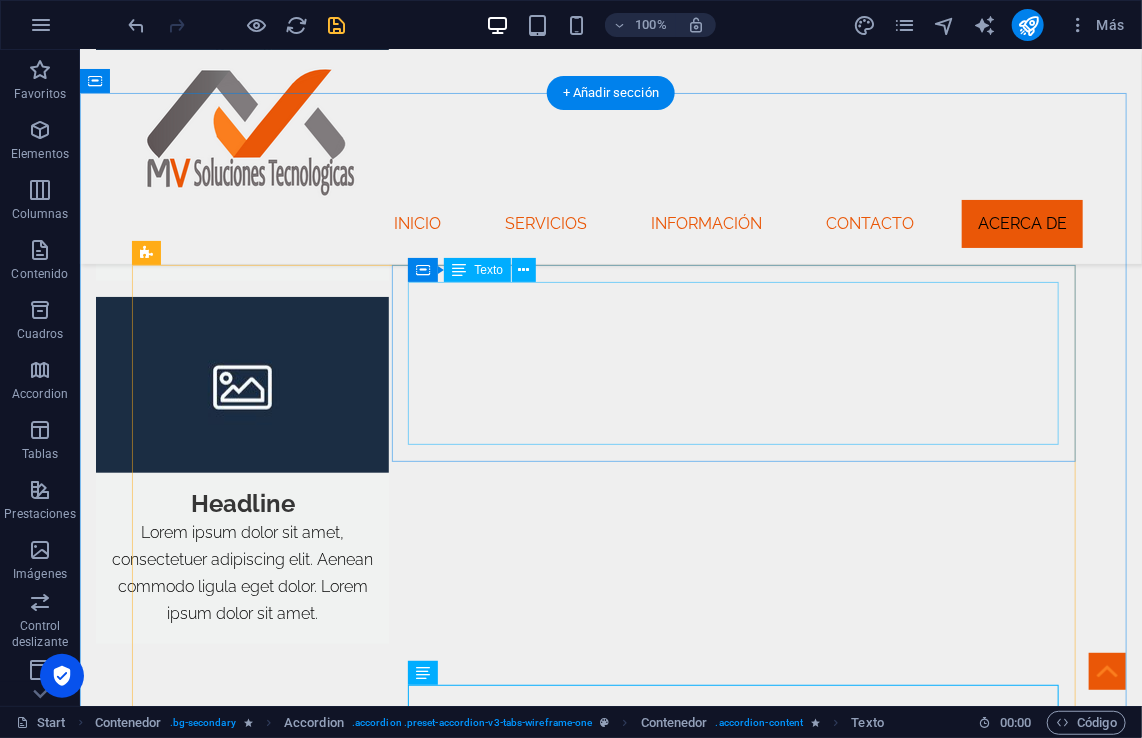 click on "Monteber es un software ERP diseñado para integrar y gestionar todas las áreas de una empresa en una sola plataforma, facilitando la administración, automatización y análisis de procesos claves. Monteber es ideal para empresas que buscan una solución robusta, adaptable y con enfoque contable., Ideal para Empresas que ocupen puntos de ventas." at bounding box center (740, 4261) 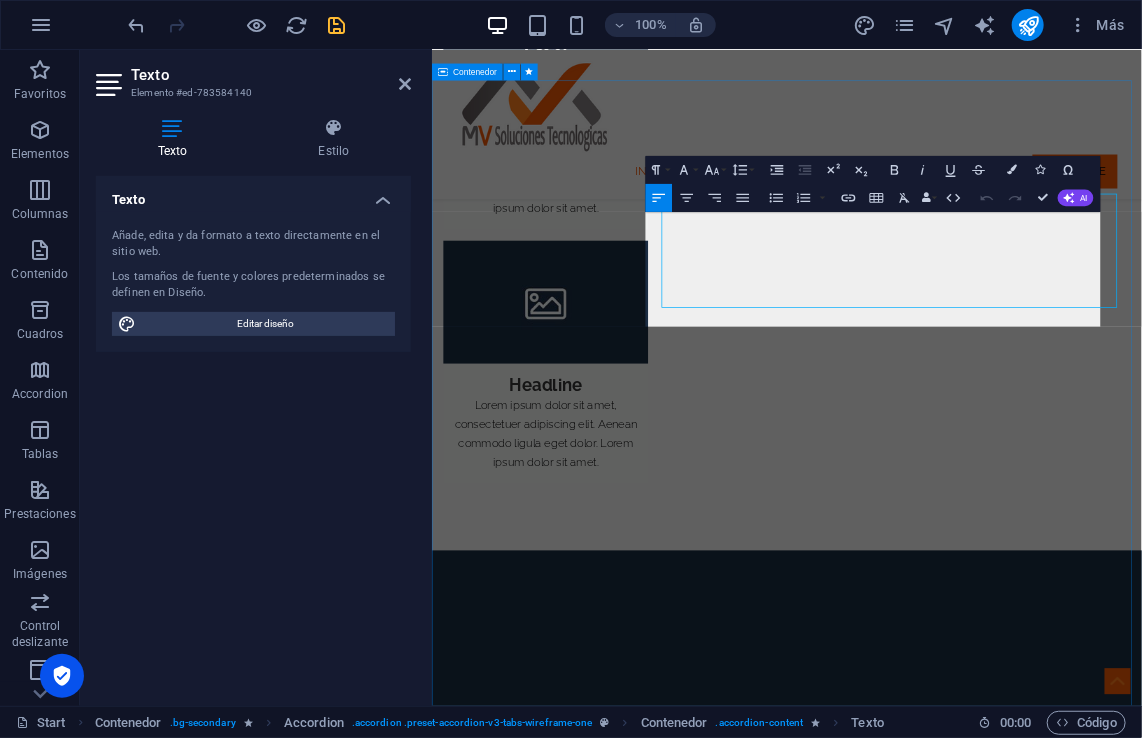 scroll, scrollTop: 3362, scrollLeft: 0, axis: vertical 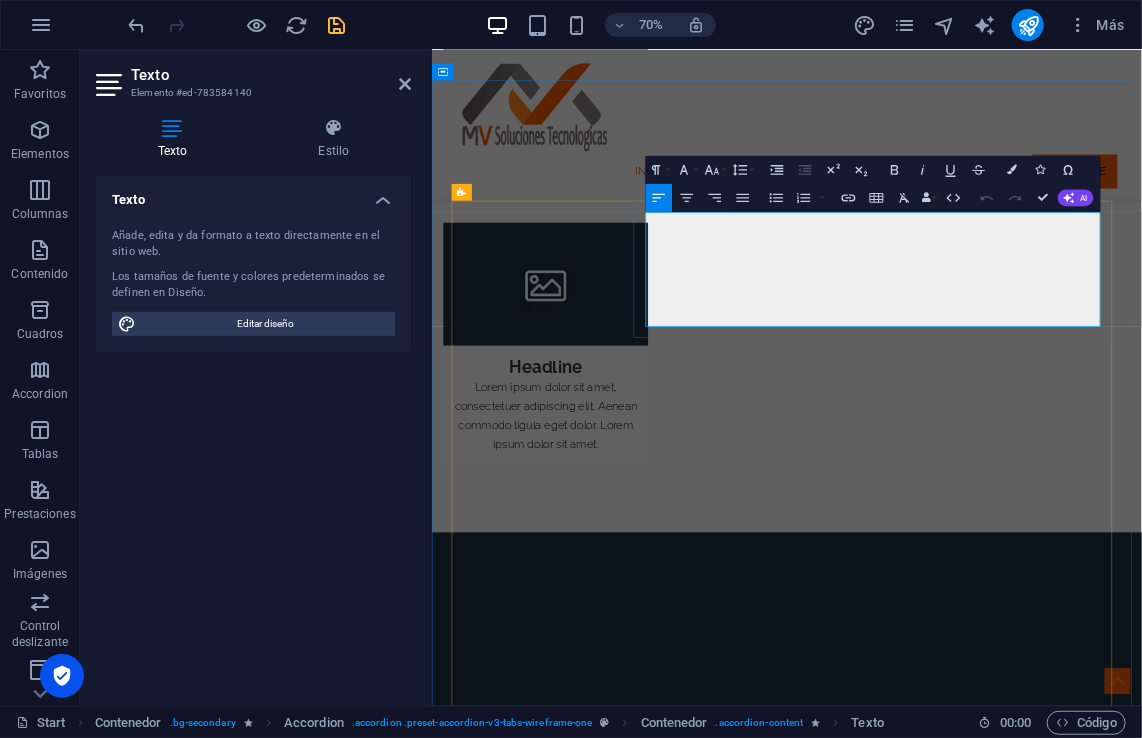 click on "Monteber es un software ERP diseñado para integrar y gestionar todas las áreas de una empresa en una sola plataforma, facilitando la administración, automatización y análisis de procesos claves." at bounding box center (1068, 4334) 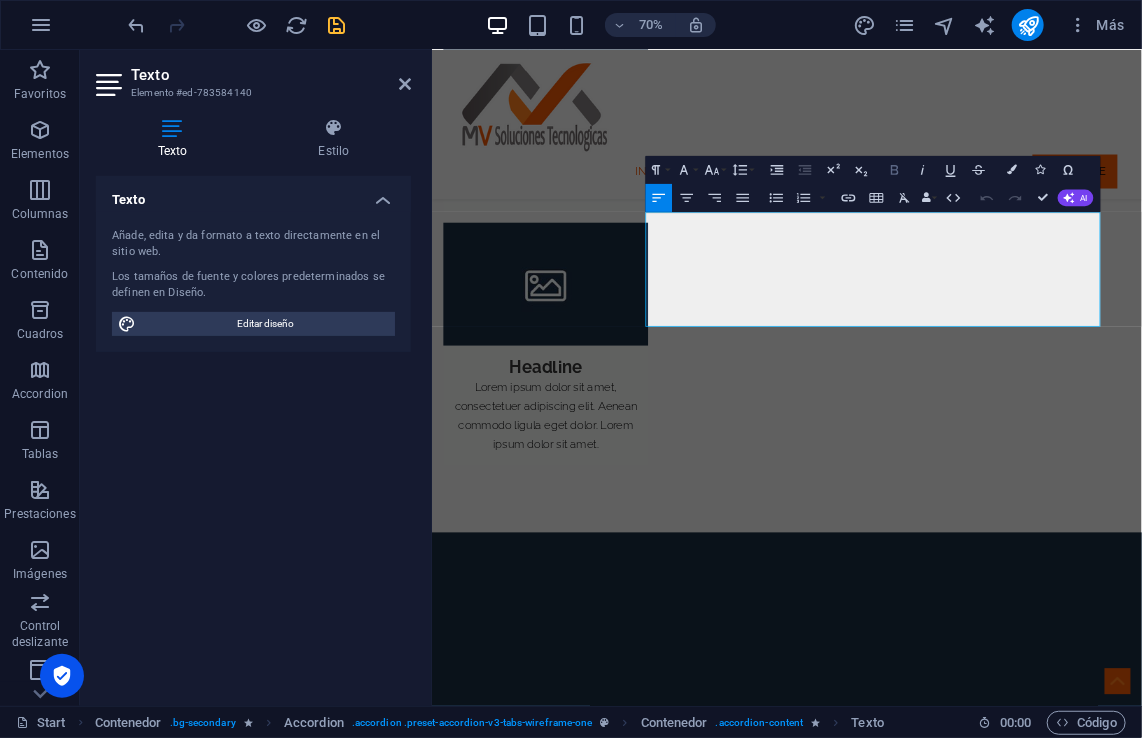 click 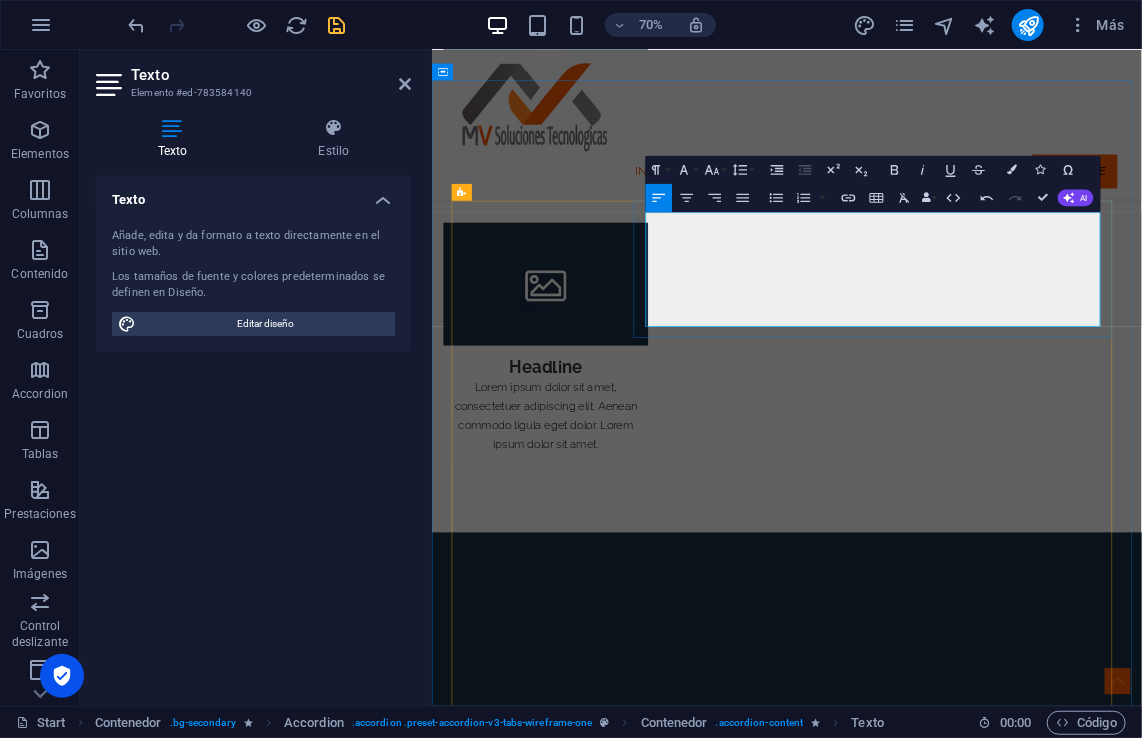 click on "Monteber es ideal para empresas que buscan una solución robusta, adaptable y con enfoque contable., Ideal para Empresas que ocupen puntos de ventas." at bounding box center (1068, 4402) 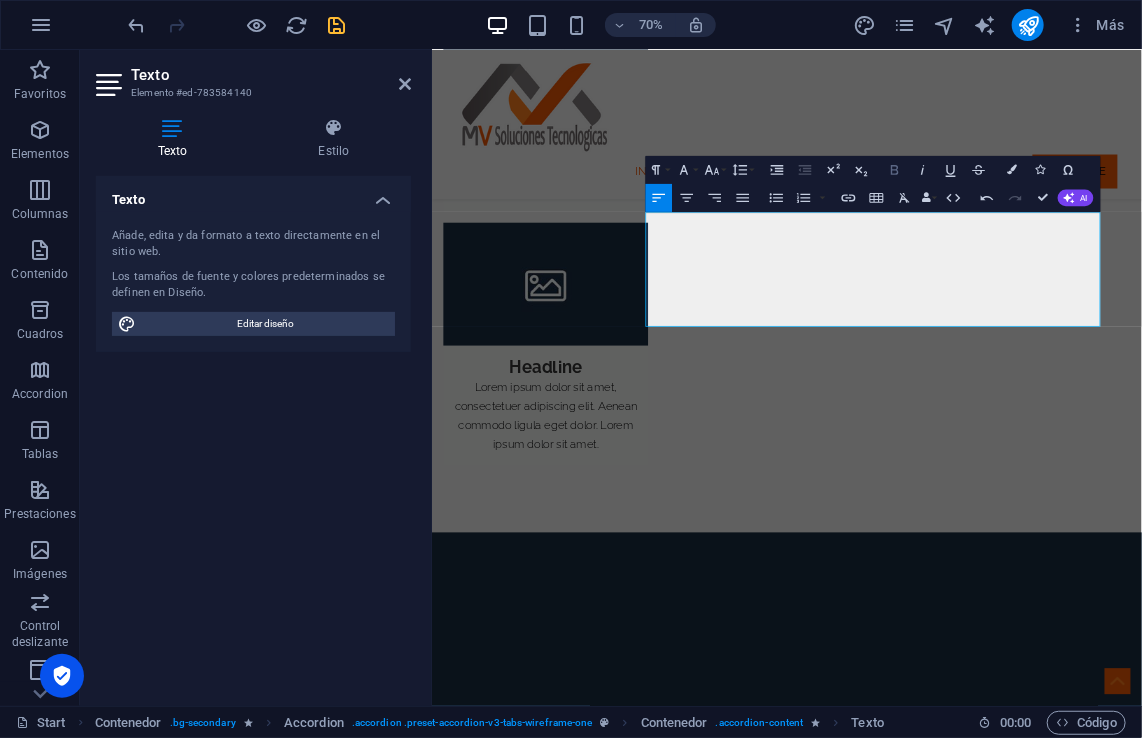 click 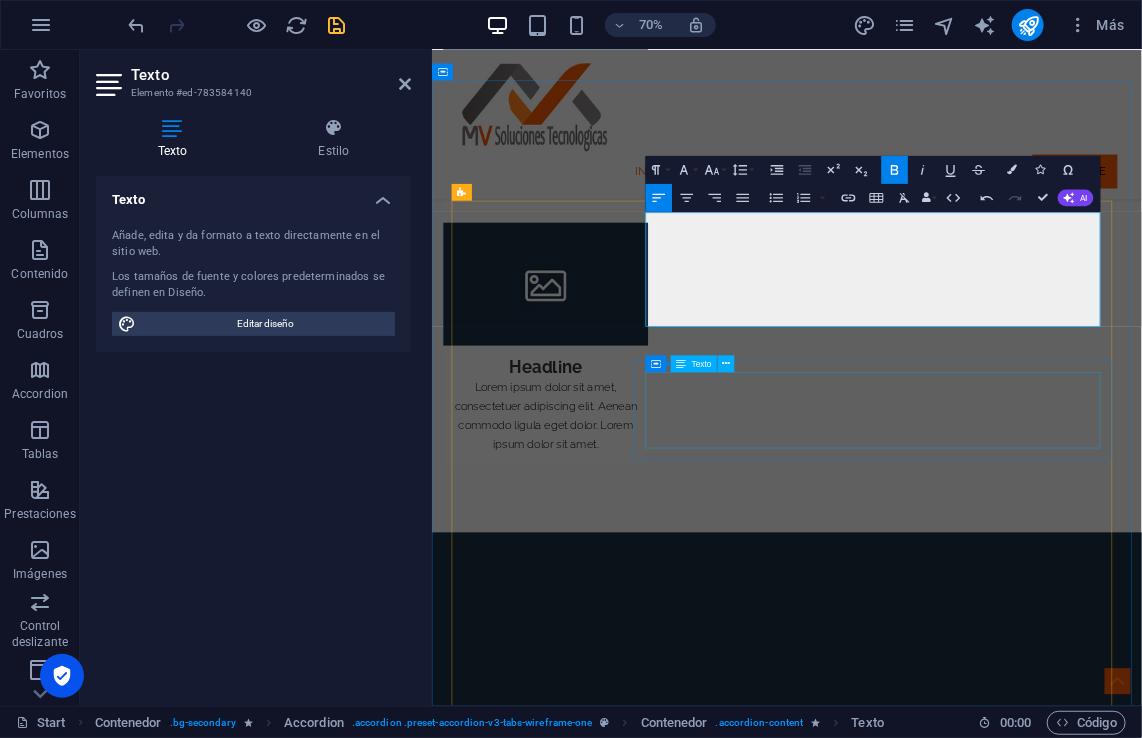 click on "En  MV Soluciones Tecnológica s , diseñamos y desarrollamos sistemas multiplataforma adaptados a las necesidades específicas de cada organización. Ya sea en web, escritorio o dispositivos móviles, nuestras soluciones se construyen con enfoque en eficiencia, usabilidad y escalabilidad." at bounding box center (1068, 4576) 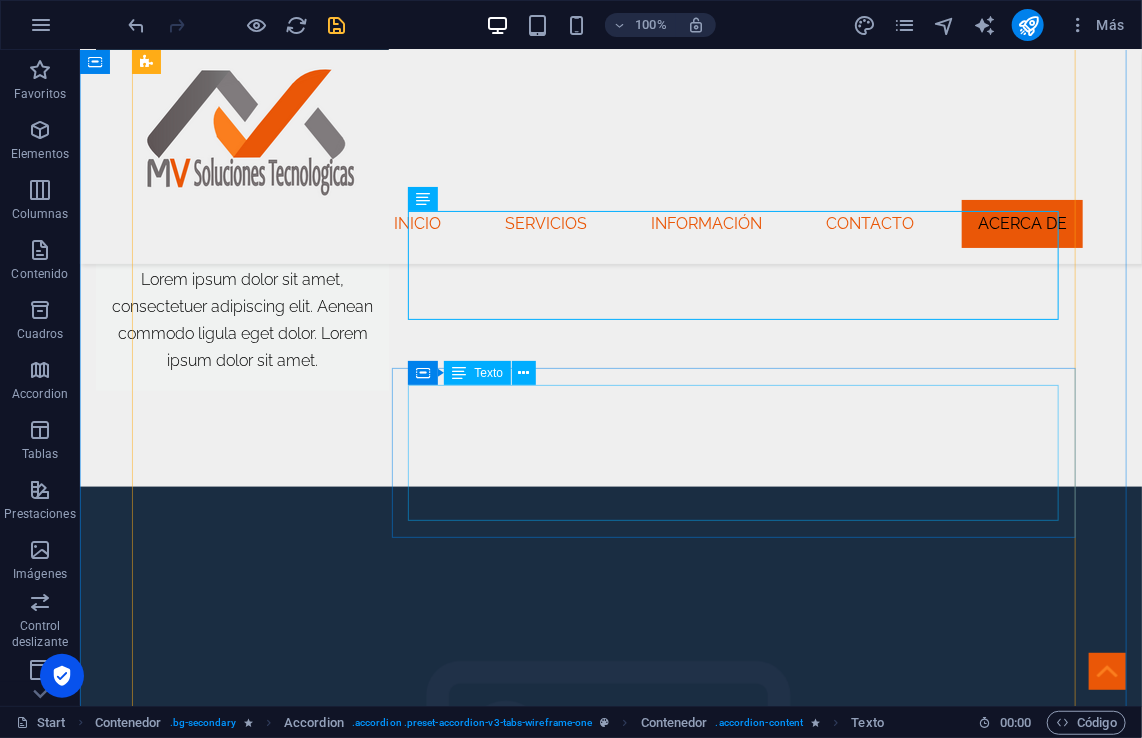 scroll, scrollTop: 3636, scrollLeft: 0, axis: vertical 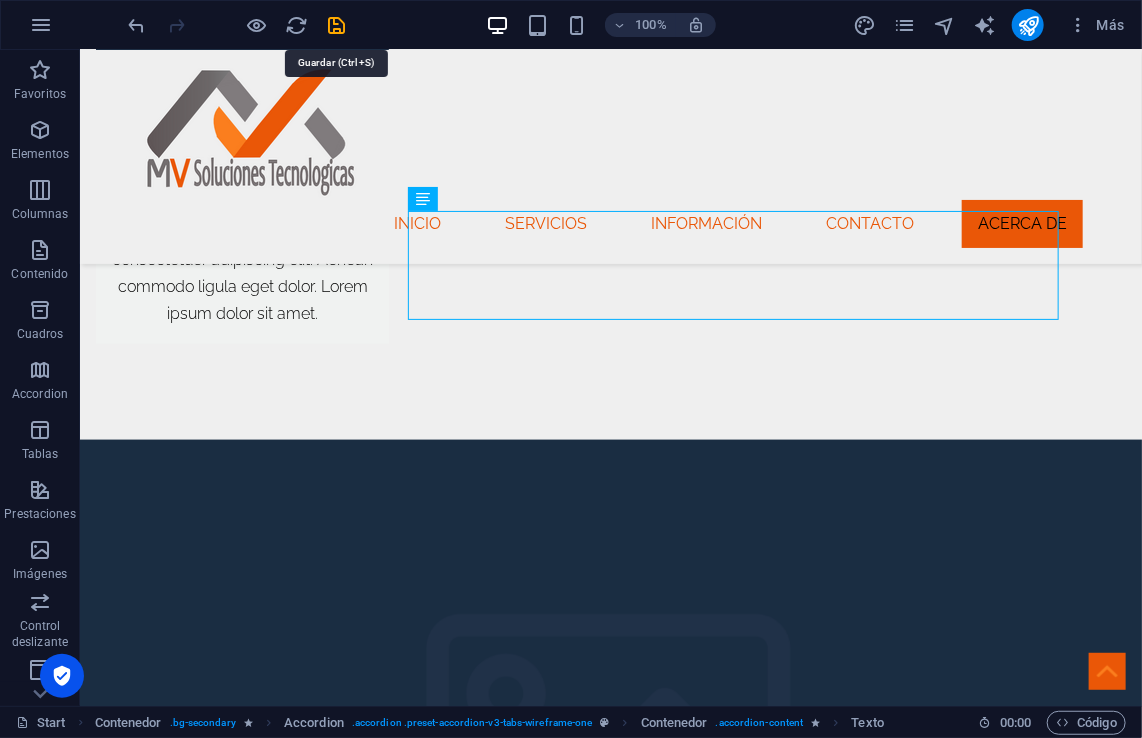 click at bounding box center (337, 25) 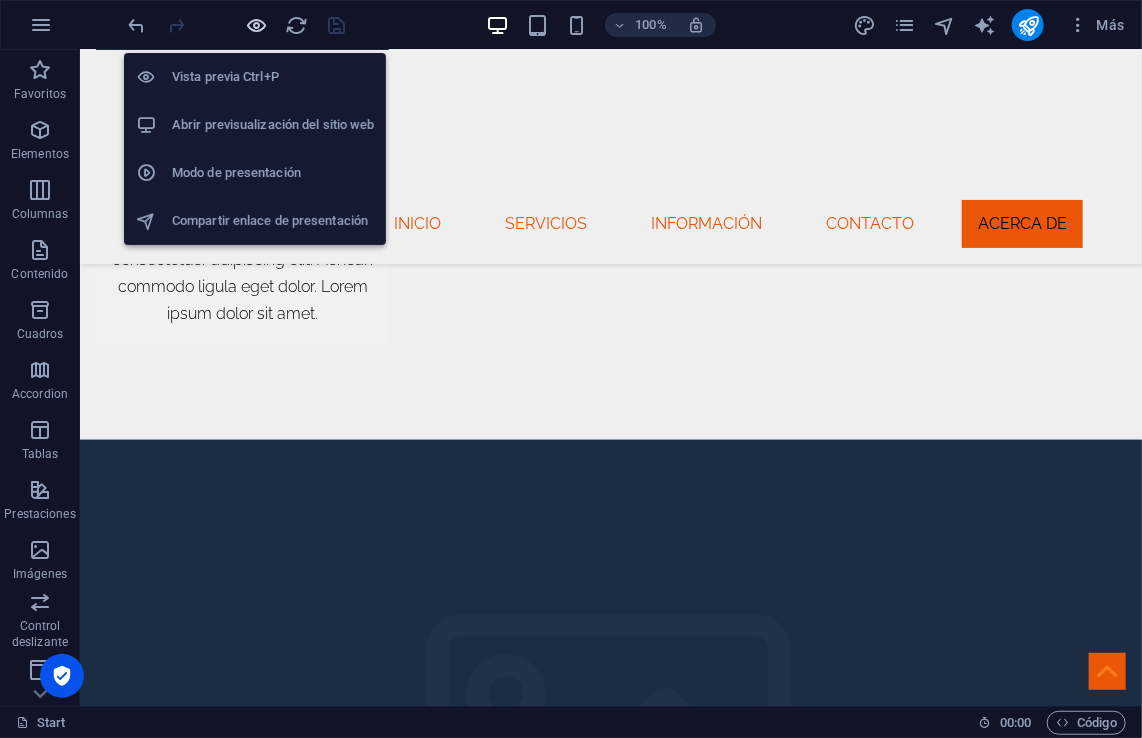 click at bounding box center (257, 25) 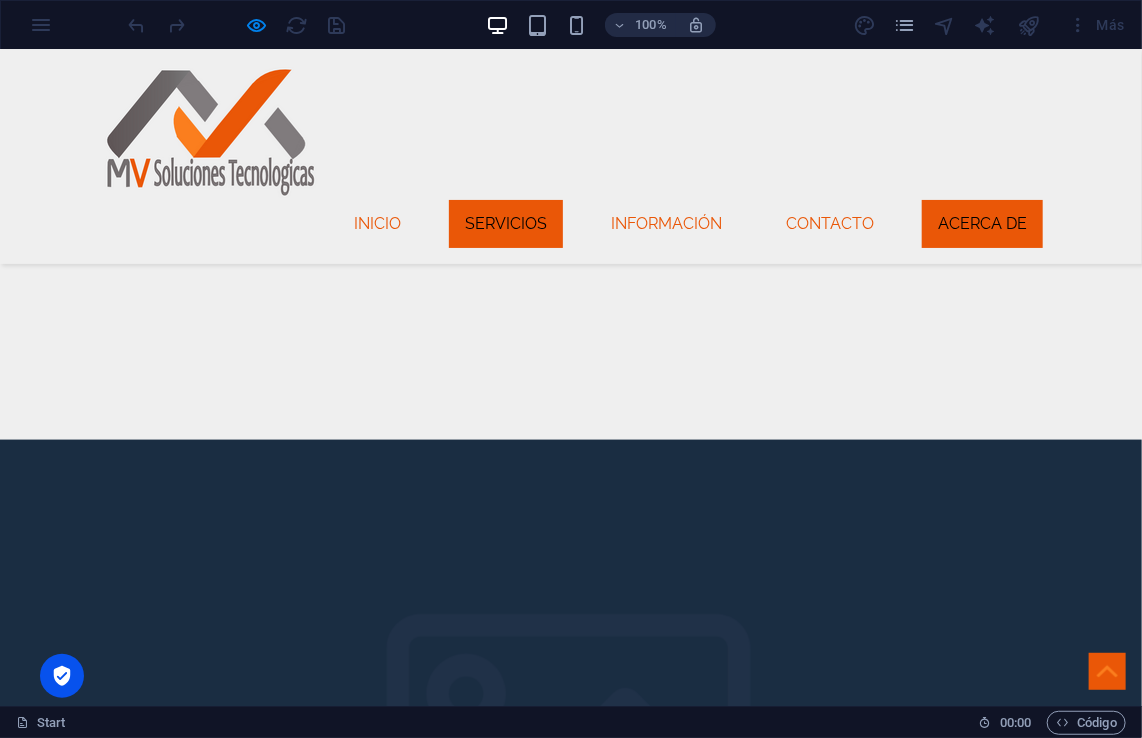 click on "Servicios" at bounding box center [506, 223] 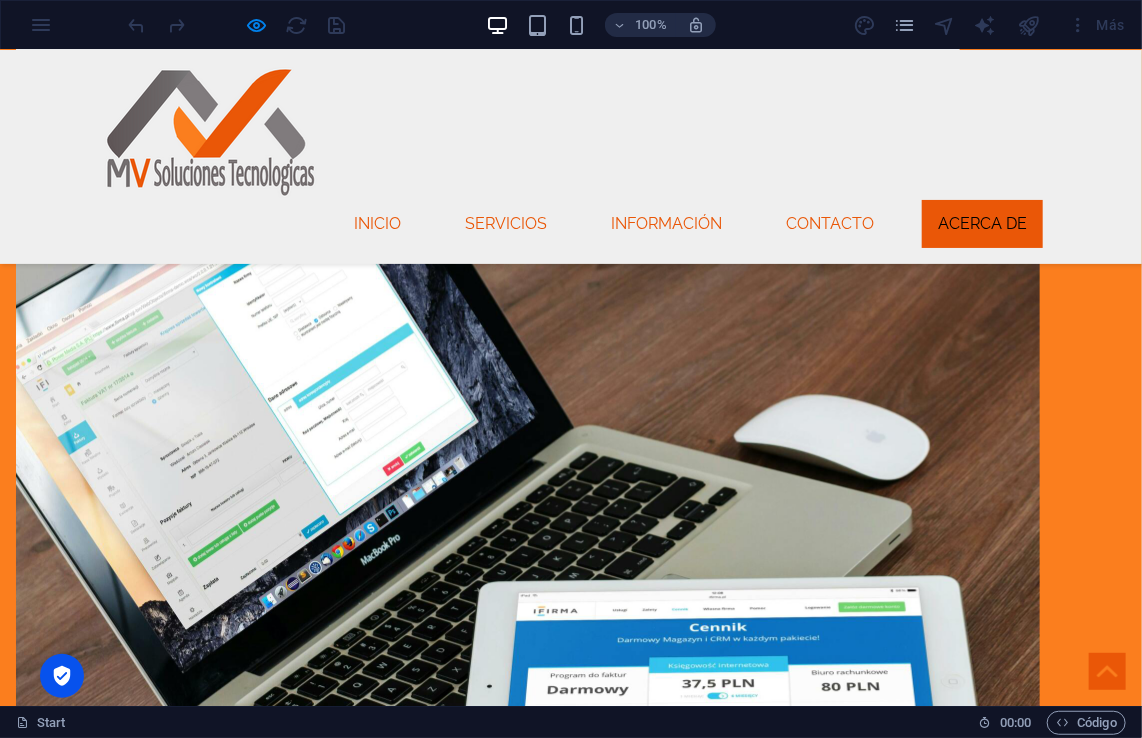 scroll, scrollTop: 1807, scrollLeft: 0, axis: vertical 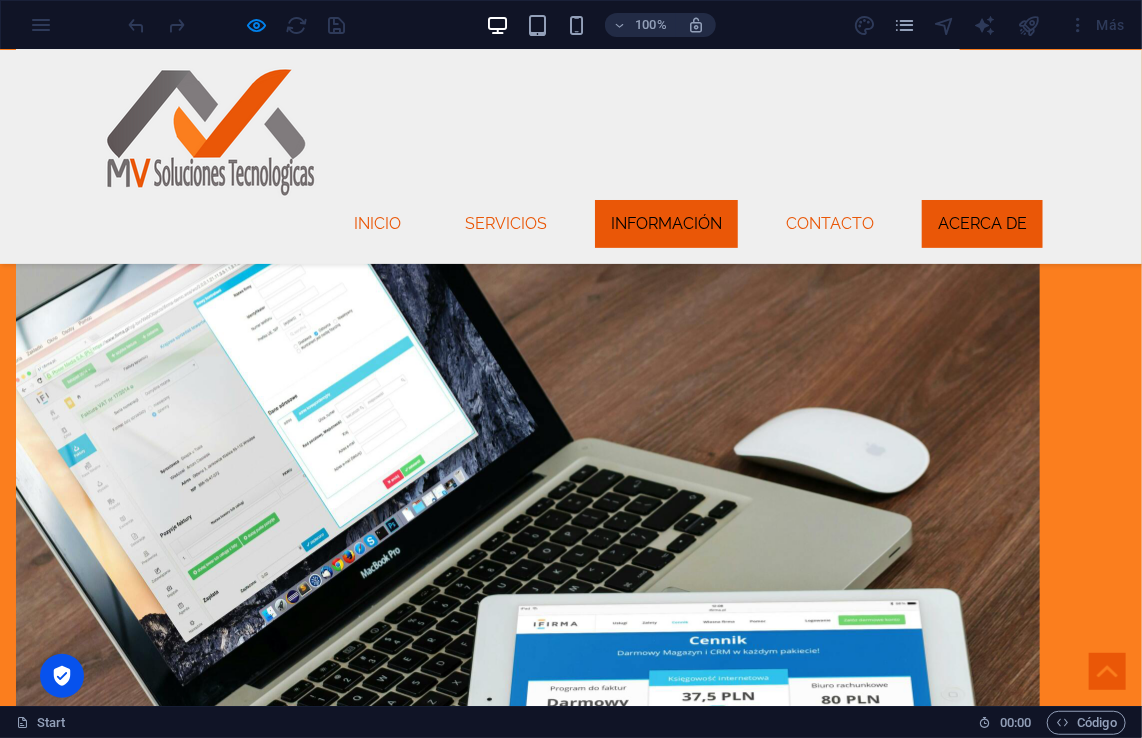 click on "Información" at bounding box center (666, 223) 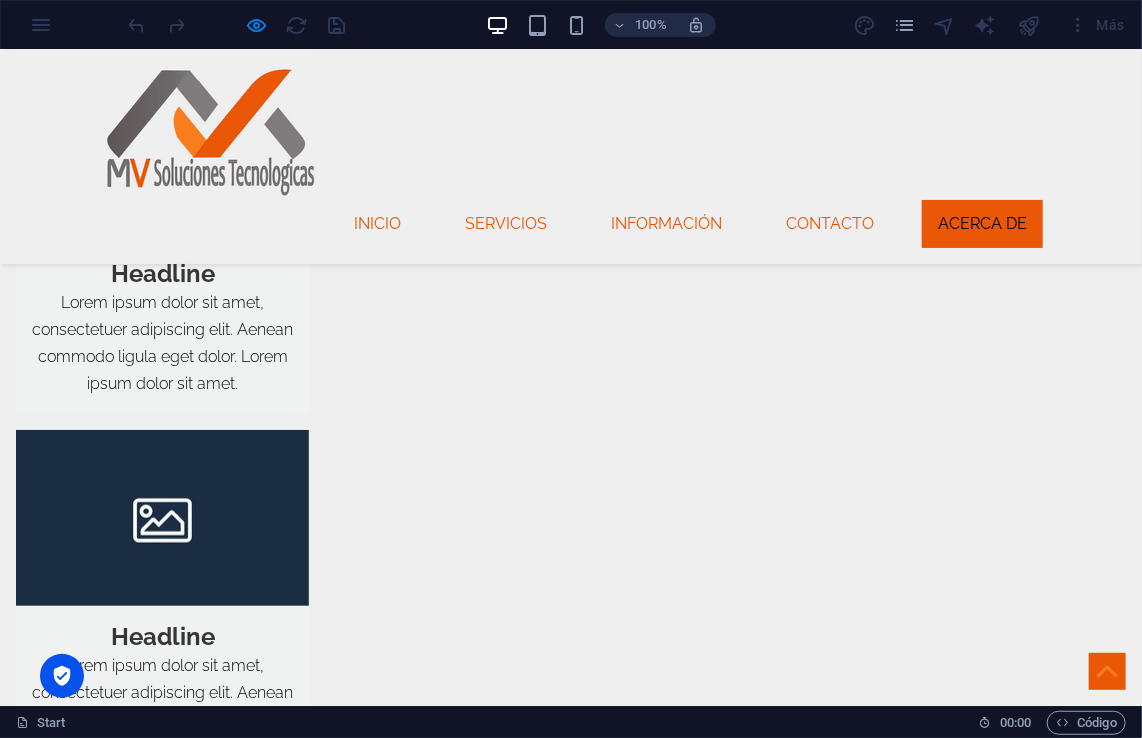 scroll, scrollTop: 3213, scrollLeft: 0, axis: vertical 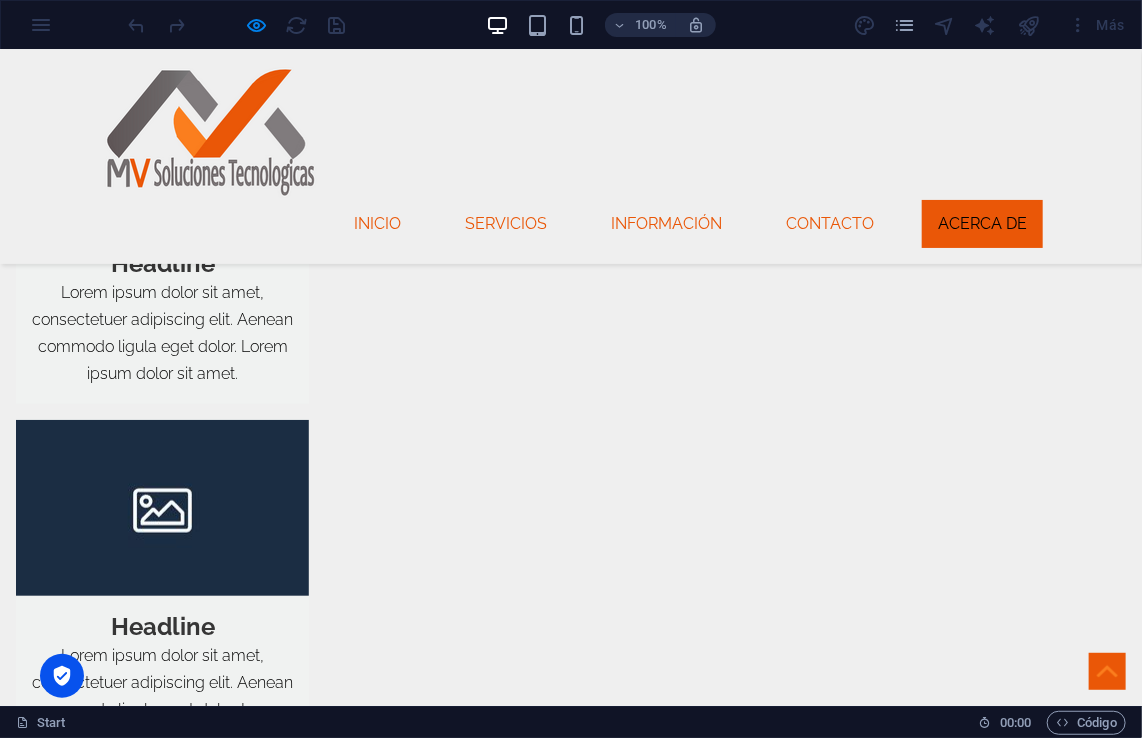click on "Desarrollo de Software Multiplataforma  Personalizados" at bounding box center [213, 4413] 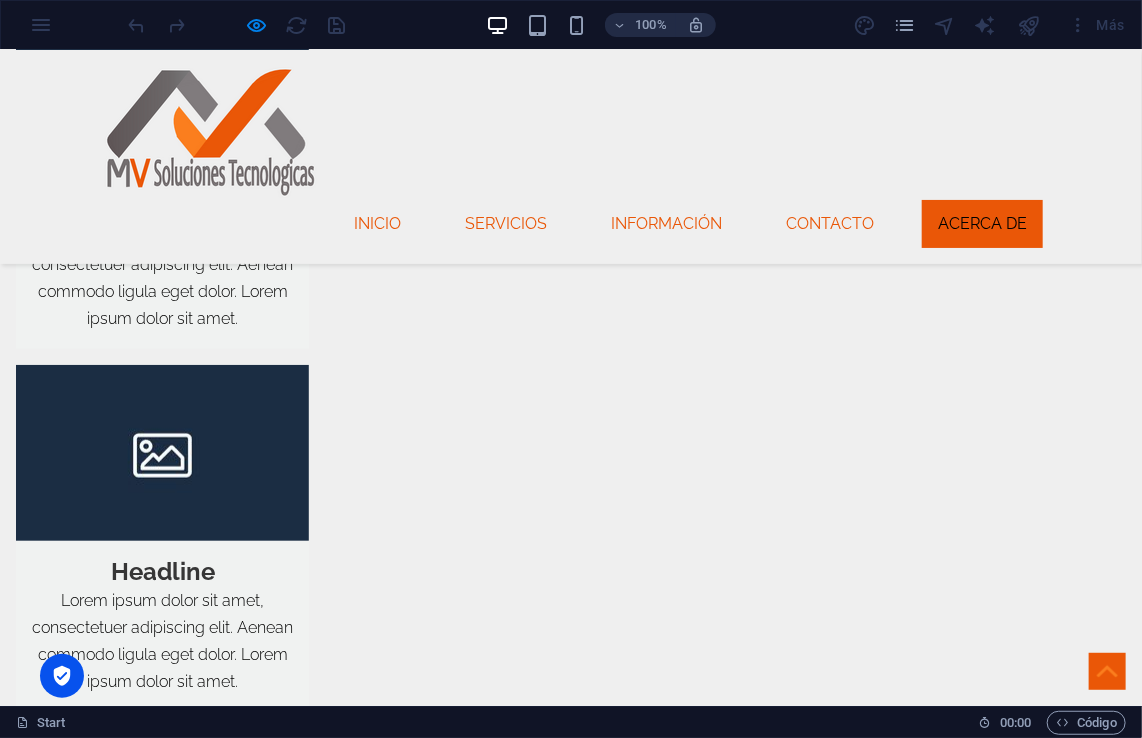 scroll, scrollTop: 3313, scrollLeft: 0, axis: vertical 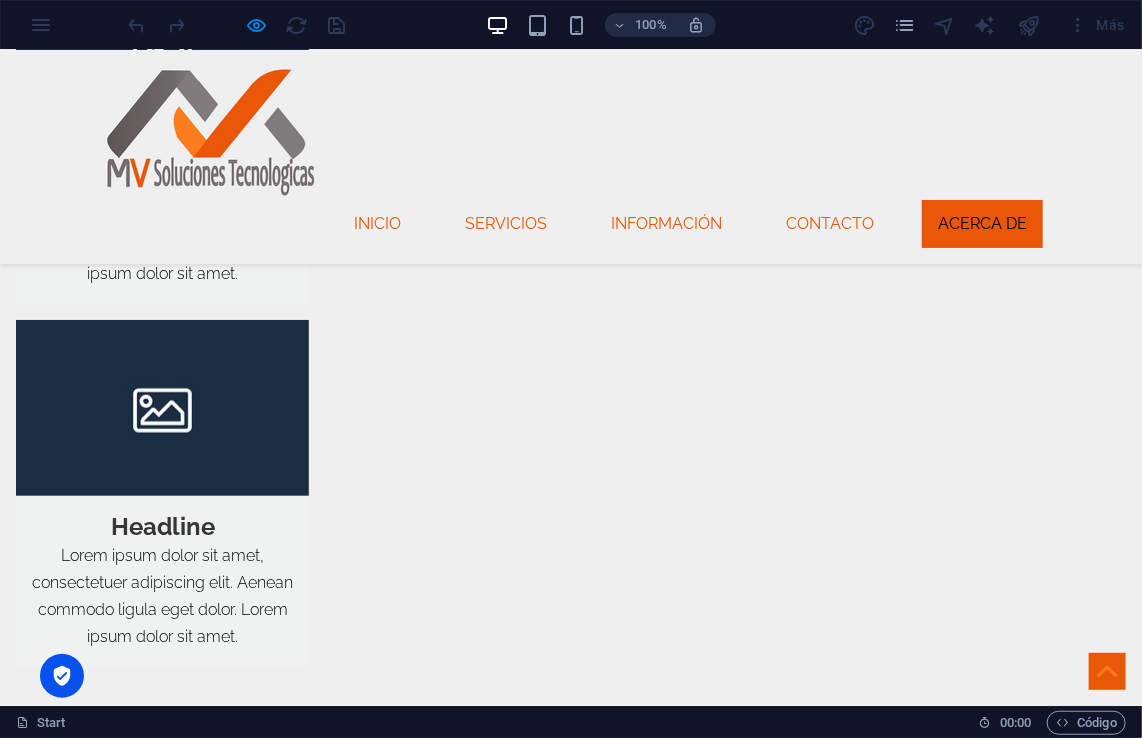 click on "Headline" at bounding box center (213, 4413) 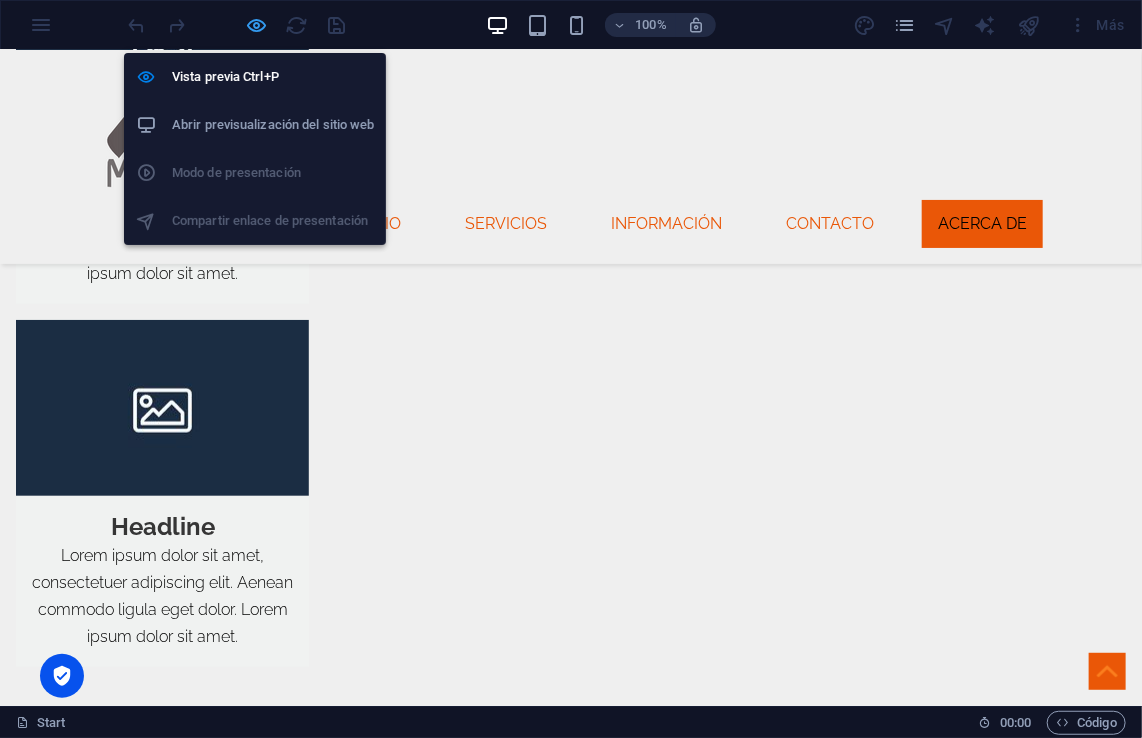 click at bounding box center [257, 25] 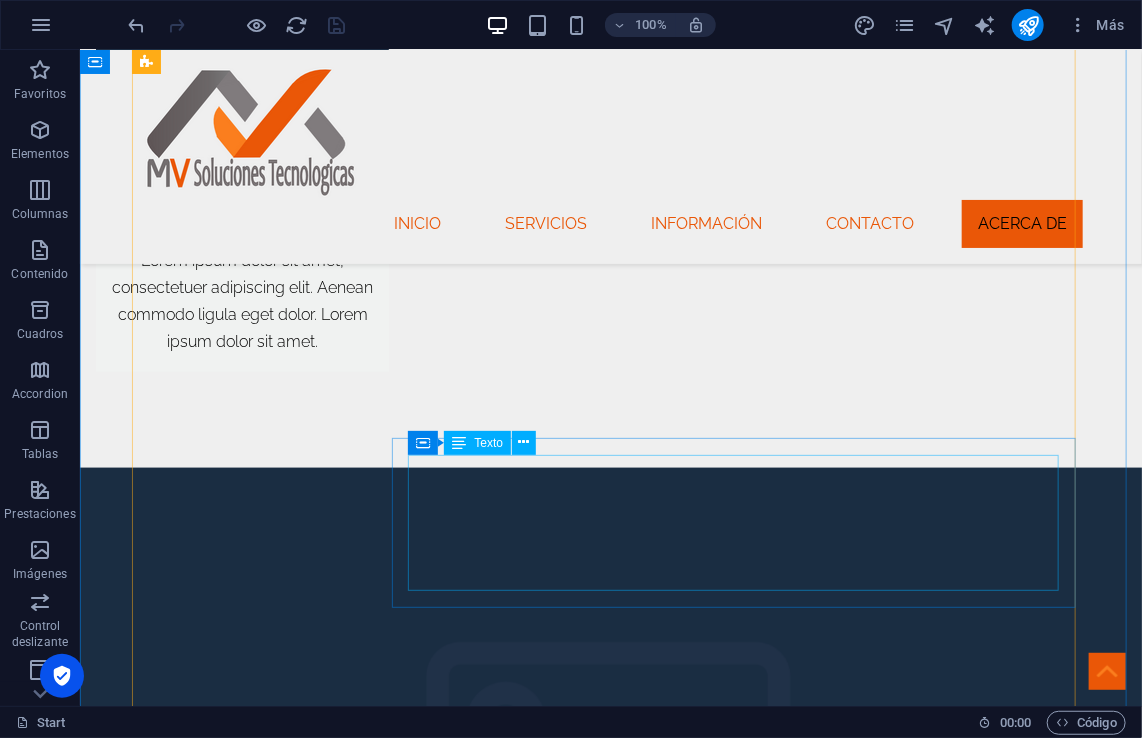 scroll, scrollTop: 3613, scrollLeft: 0, axis: vertical 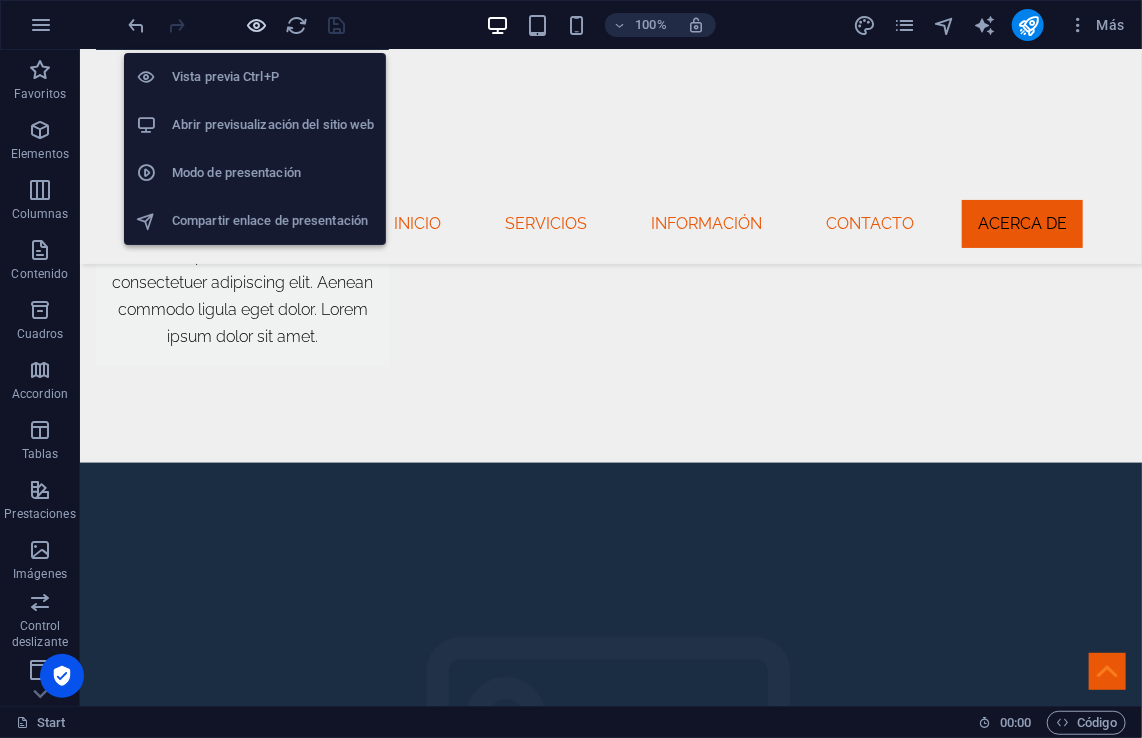 click at bounding box center [257, 25] 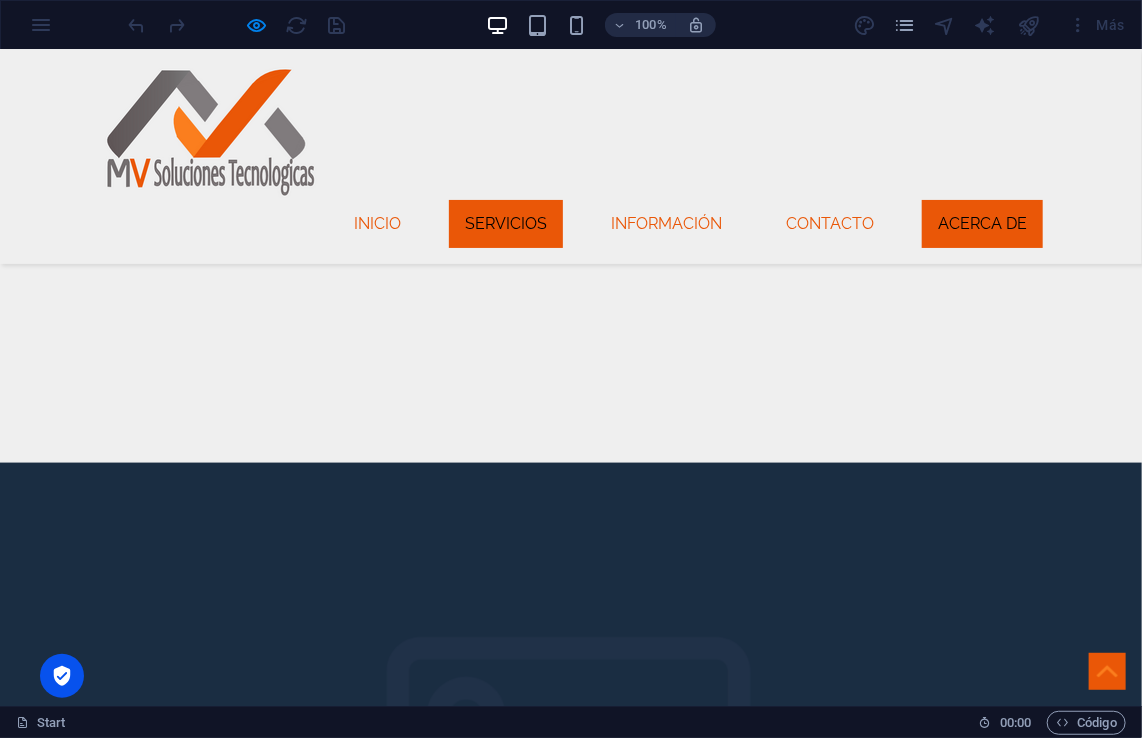 click on "Servicios" at bounding box center [506, 223] 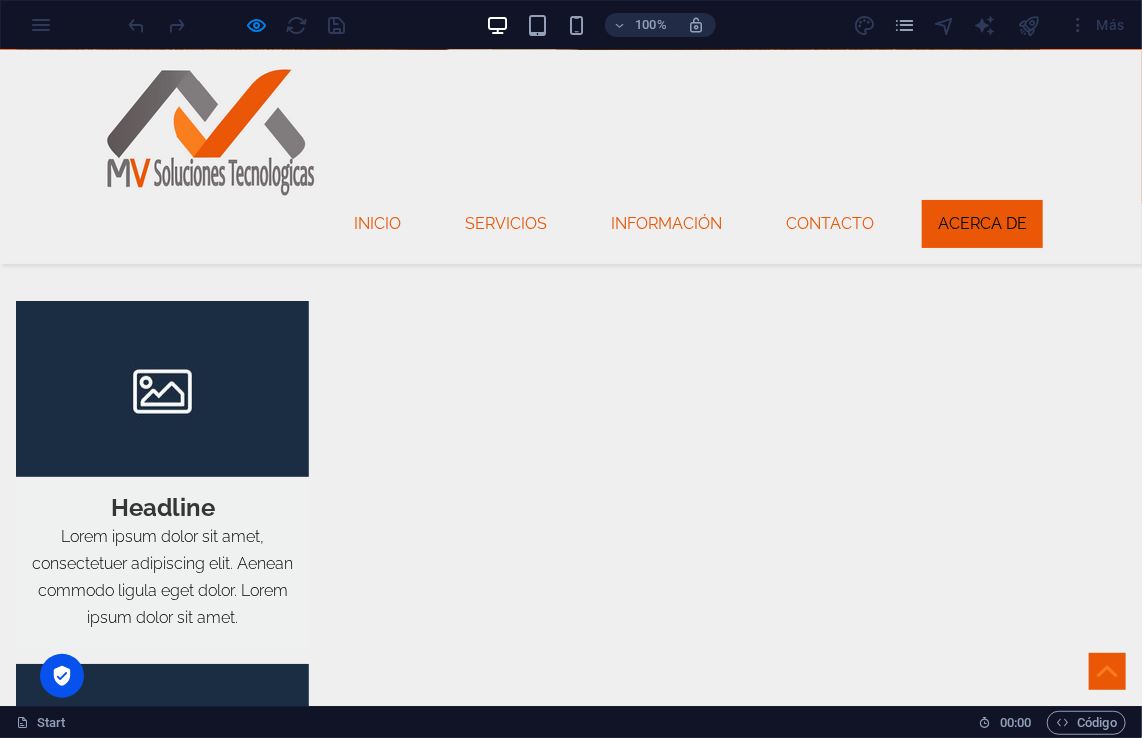 scroll, scrollTop: 2707, scrollLeft: 0, axis: vertical 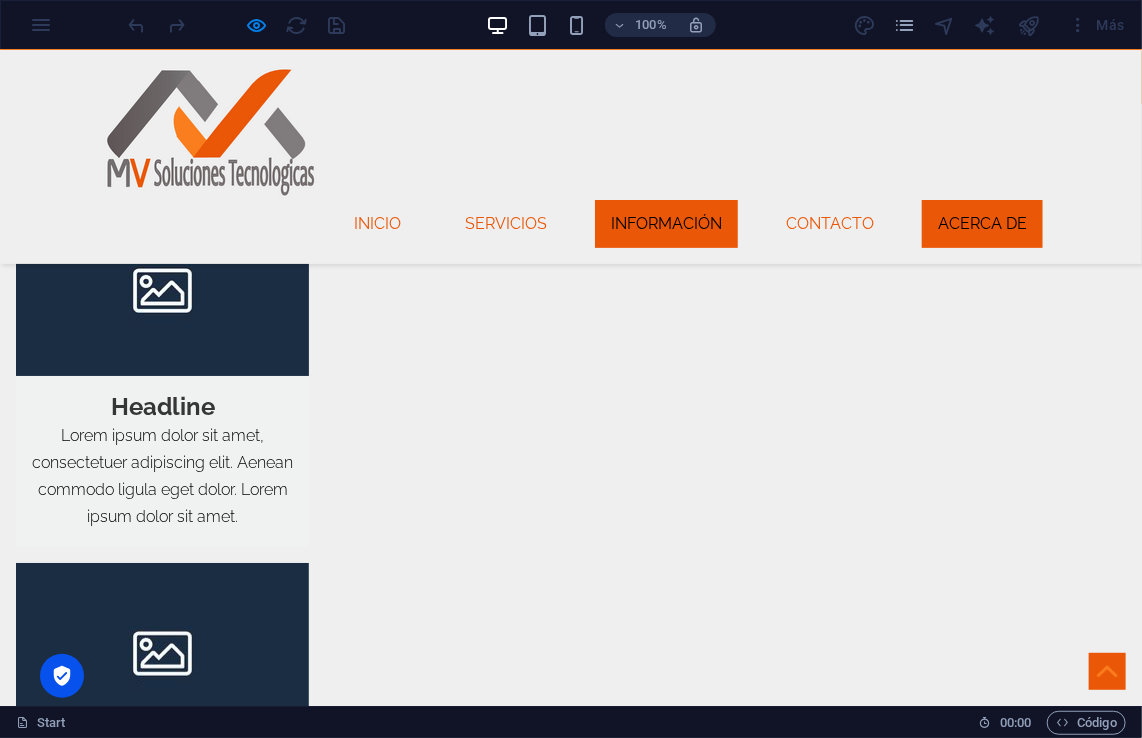 click on "Información" at bounding box center (666, 223) 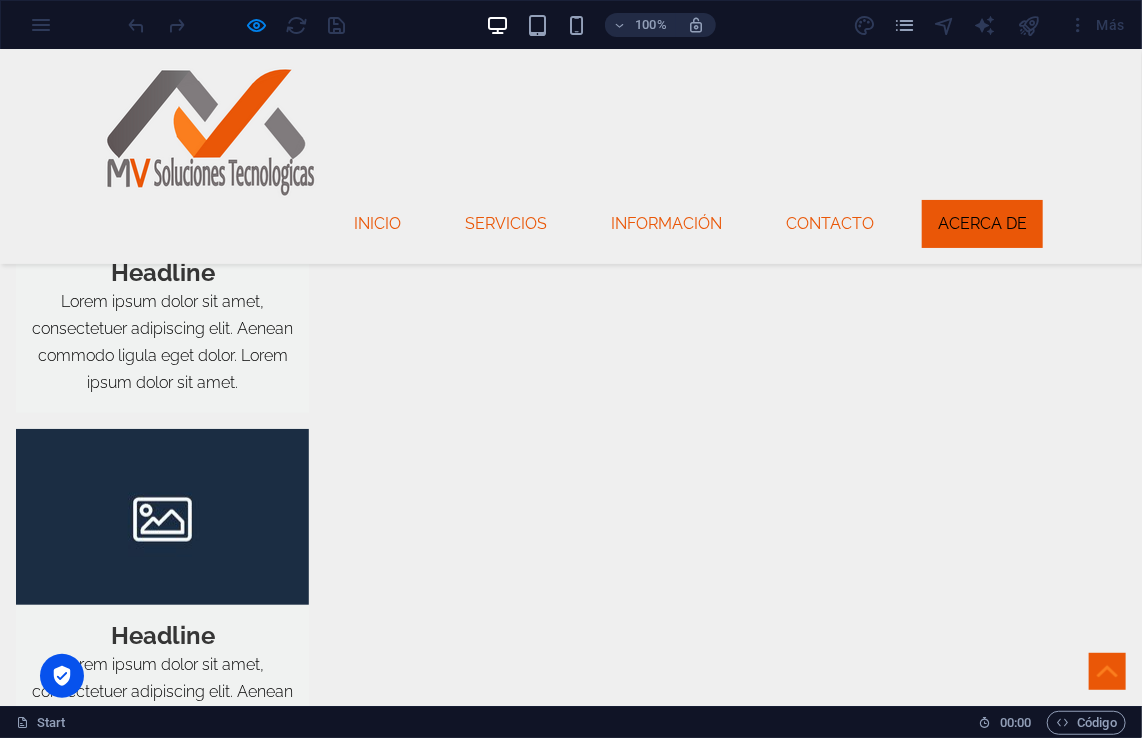 scroll, scrollTop: 3213, scrollLeft: 0, axis: vertical 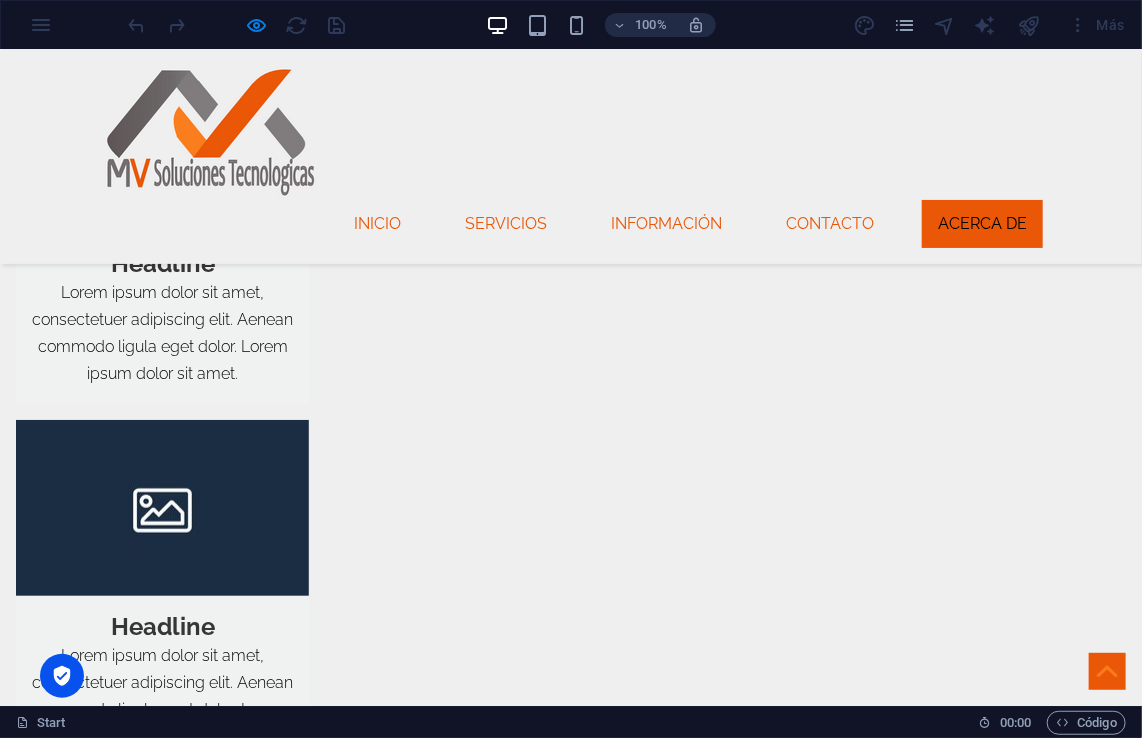 click on "Mas Informacion Monteber ERP Monteber  es un software ERP diseñado para integrar y gestionar todas las áreas de una empresa en una sola plataforma, facilitando la administración, automatización y análisis de procesos claves. Monteber  es ideal para empresas que buscan una solución robusta, adaptable y con enfoque contable., Ideal para Empresas que ocupen puntos de ventas. Desarrollo de Software Multiplataforma  Personalizados En  MV Soluciones Tecnológica s , diseñamos y desarrollamos sistemas multiplataforma adaptados a las necesidades específicas de cada organización. Ya sea en web, escritorio o dispositivos móviles, nuestras soluciones se construyen con enfoque en eficiencia, usabilidad y escalabilidad. Headline Headline" at bounding box center (571, 4410) 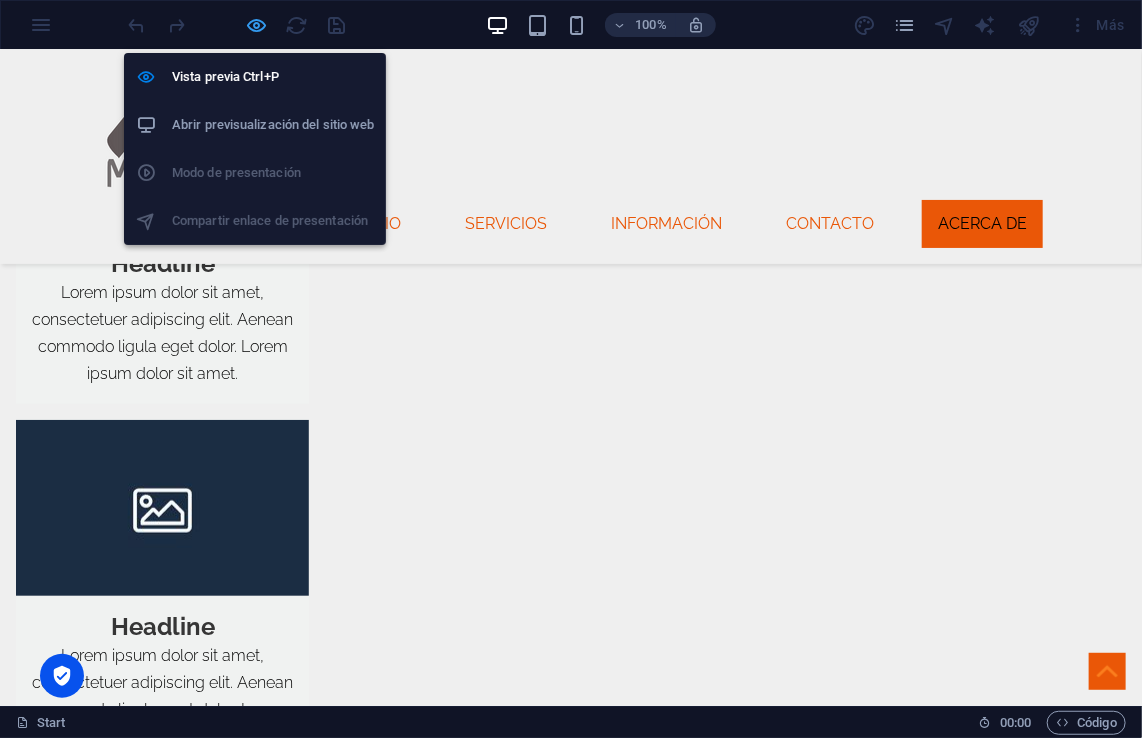 click at bounding box center [257, 25] 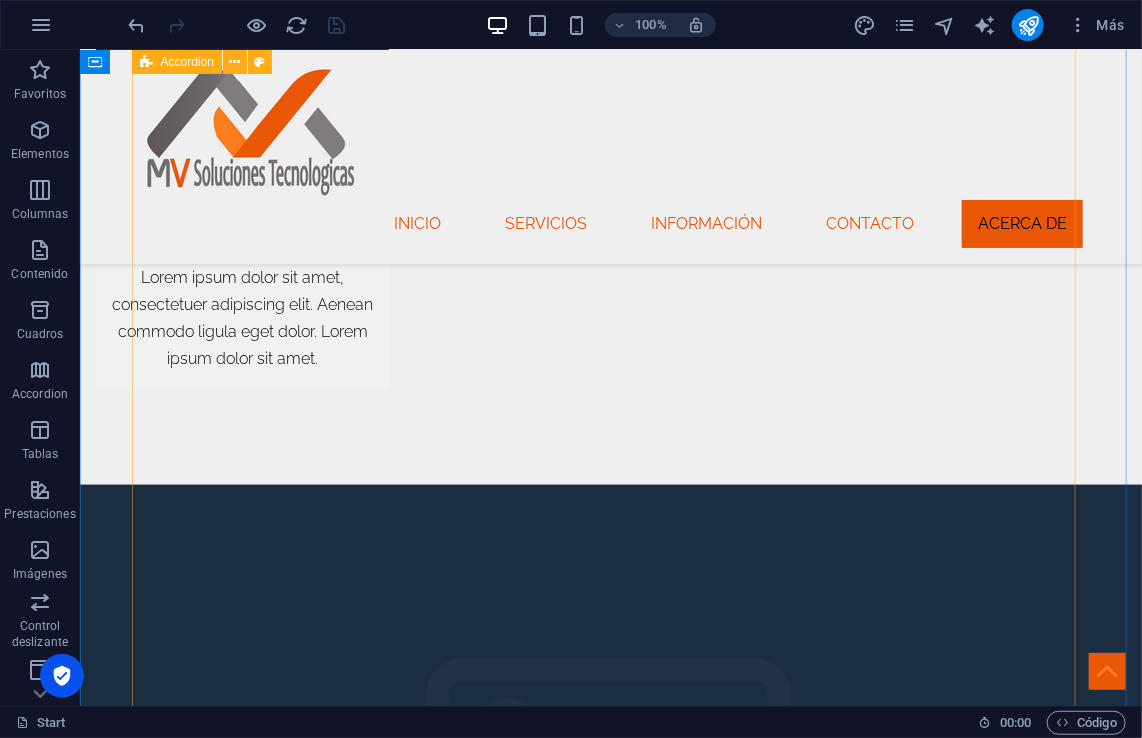 scroll, scrollTop: 3613, scrollLeft: 0, axis: vertical 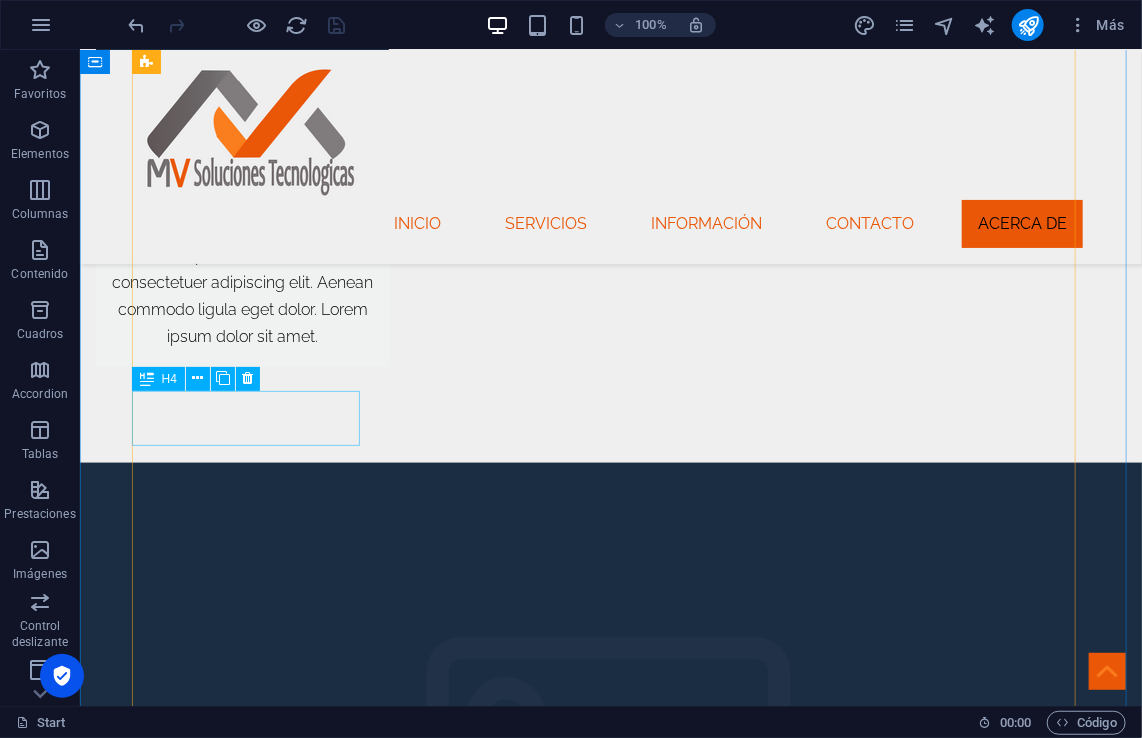 click on "Headline" at bounding box center [252, 4383] 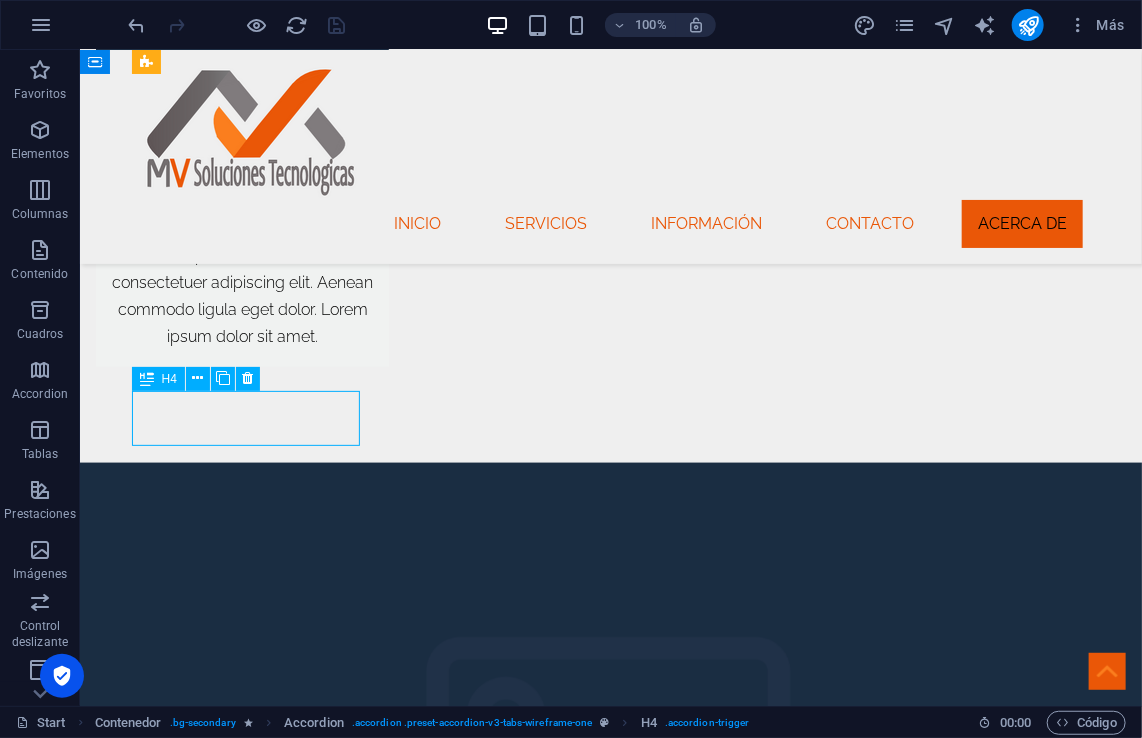 click on "Headline" at bounding box center (252, 4383) 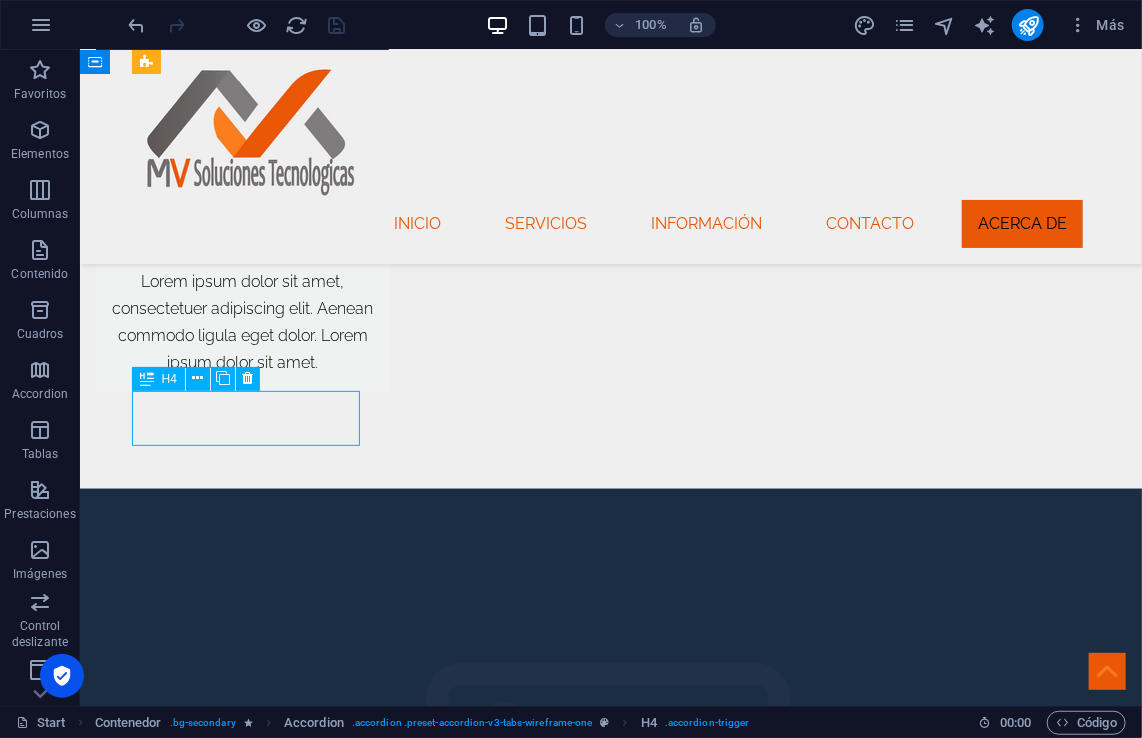 scroll, scrollTop: 3640, scrollLeft: 0, axis: vertical 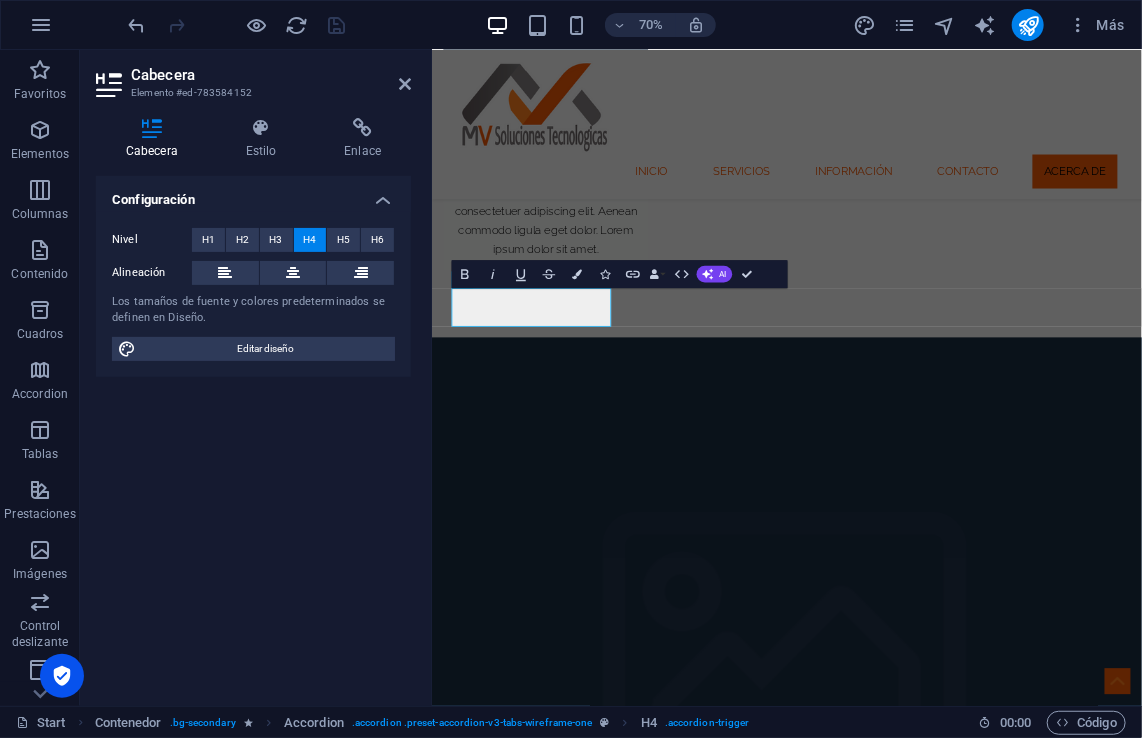 click on "Configuración Nivel H1 H2 H3 H4 H5 H6 Alineación Los tamaños de fuente y colores predeterminados se definen en Diseño. Editar diseño" at bounding box center (253, 433) 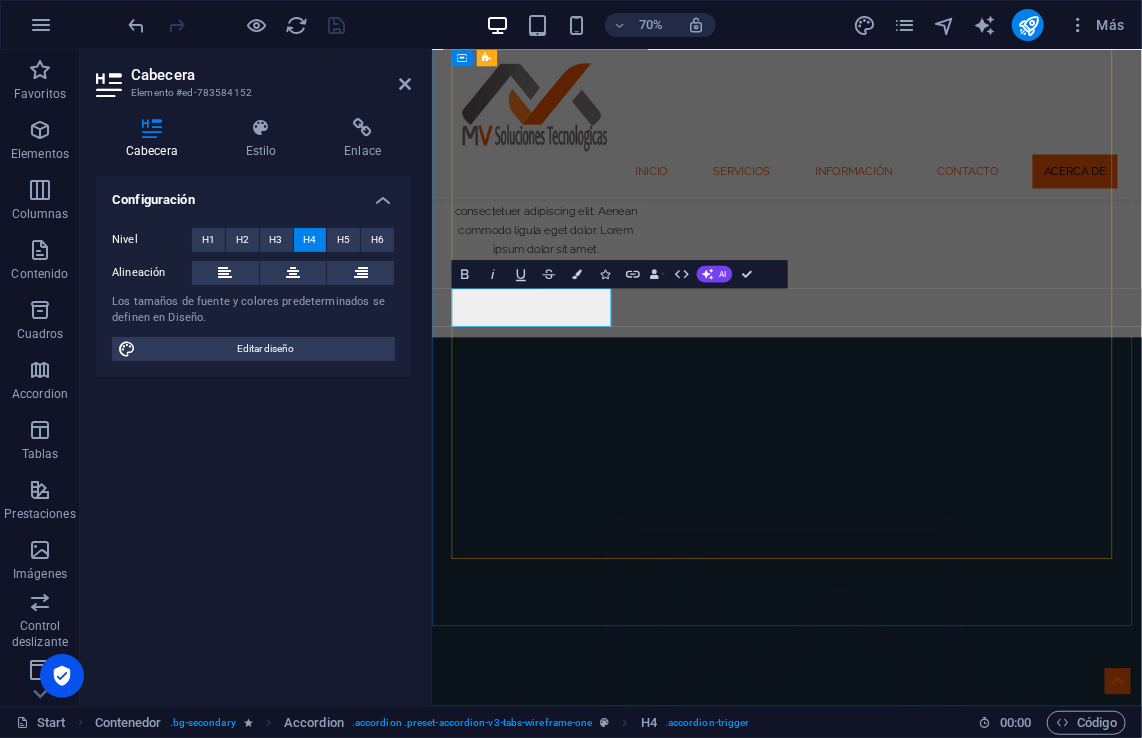 type 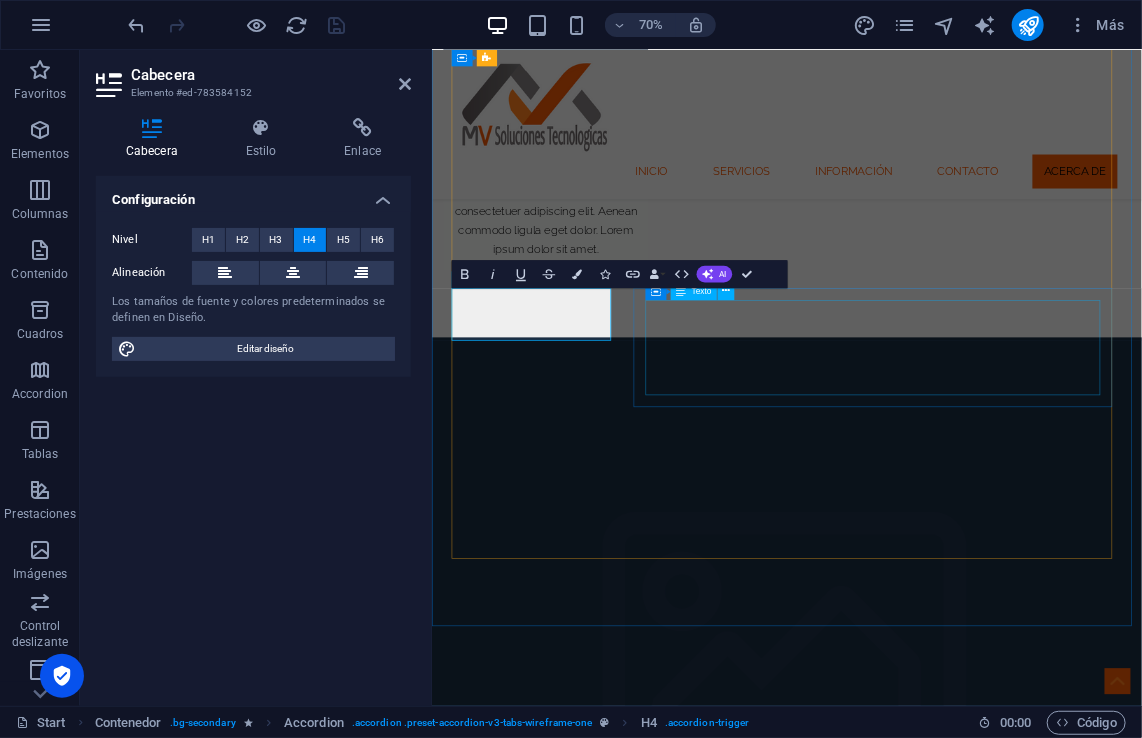 drag, startPoint x: 821, startPoint y: 454, endPoint x: 1063, endPoint y: 341, distance: 267.0824 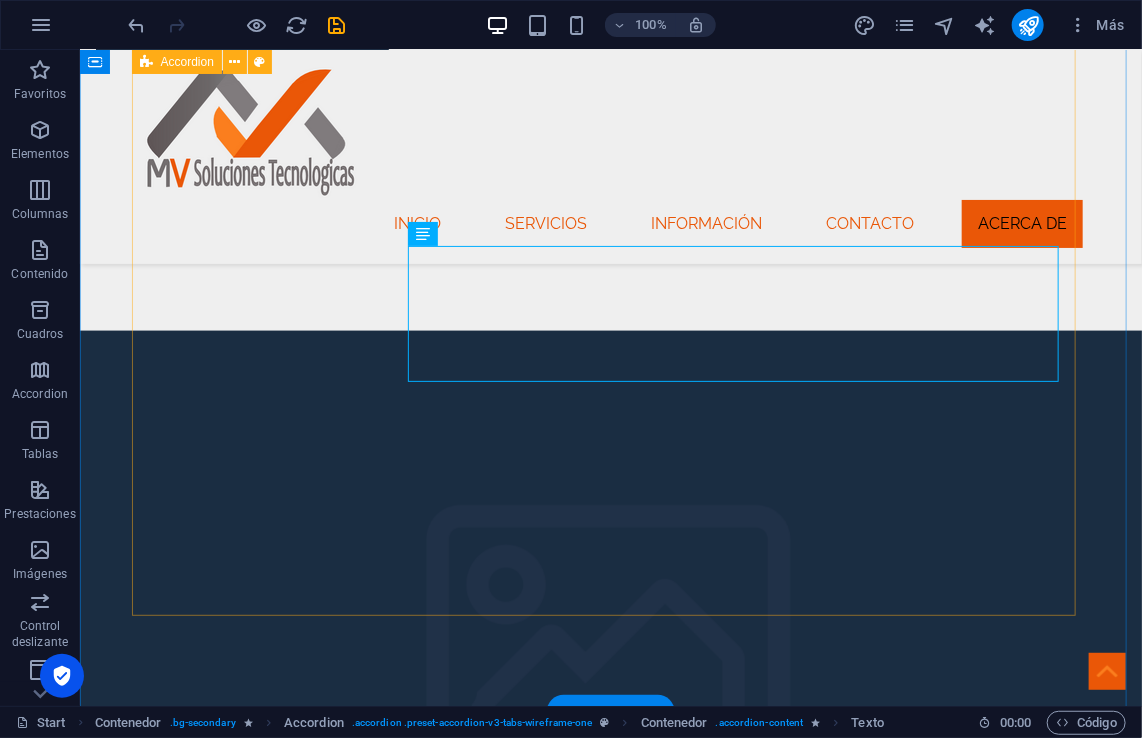 scroll, scrollTop: 3713, scrollLeft: 0, axis: vertical 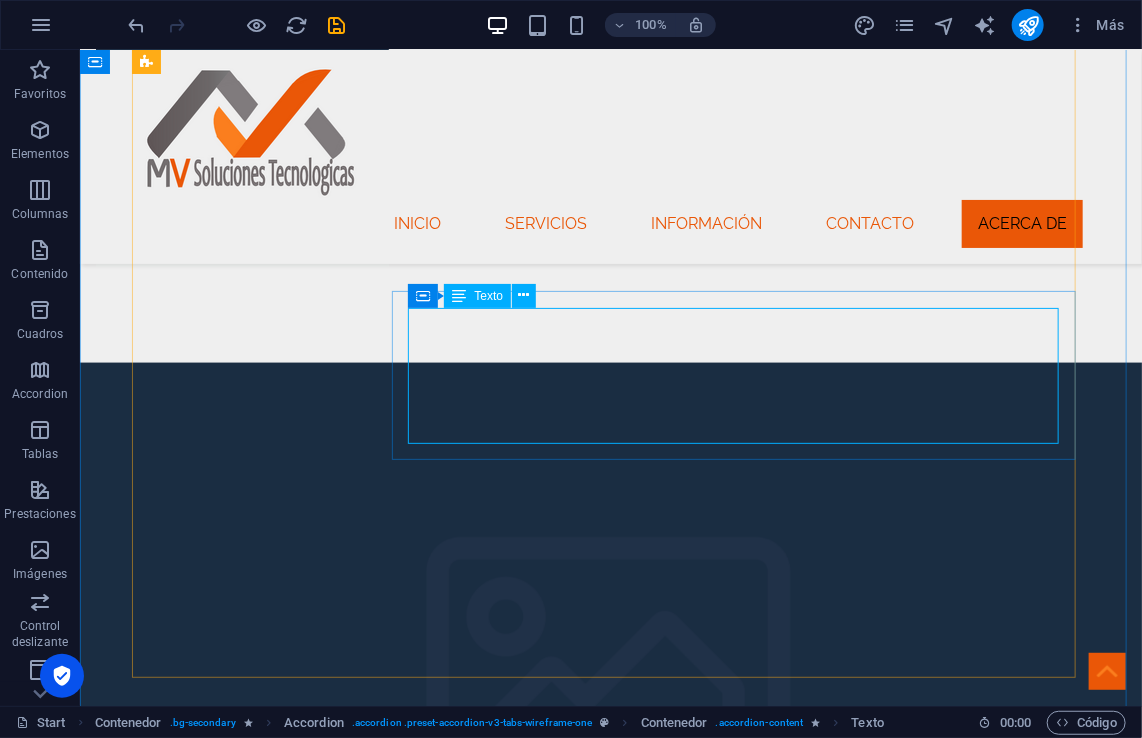 click on "Lorem ipsum dolor sit amet, consectetur adipisicing elit. Maiores ipsum repellat minus nihil. [PERSON_NAME], [PERSON_NAME], nam dignissimos ea repudiandae minima voluptatum magni pariatur possimus quia accusamus harum facilis corporis animi nisi. Enim, pariatur, impedit quia repellat harum ipsam laboriosam voluptas dicta illum nisi obcaecati reprehenderit quis placeat recusandae tenetur aperiam." at bounding box center [740, 4275] 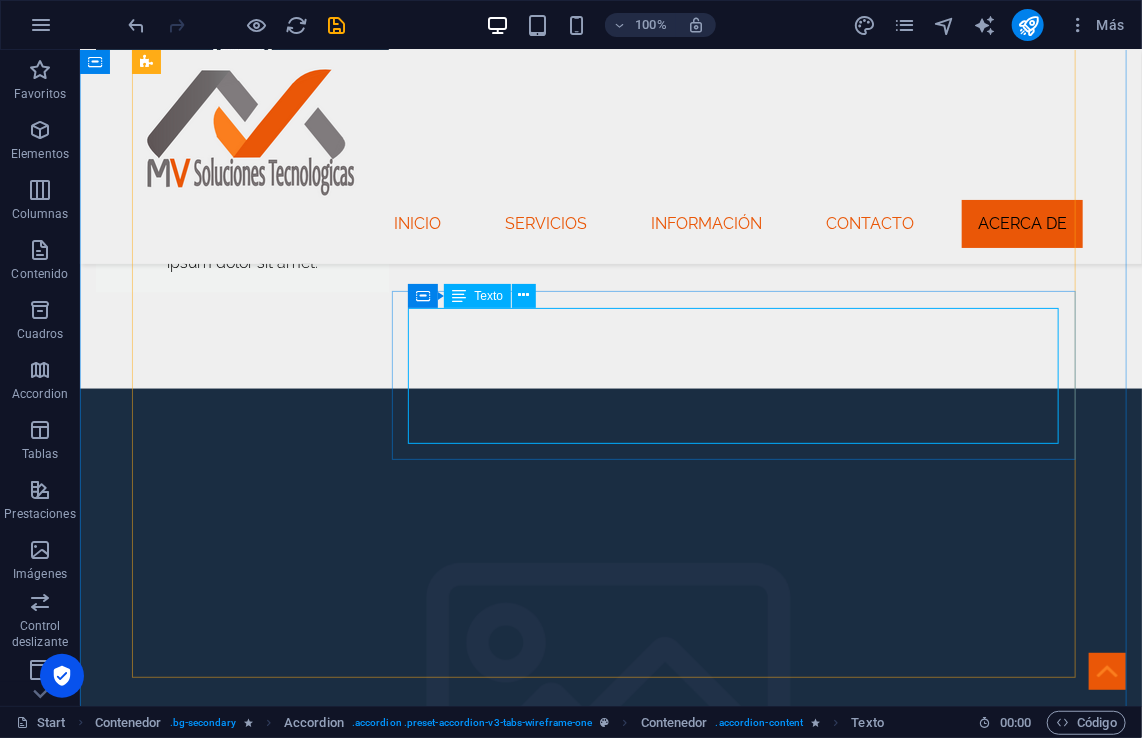 scroll, scrollTop: 3740, scrollLeft: 0, axis: vertical 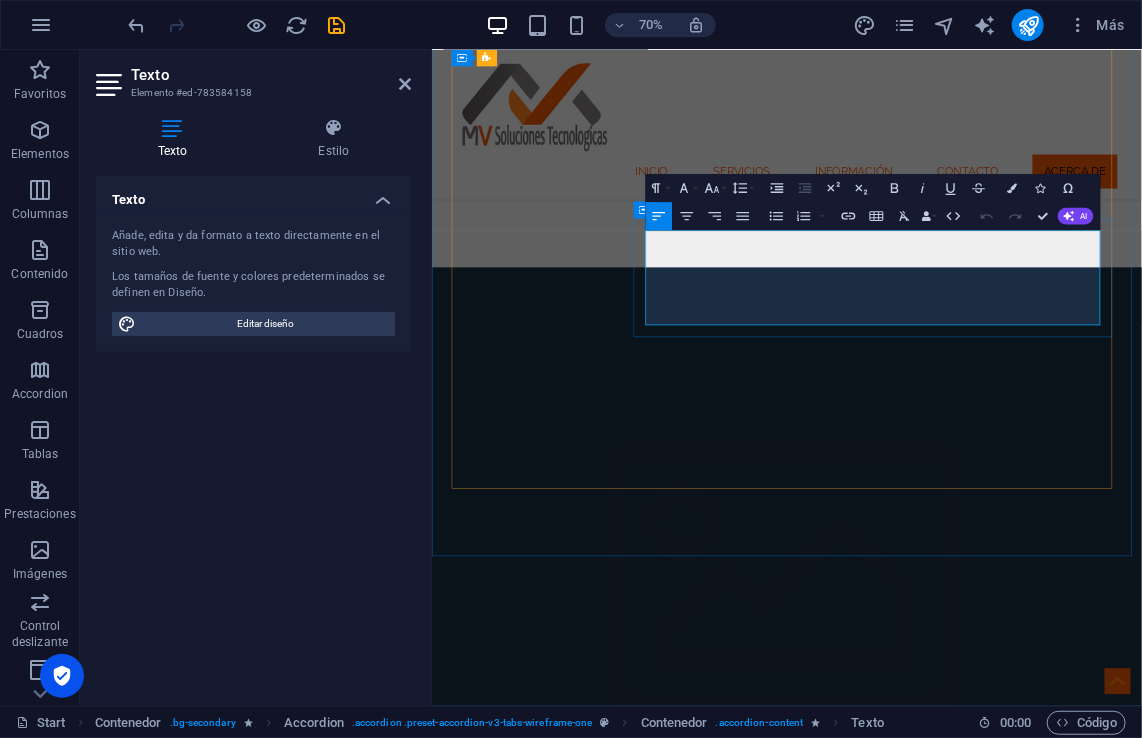 drag, startPoint x: 1139, startPoint y: 429, endPoint x: 730, endPoint y: 328, distance: 421.28613 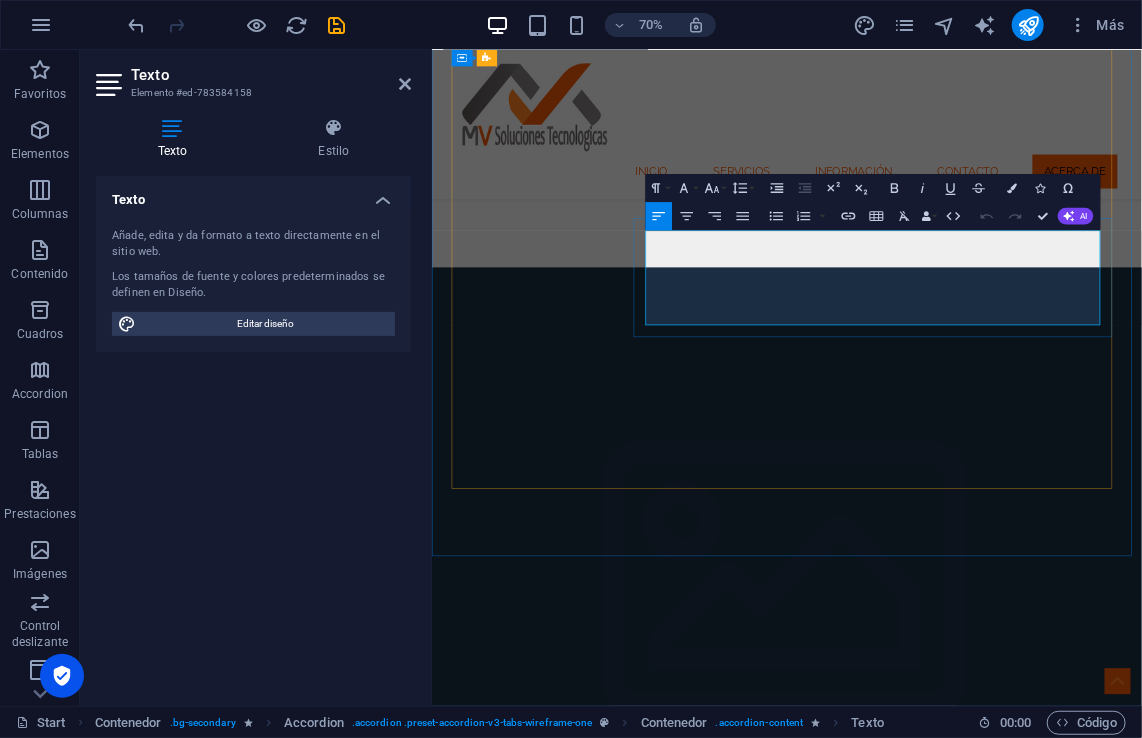 scroll, scrollTop: 4436, scrollLeft: 1, axis: both 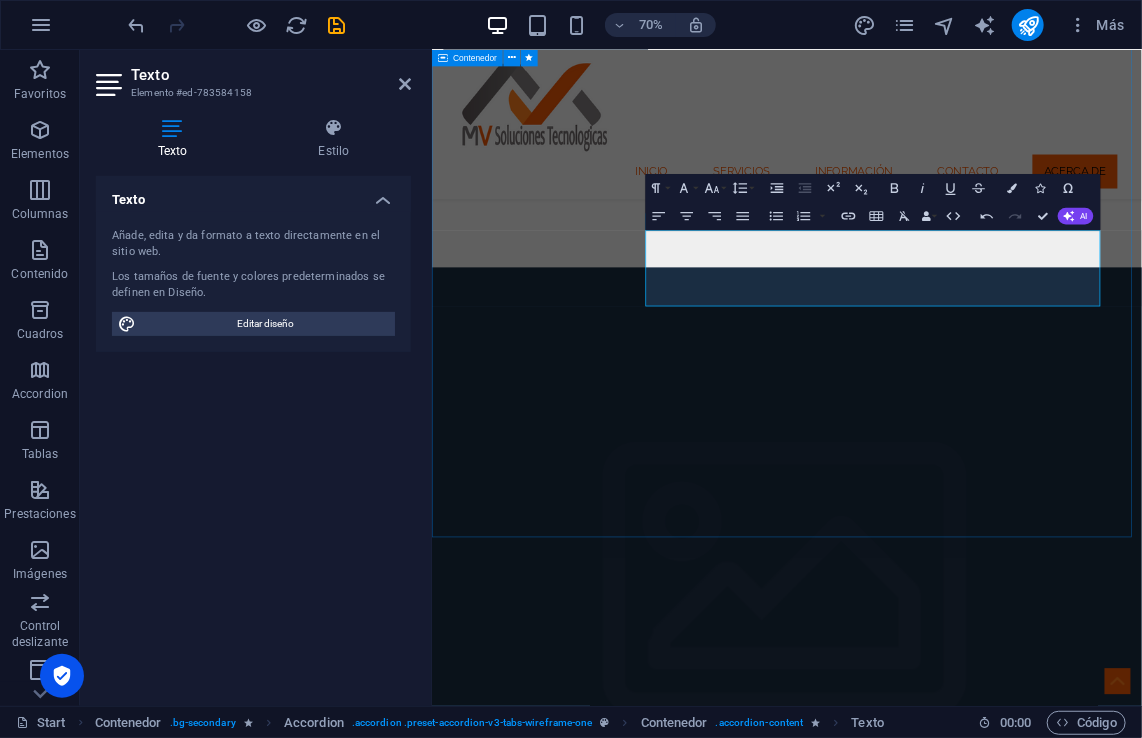 click on "Mas Informacion Monteber ERP Monteber  es un software ERP diseñado para integrar y gestionar todas las áreas de una empresa en una sola plataforma, facilitando la administración, automatización y análisis de procesos claves. Monteber  es ideal para empresas que buscan una solución robusta, adaptable y con enfoque contable., Ideal para Empresas que ocupen puntos de ventas. Desarrollo de Software Multiplataforma  Personalizados En  MV Soluciones Tecnológica s , diseñamos y desarrollamos sistemas multiplataforma adaptados a las necesidades específicas de cada organización. Ya sea en web, escritorio o dispositivos móviles, nuestras soluciones se construyen con enfoque en eficiencia, usabilidad y escalabilidad. Seguridad Tecnologica Headline" at bounding box center [938, 4242] 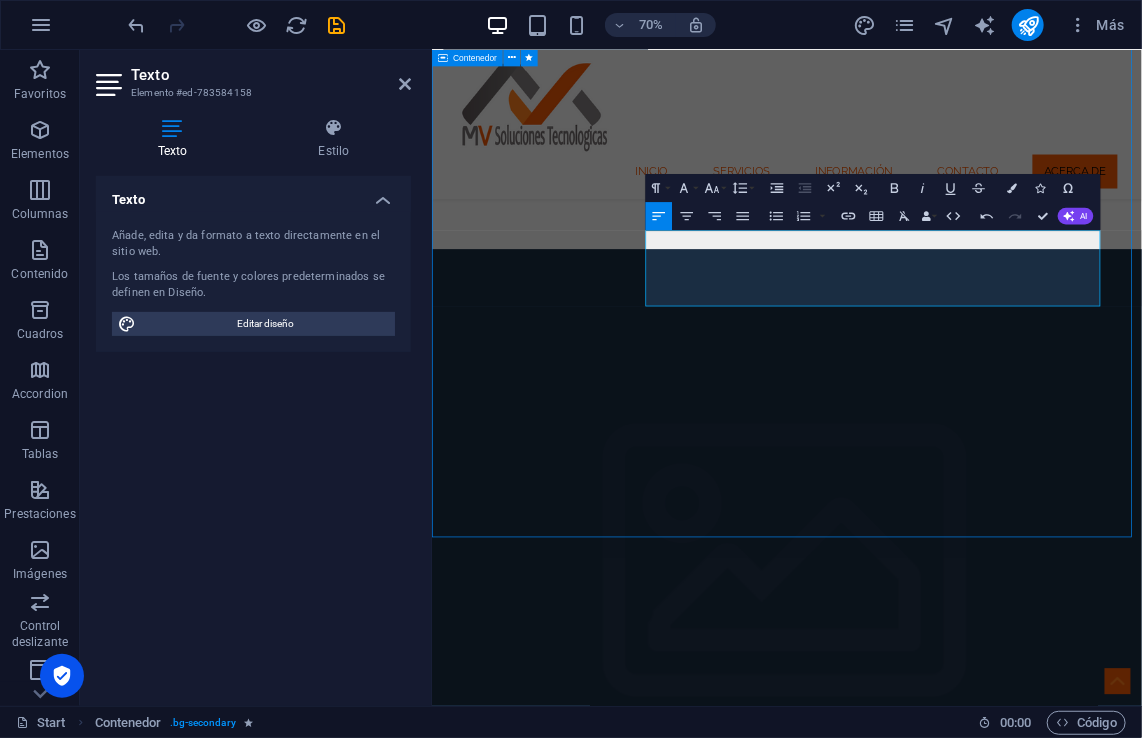 scroll, scrollTop: 3713, scrollLeft: 0, axis: vertical 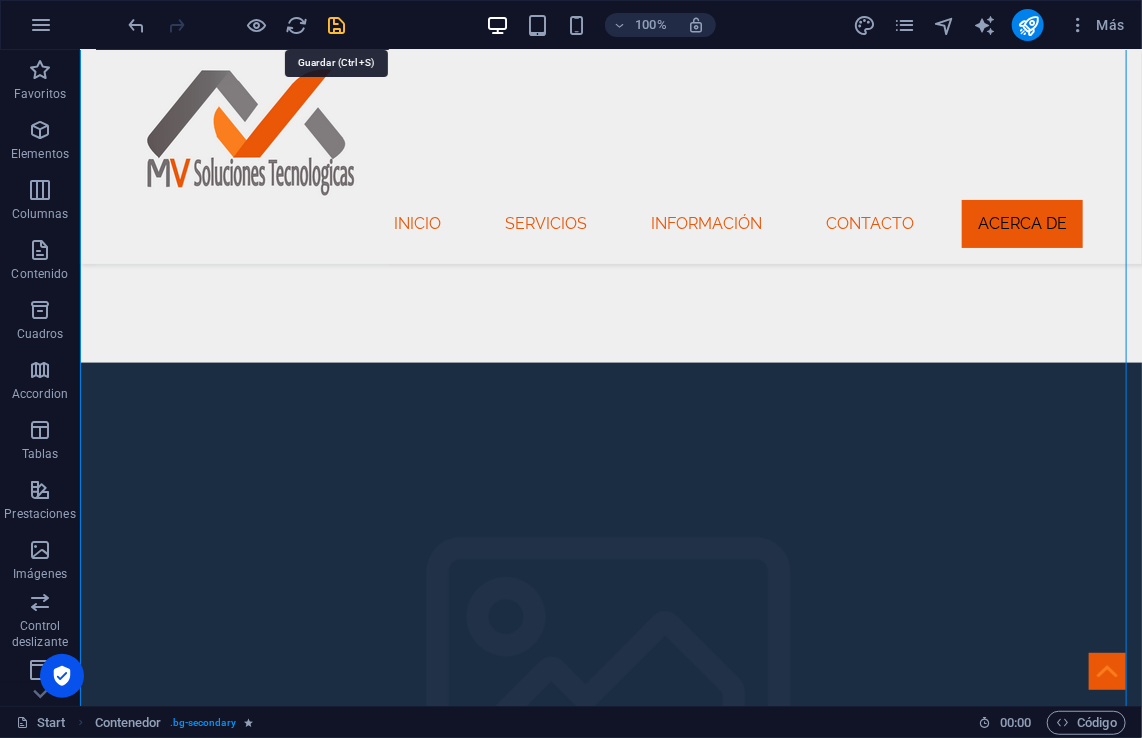 click at bounding box center [337, 25] 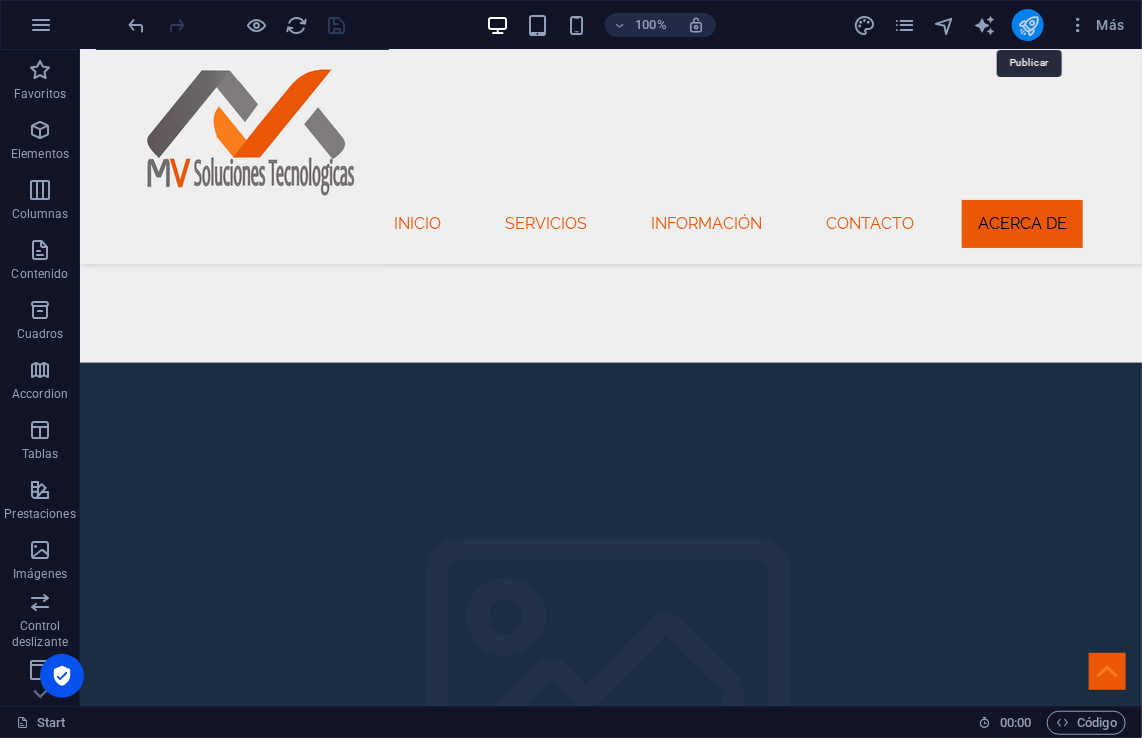 click at bounding box center [1028, 25] 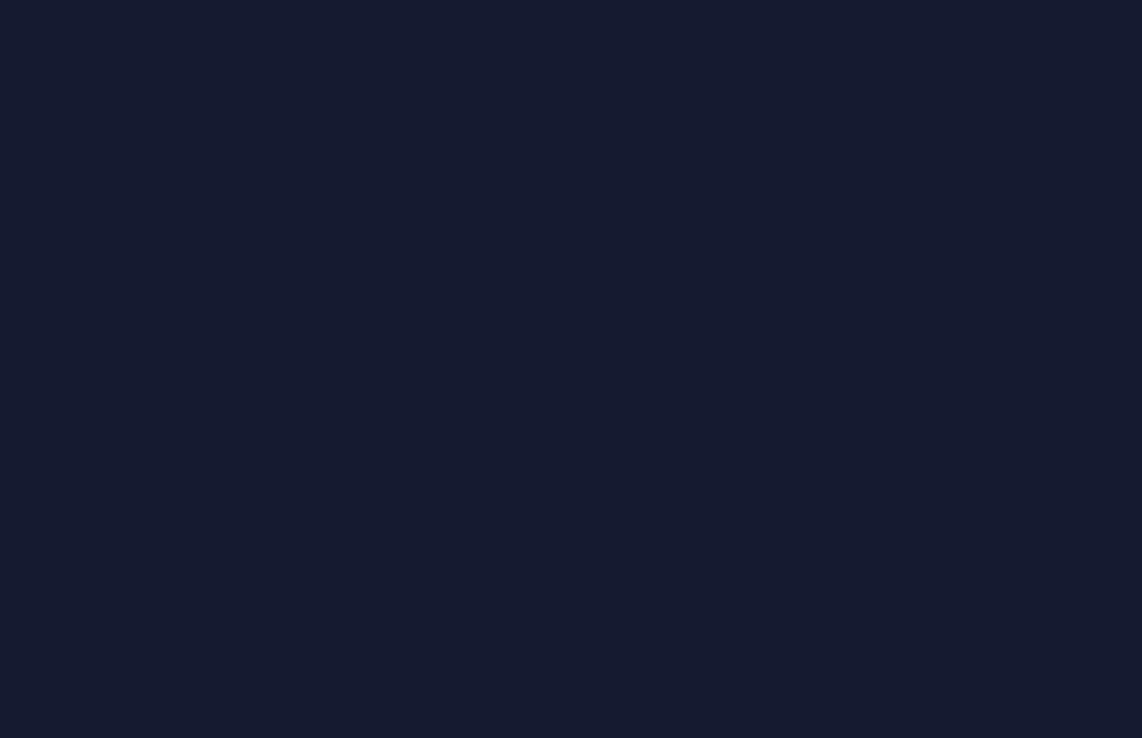 scroll, scrollTop: 0, scrollLeft: 0, axis: both 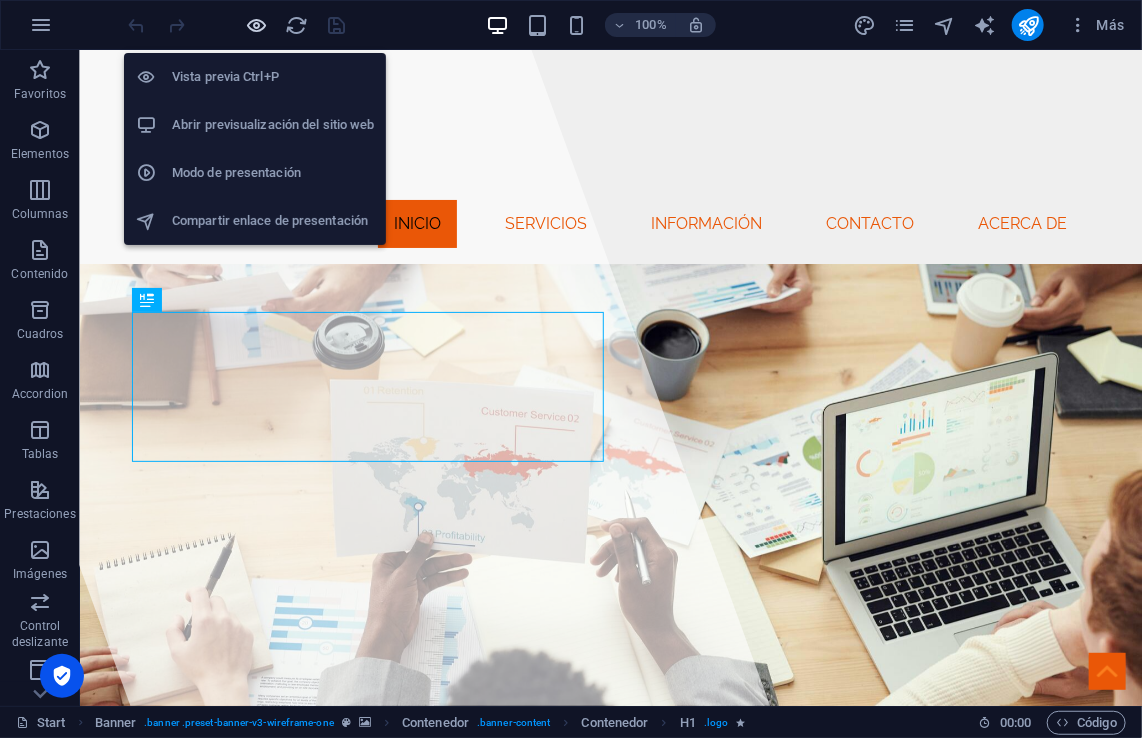 click at bounding box center [257, 25] 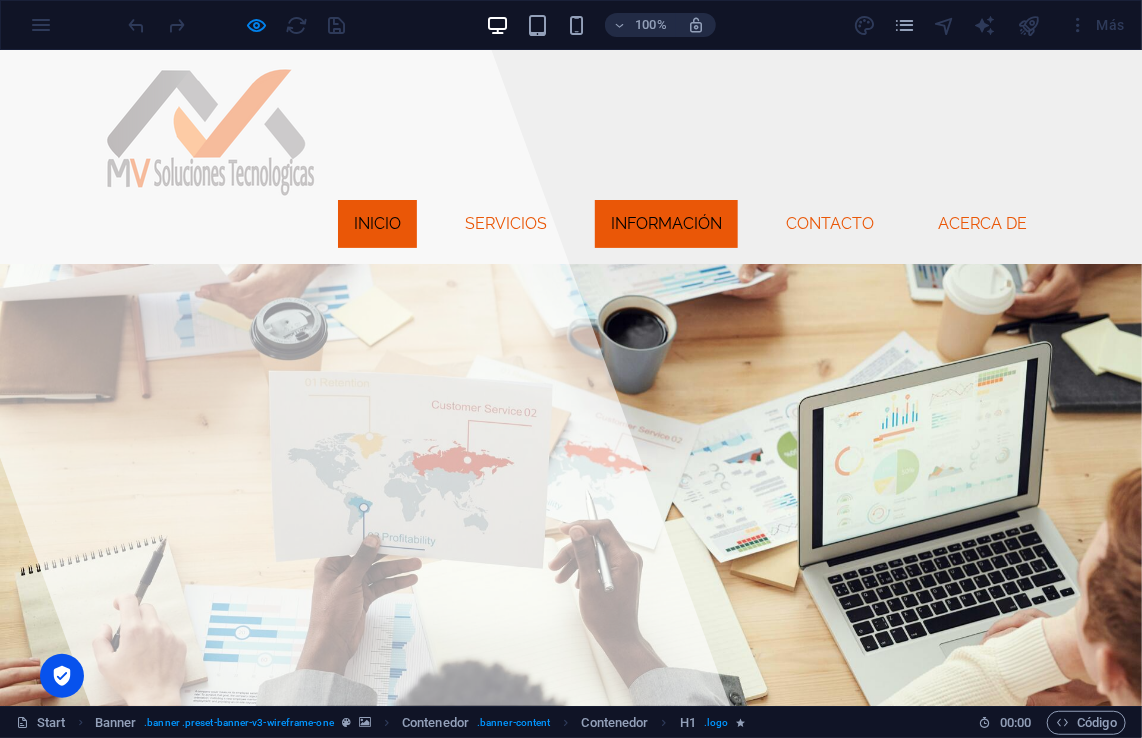 click on "Información" at bounding box center [666, 223] 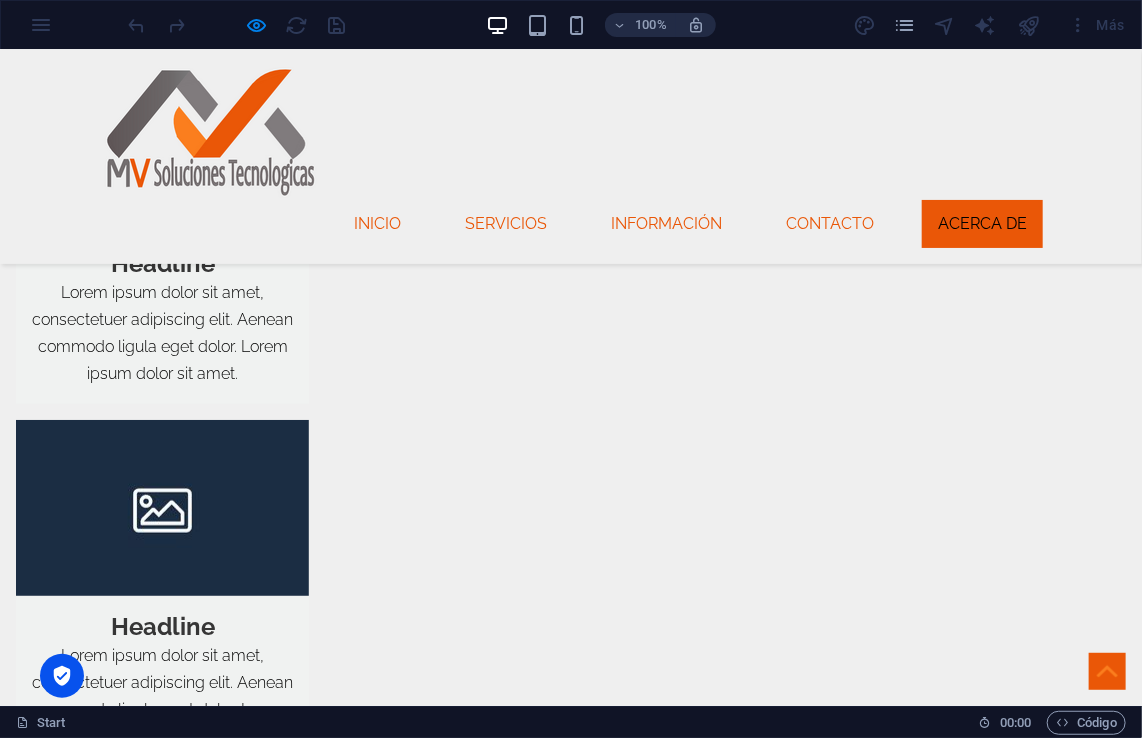 scroll, scrollTop: 3313, scrollLeft: 0, axis: vertical 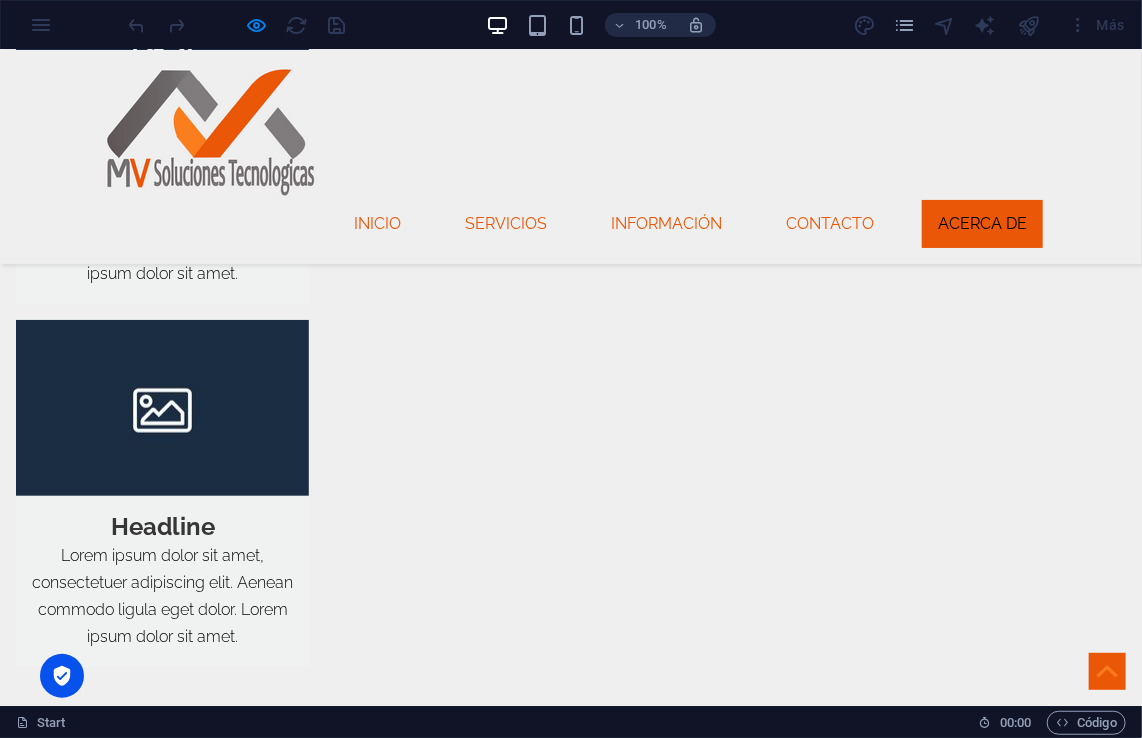 click on "Seguridad Tecnologica" at bounding box center [213, 4423] 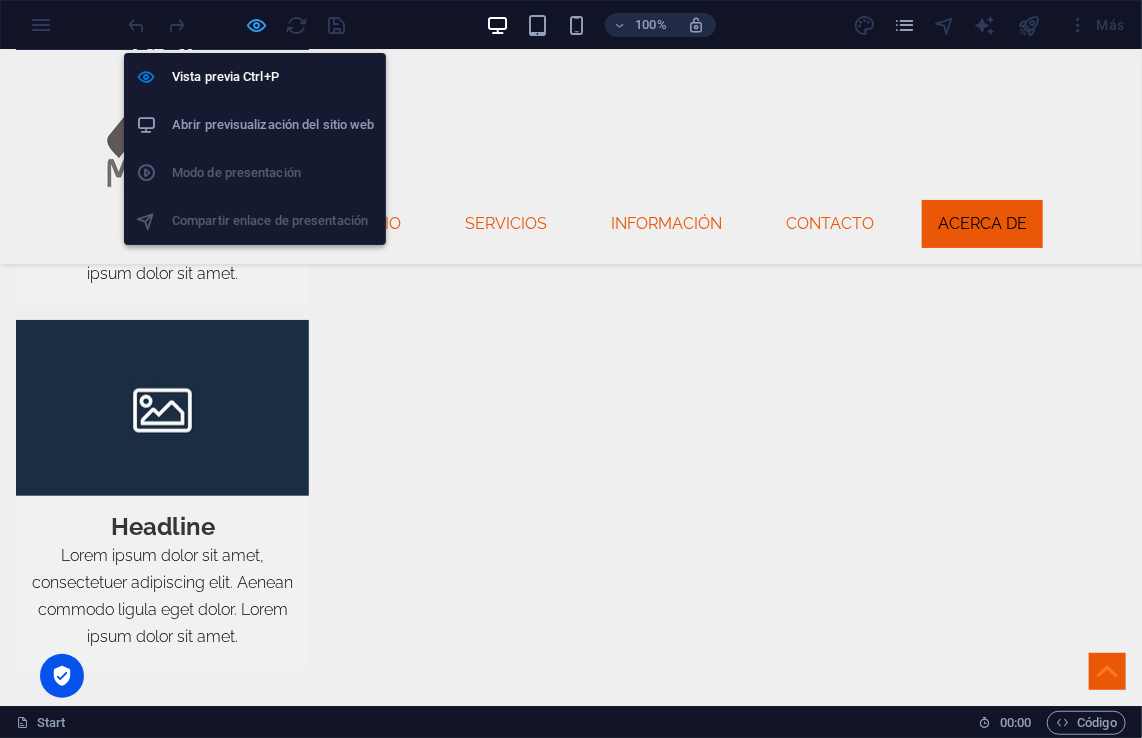 click at bounding box center [257, 25] 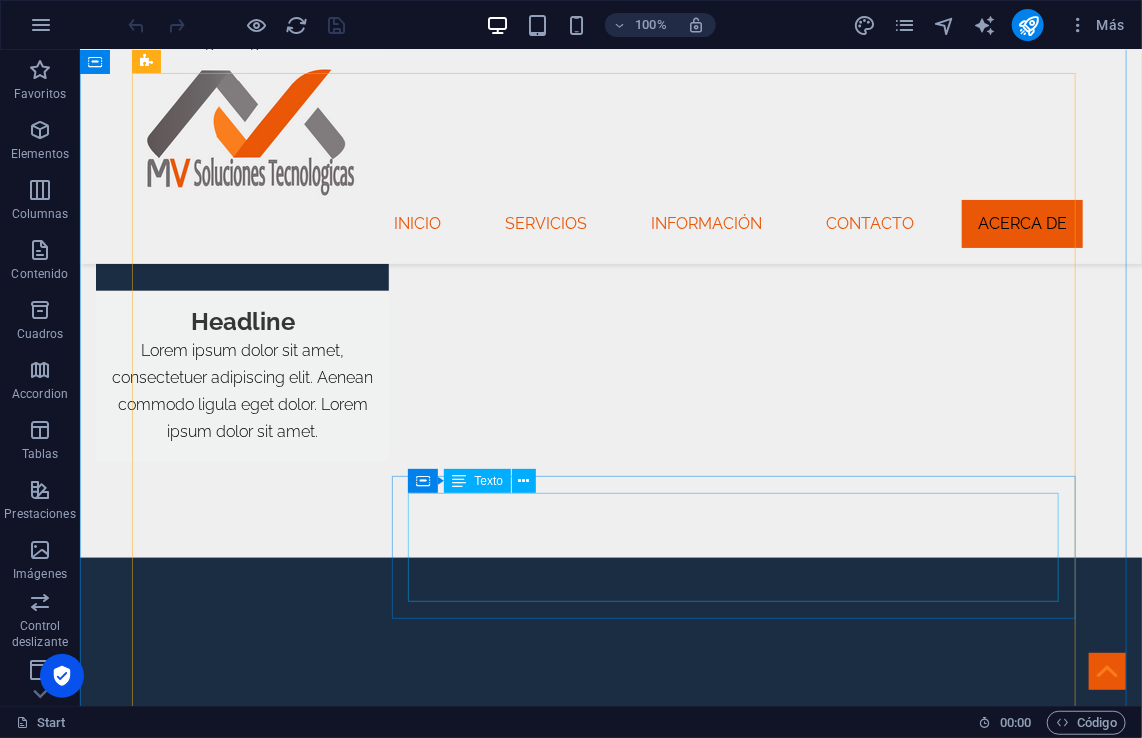 scroll, scrollTop: 3613, scrollLeft: 0, axis: vertical 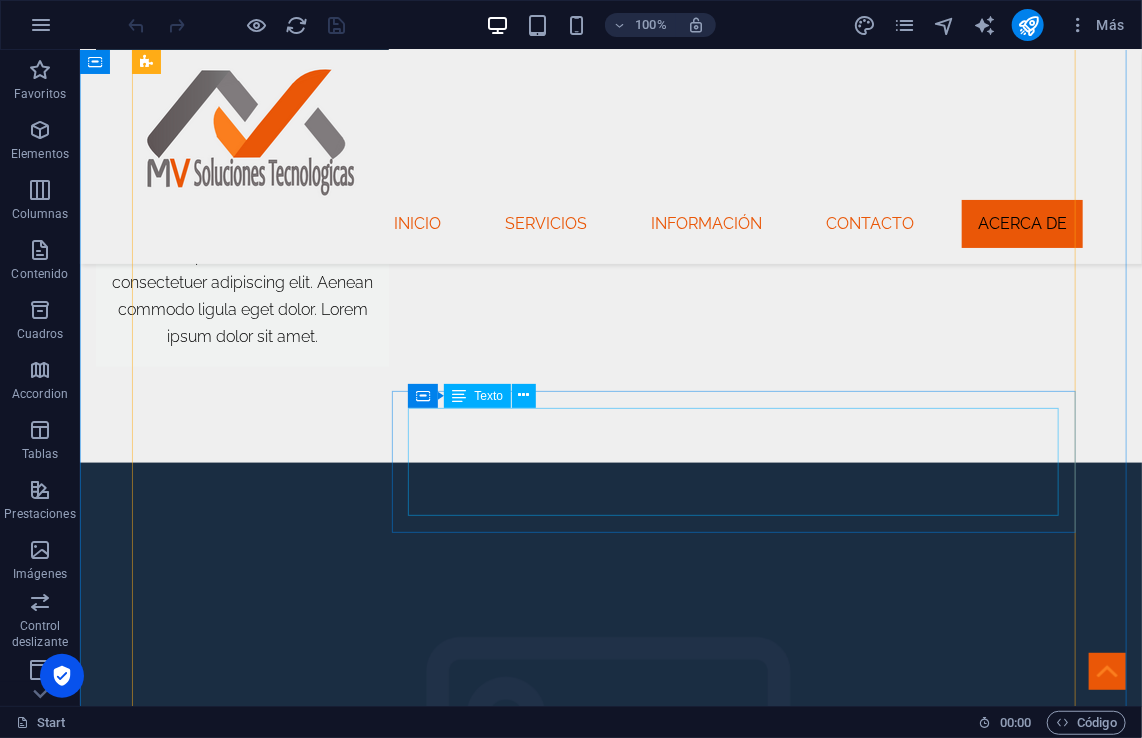 click on "En MV Soluciones Tecnológicas implementamos mecanismos avanzados de protección digital para salvaguardar los datos, plataformas y procesos operativos de nuestros clientes. [DEMOGRAPHIC_DATA] que la seguridad no es un complemento, sino un componente esencial en cada solución tecnológica." at bounding box center (740, 4361) 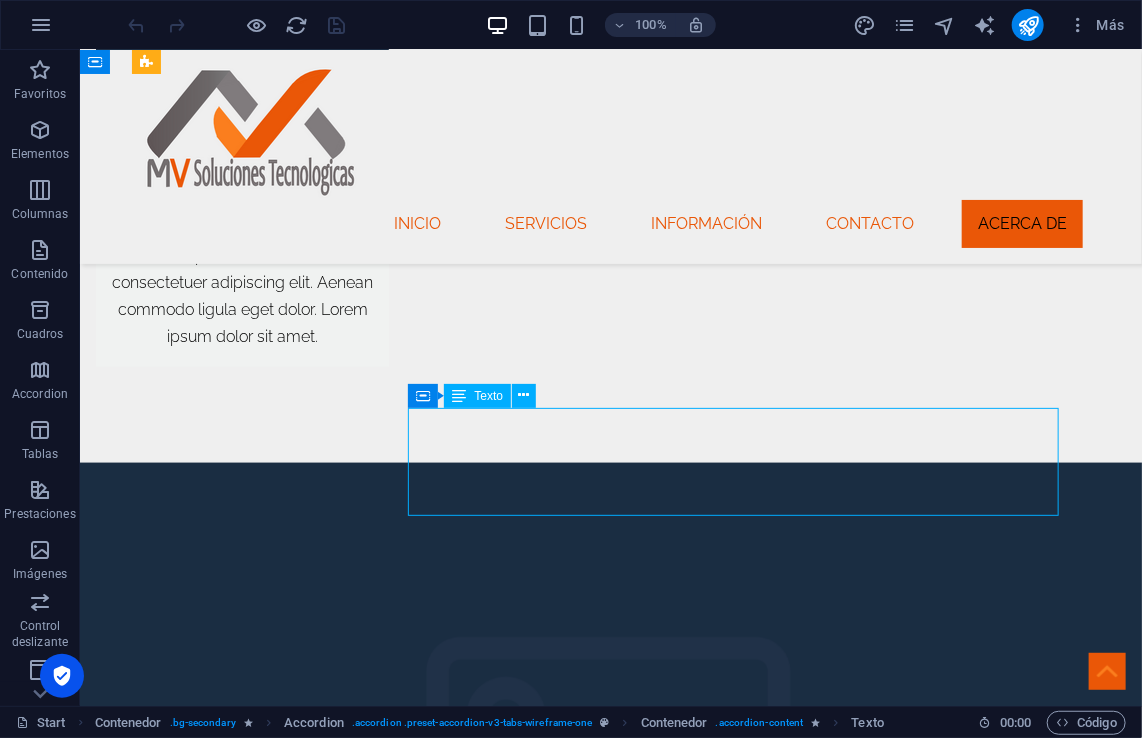click on "En MV Soluciones Tecnológicas implementamos mecanismos avanzados de protección digital para salvaguardar los datos, plataformas y procesos operativos de nuestros clientes. [DEMOGRAPHIC_DATA] que la seguridad no es un complemento, sino un componente esencial en cada solución tecnológica." at bounding box center (740, 4361) 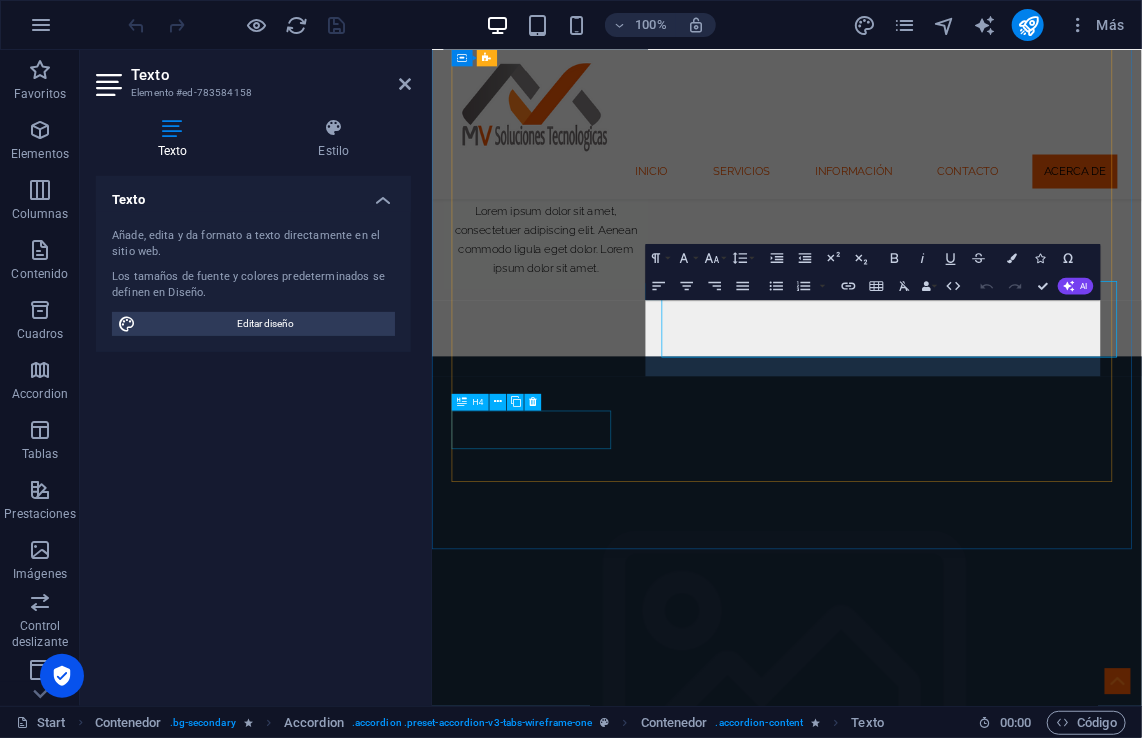 scroll, scrollTop: 3640, scrollLeft: 0, axis: vertical 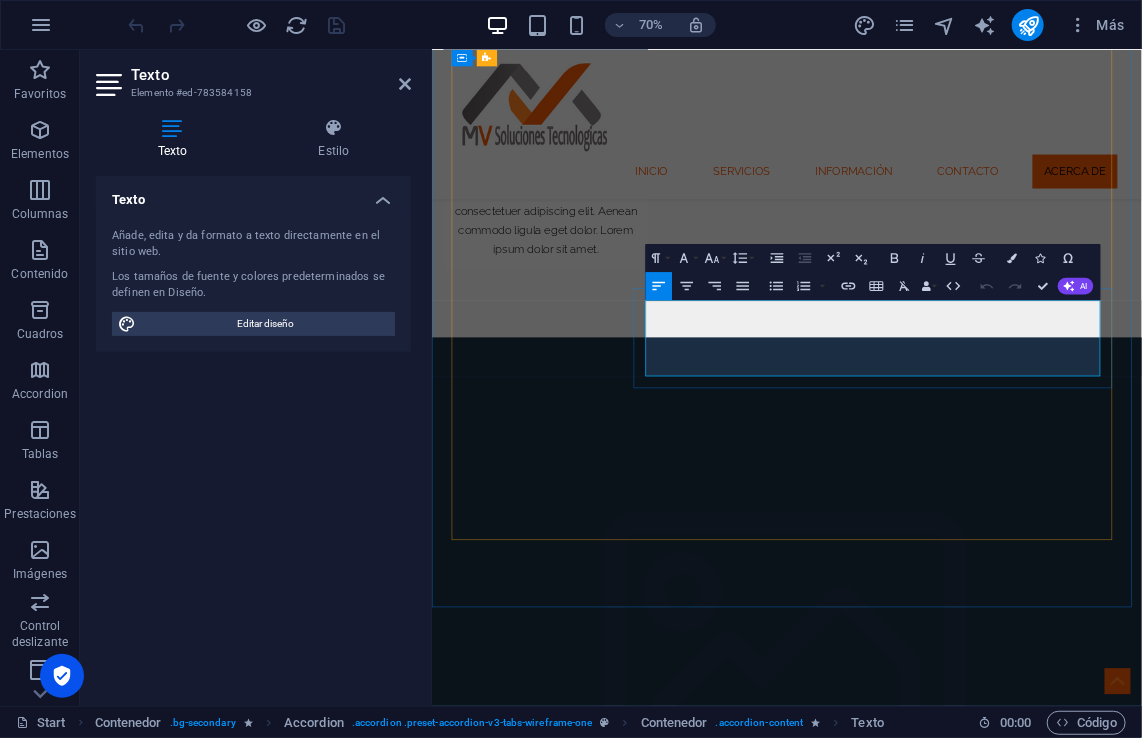click on "En MV Soluciones Tecnológicas implementamos mecanismos avanzados de protección digital para salvaguardar los datos, plataformas y procesos operativos de nuestros clientes. [DEMOGRAPHIC_DATA] que la seguridad no es un complemento, sino un componente esencial en cada solución tecnológica." at bounding box center (1068, 4473) 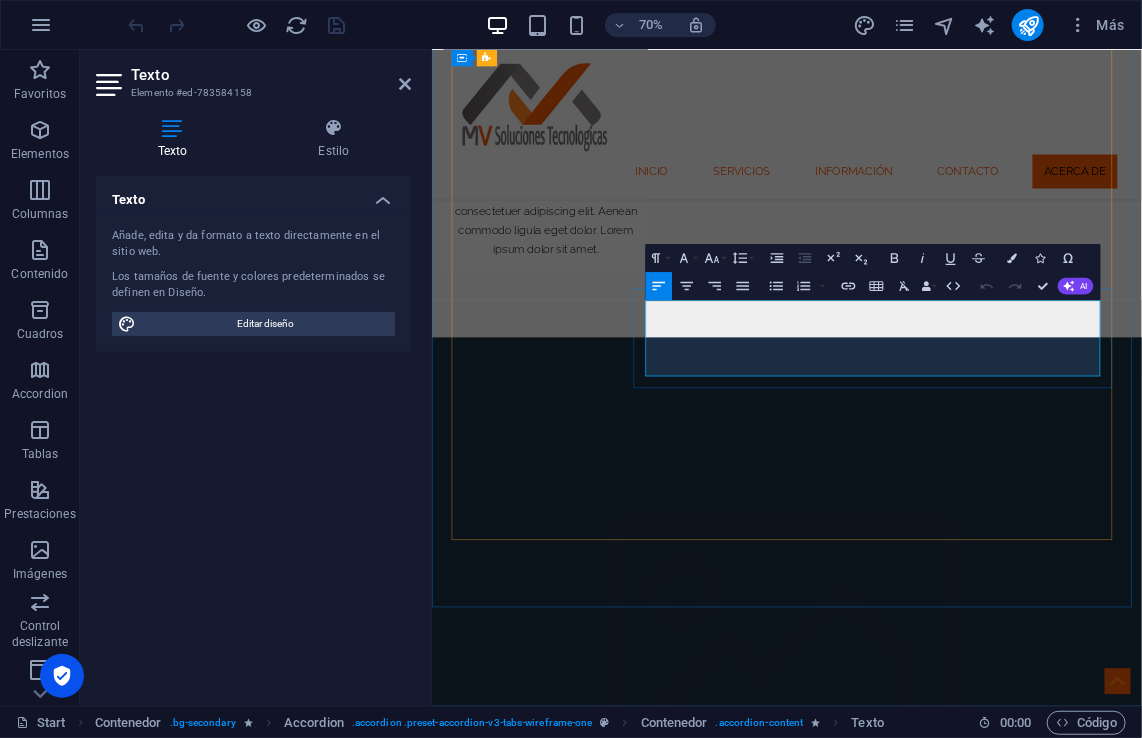 drag, startPoint x: 970, startPoint y: 423, endPoint x: 762, endPoint y: 425, distance: 208.00961 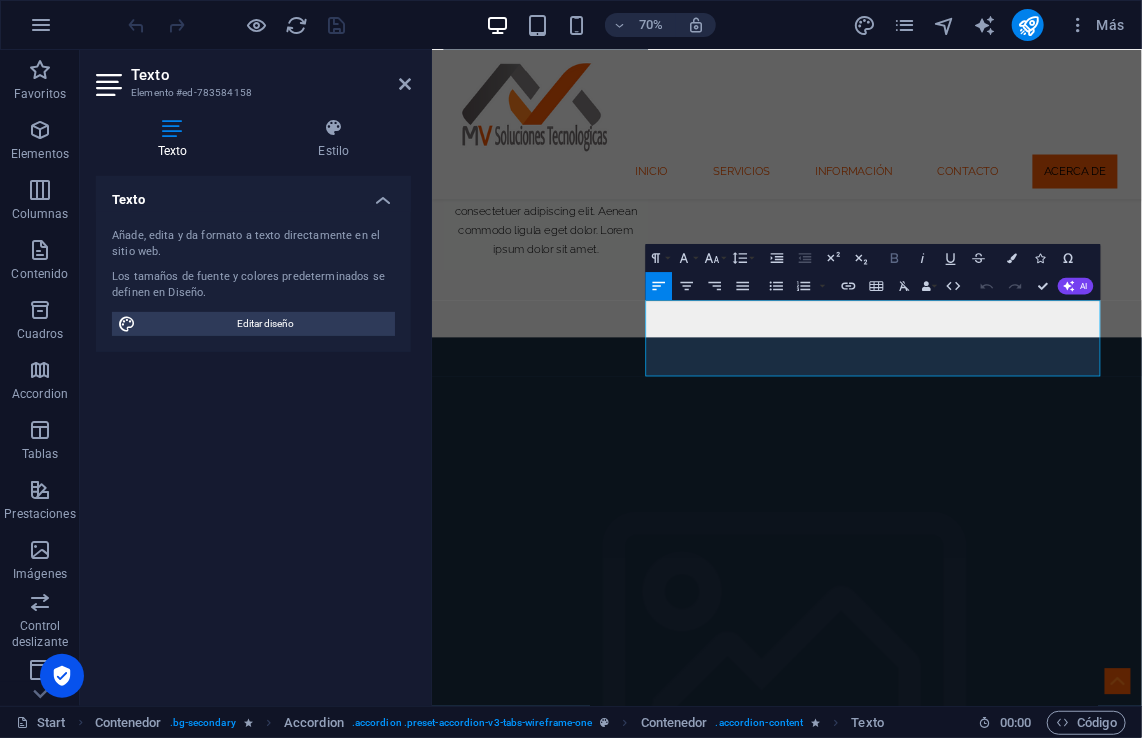 click 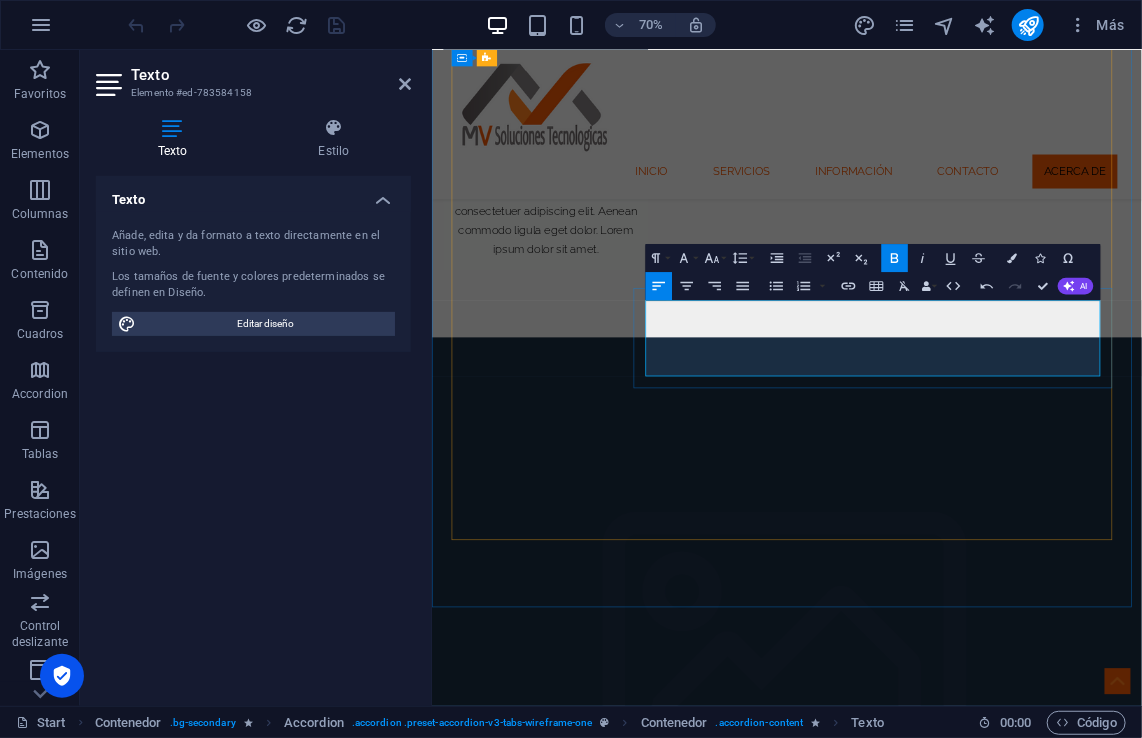 click on "En  MV Soluciones Tecnológicas  implementamos mecanismos avanzados de protección digital para salvaguardar los datos, plataformas y procesos operativos de nuestros clientes. Creemos que la seguridad no es un complemento, sino un componente esencial en cada solución tecnológica." at bounding box center [1068, 4473] 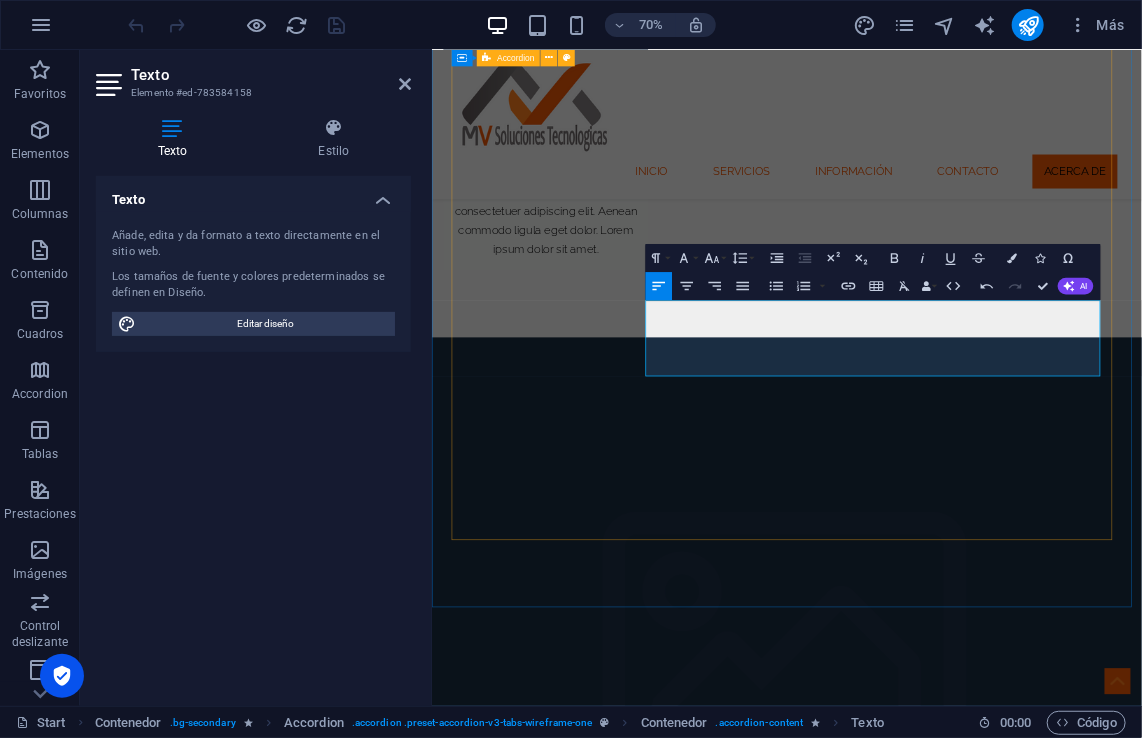 click on "Monteber ERP Monteber  es un software ERP diseñado para integrar y gestionar todas las áreas de una empresa en una sola plataforma, facilitando la administración, automatización y análisis de procesos claves. Monteber  es ideal para empresas que buscan una solución robusta, adaptable y con enfoque contable., Ideal para Empresas que ocupen puntos de ventas. Desarrollo de Software Multiplataforma  Personalizados En  MV Soluciones Tecnológica s , diseñamos y desarrollamos sistemas multiplataforma adaptados a las necesidades específicas de cada organización. Ya sea en web, escritorio o dispositivos móviles, nuestras soluciones se construyen con enfoque en eficiencia, usabilidad y escalabilidad. Seguridad Tecnologica En  MV Soluciones Tecnológicas  implementamos mecanismos avanzados de protección digital para salvaguardar los datos, plataformas y procesos operativos de nuestros clientes. Creemos que la seguridad no es un complemento, sino un componente esencial en cada solución tecnológica." at bounding box center [938, 4380] 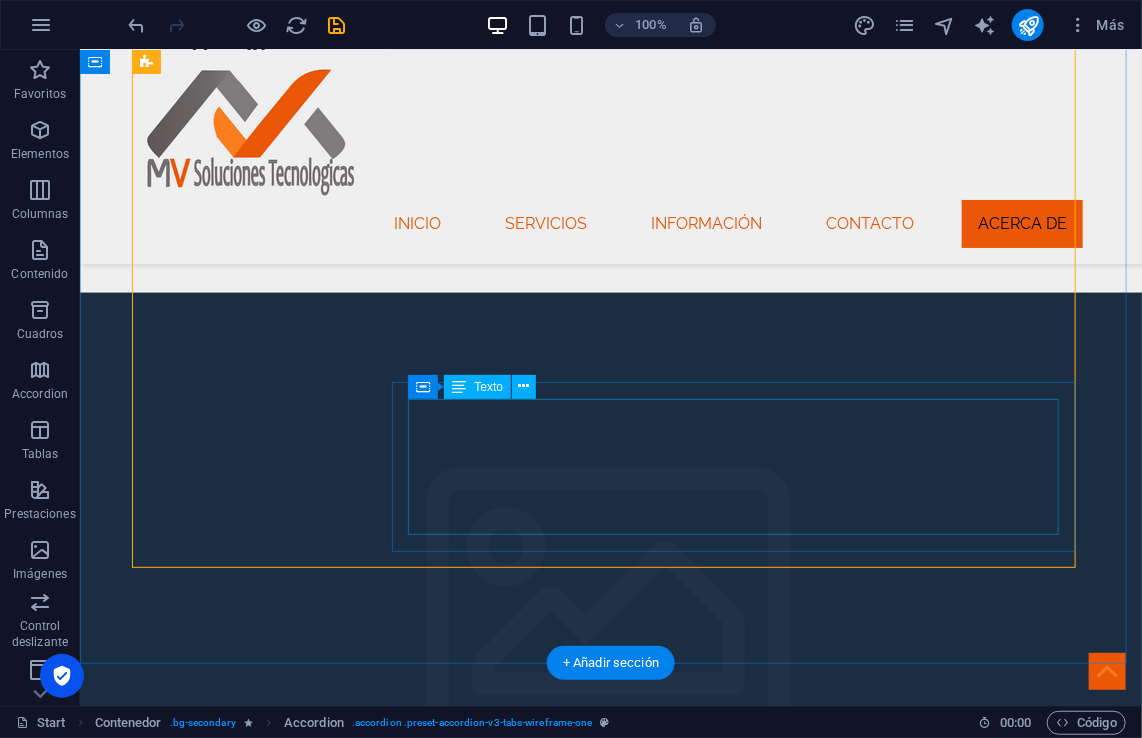 scroll, scrollTop: 3813, scrollLeft: 0, axis: vertical 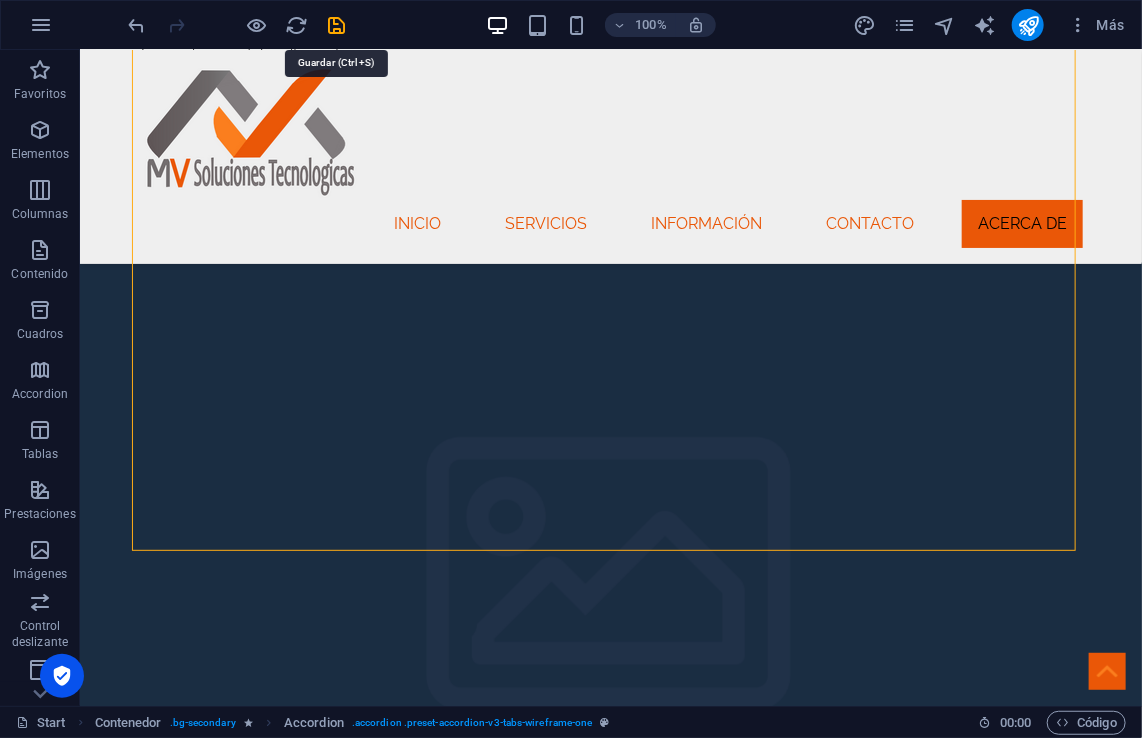 click at bounding box center [337, 25] 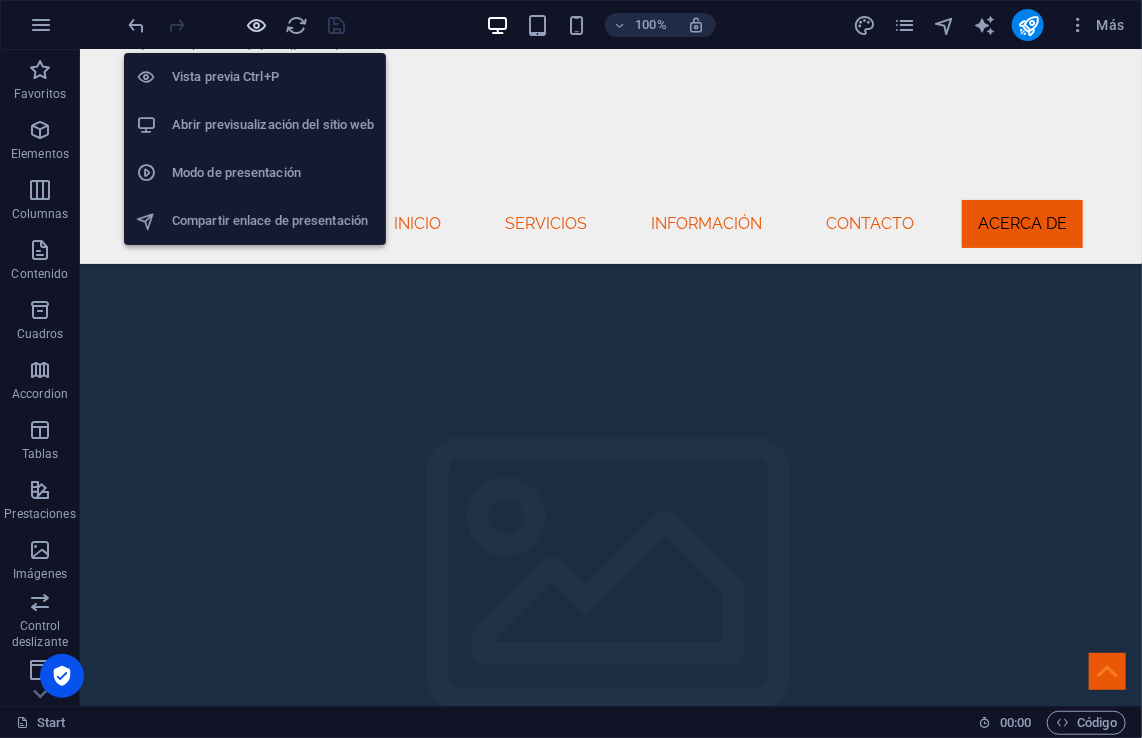 click at bounding box center (257, 25) 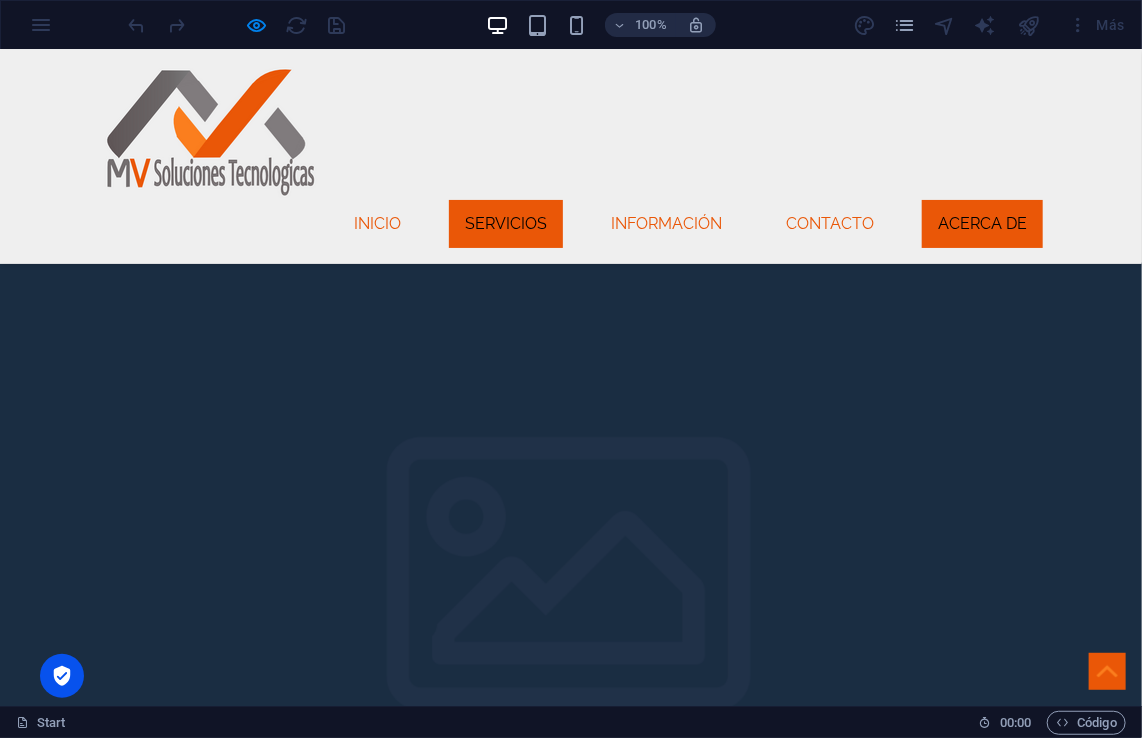 click on "Servicios" at bounding box center [506, 223] 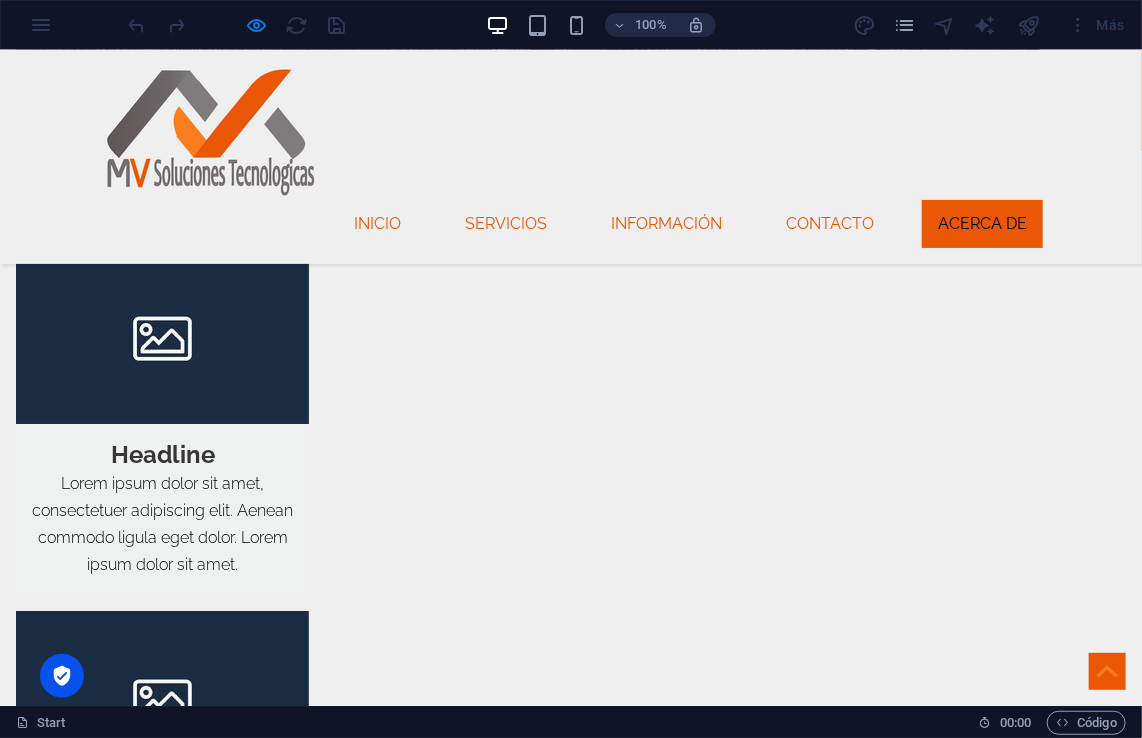 scroll, scrollTop: 2707, scrollLeft: 0, axis: vertical 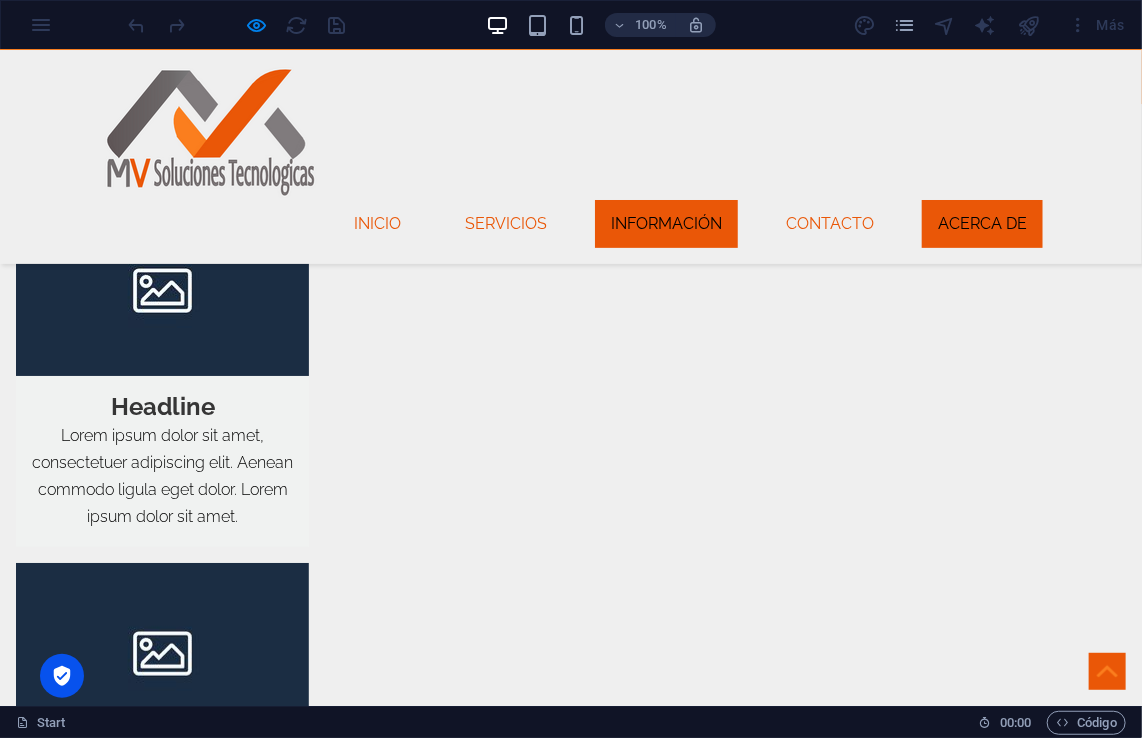click on "Información" at bounding box center [666, 223] 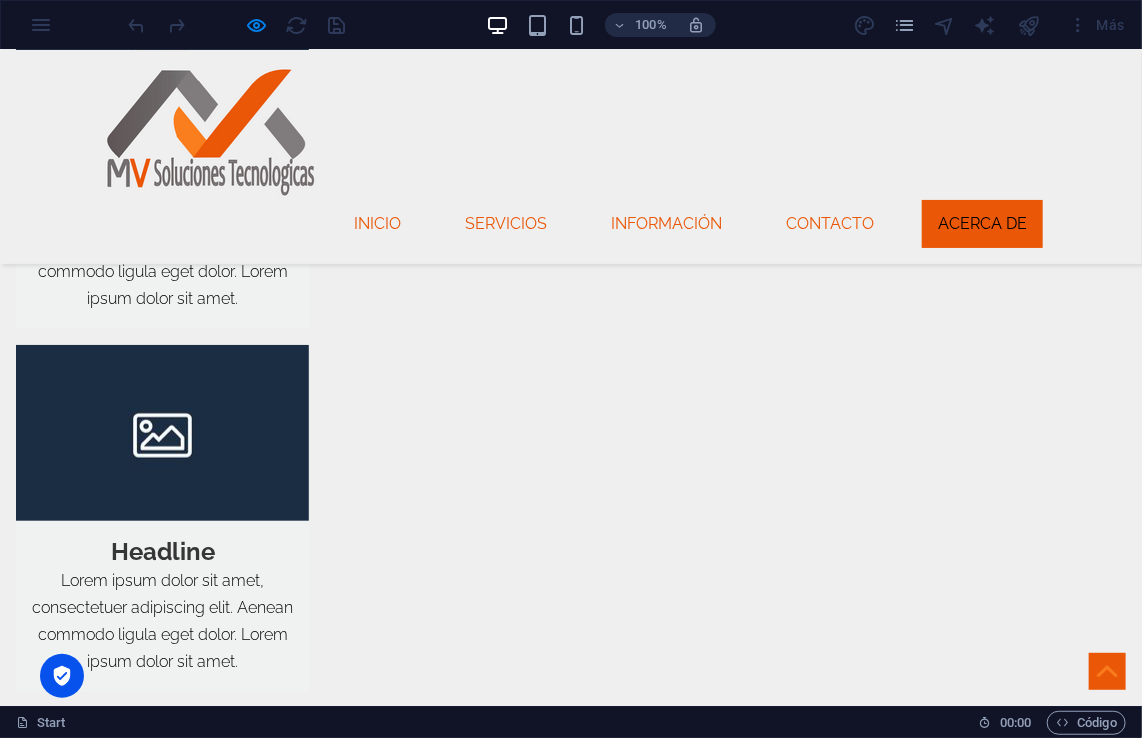 scroll, scrollTop: 3413, scrollLeft: 0, axis: vertical 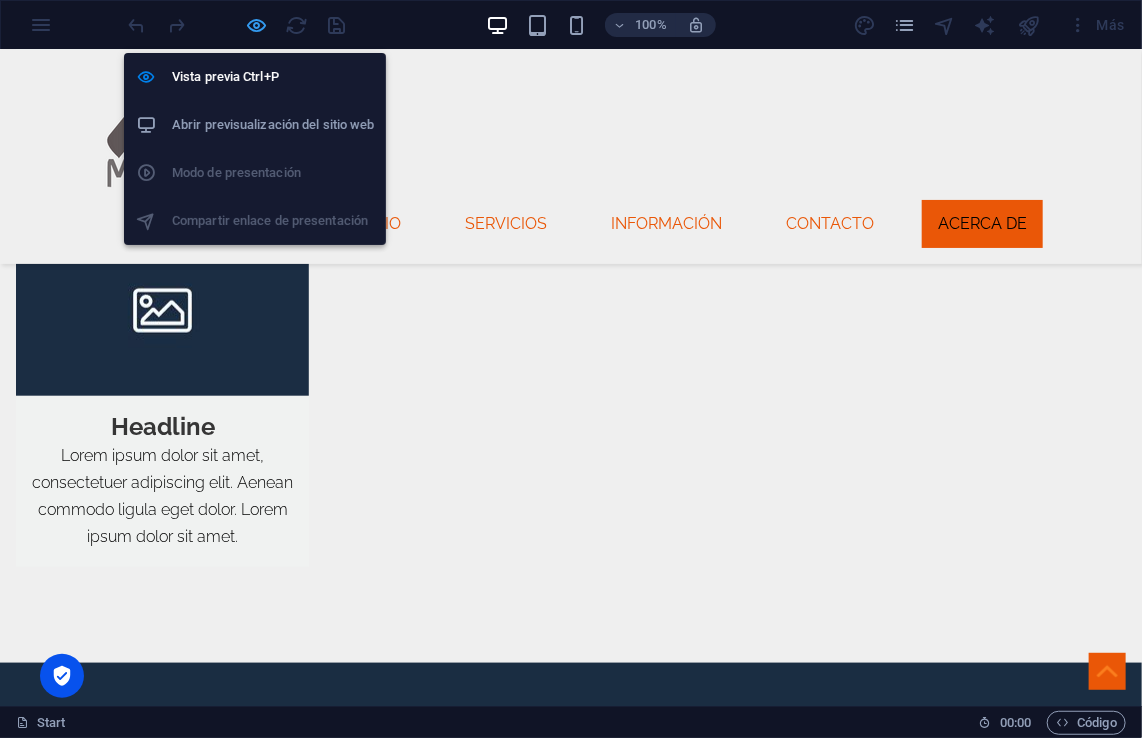 click at bounding box center [257, 25] 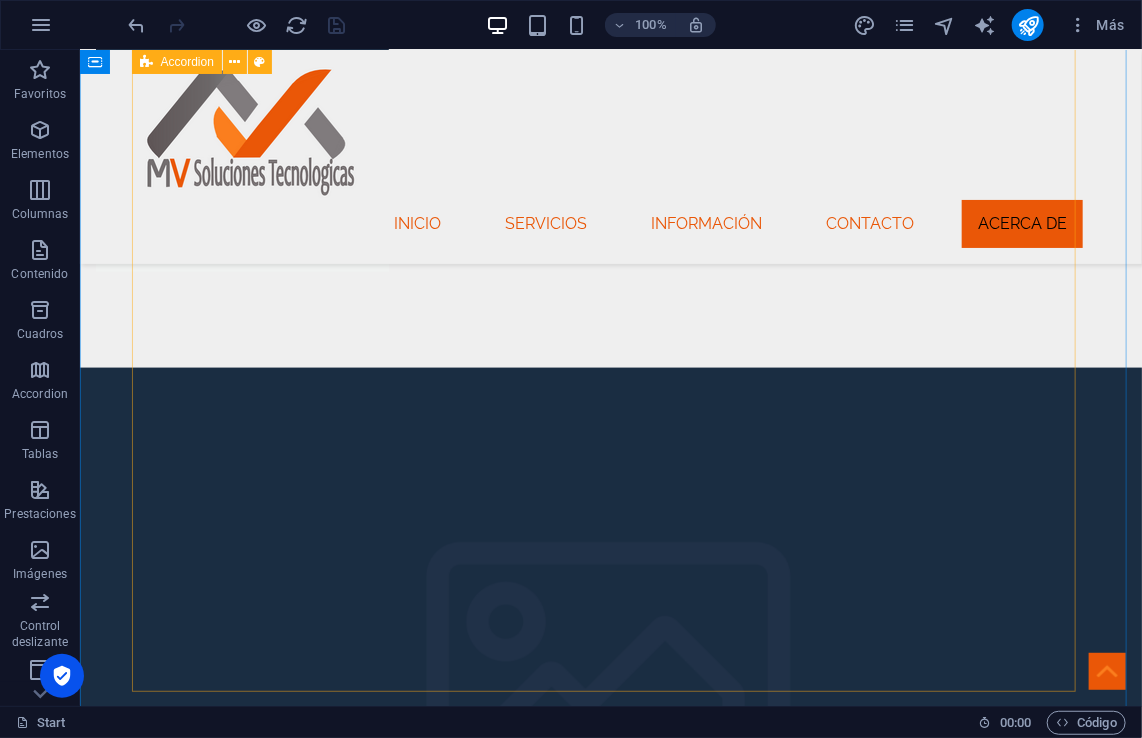 scroll, scrollTop: 3713, scrollLeft: 0, axis: vertical 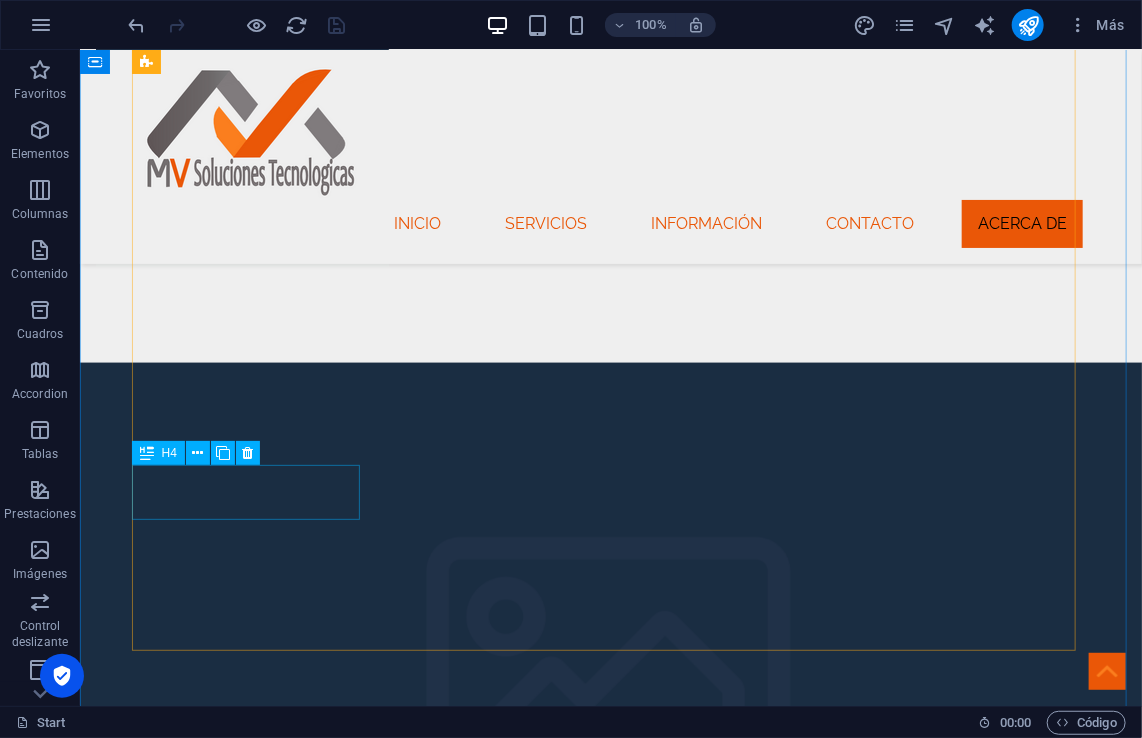 click on "Headline" at bounding box center (252, 4458) 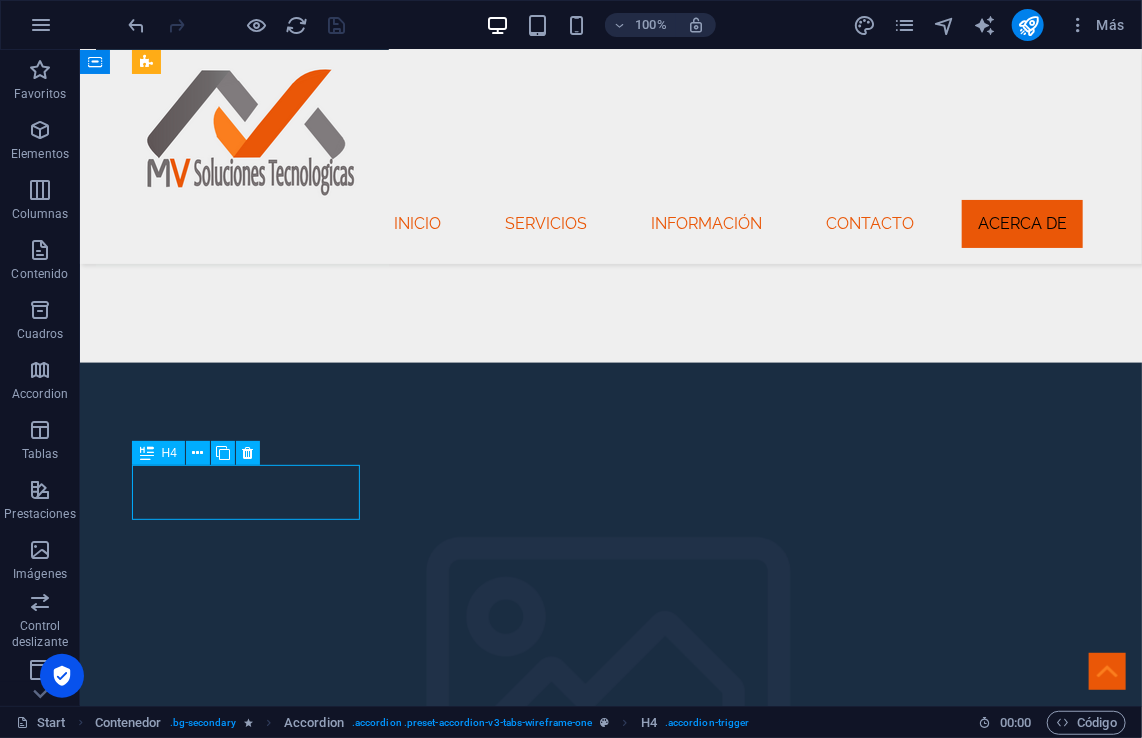 click on "Headline" at bounding box center (252, 4458) 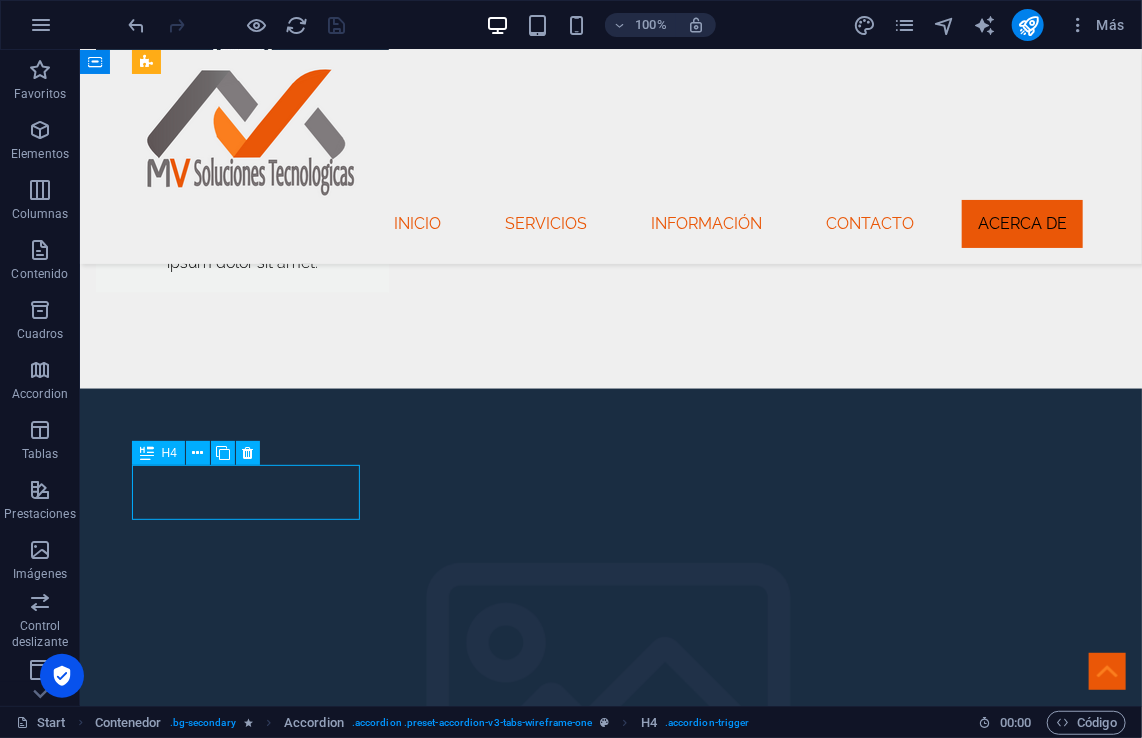 scroll, scrollTop: 3740, scrollLeft: 0, axis: vertical 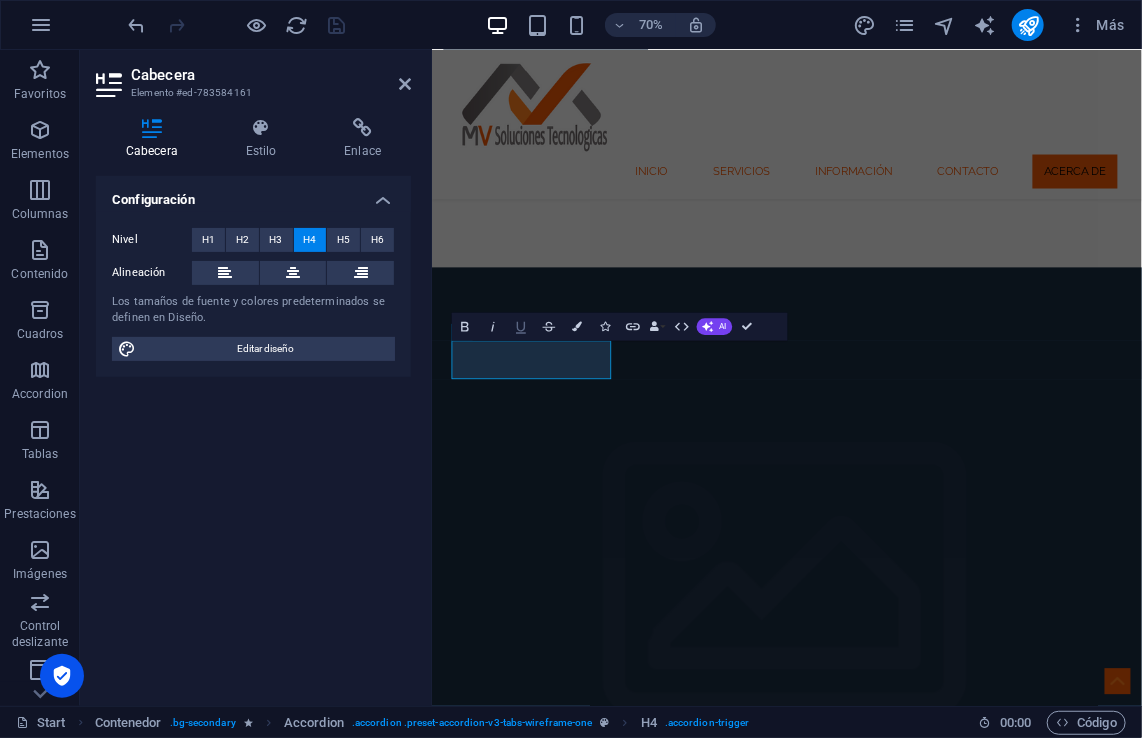 type 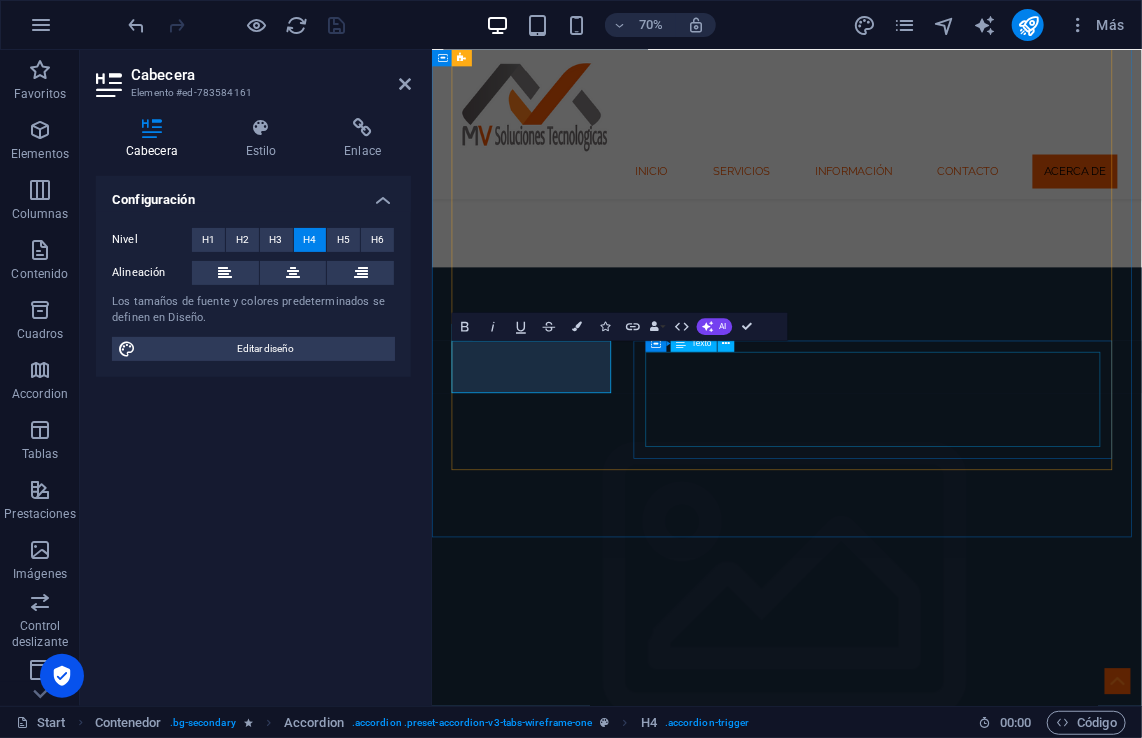 click on "Lorem ipsum dolor sit amet, consectetur adipisicing elit. Maiores ipsum repellat minus nihil. [PERSON_NAME], [PERSON_NAME], nam dignissimos ea repudiandae minima voluptatum magni pariatur possimus quia accusamus harum facilis corporis animi nisi. Enim, pariatur, impedit quia repellat harum ipsam laboriosam voluptas dicta illum nisi obcaecati reprehenderit quis placeat recusandae tenetur aperiam." at bounding box center [1068, 4562] 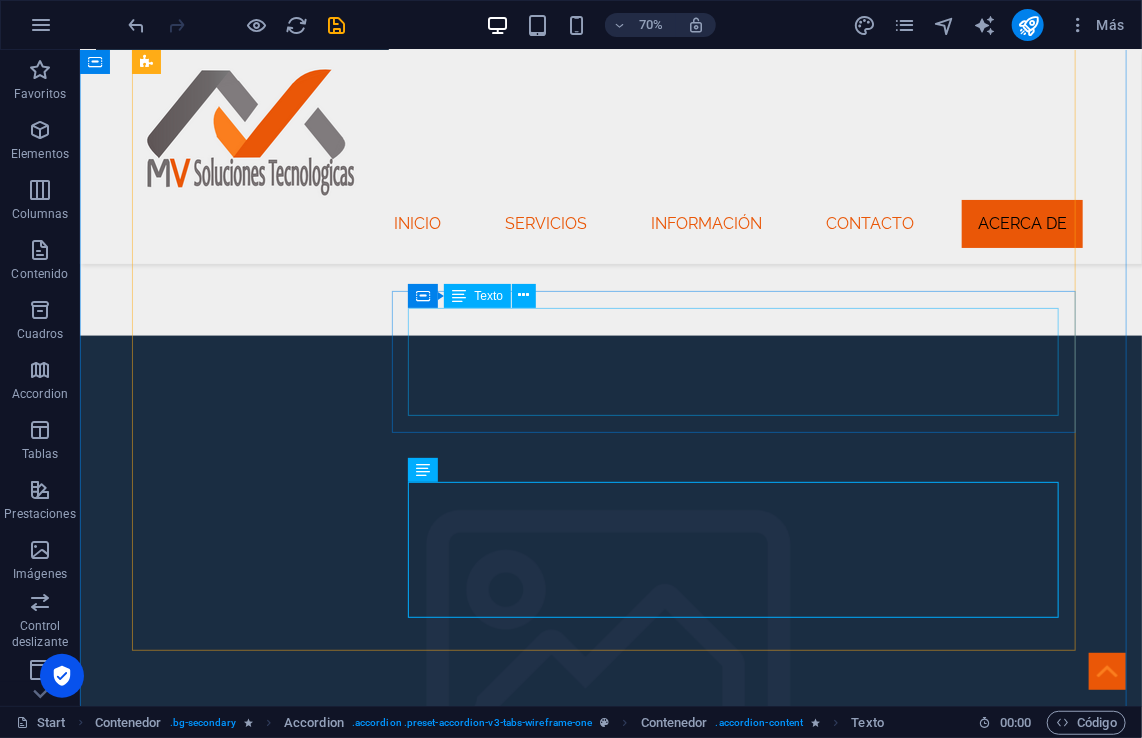 scroll, scrollTop: 3713, scrollLeft: 0, axis: vertical 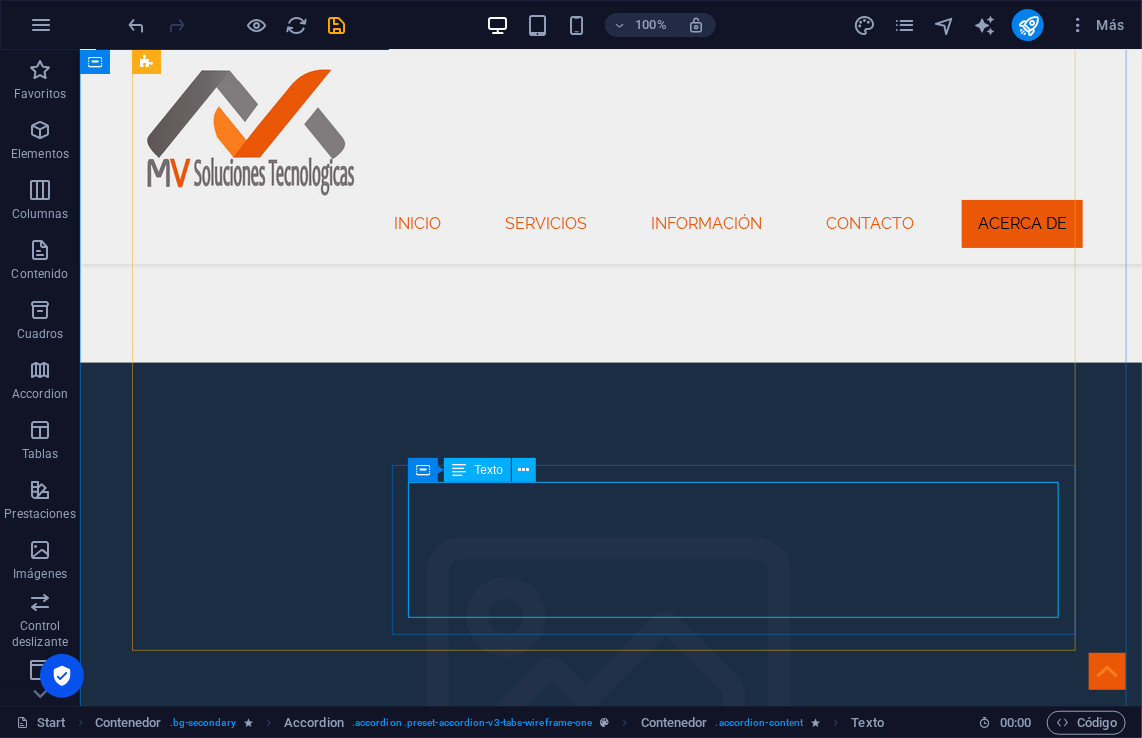 click on "Lorem ipsum dolor sit amet, consectetur adipisicing elit. Maiores ipsum repellat minus nihil. [PERSON_NAME], [PERSON_NAME], nam dignissimos ea repudiandae minima voluptatum magni pariatur possimus quia accusamus harum facilis corporis animi nisi. Enim, pariatur, impedit quia repellat harum ipsam laboriosam voluptas dicta illum nisi obcaecati reprehenderit quis placeat recusandae tenetur aperiam." at bounding box center [740, 4450] 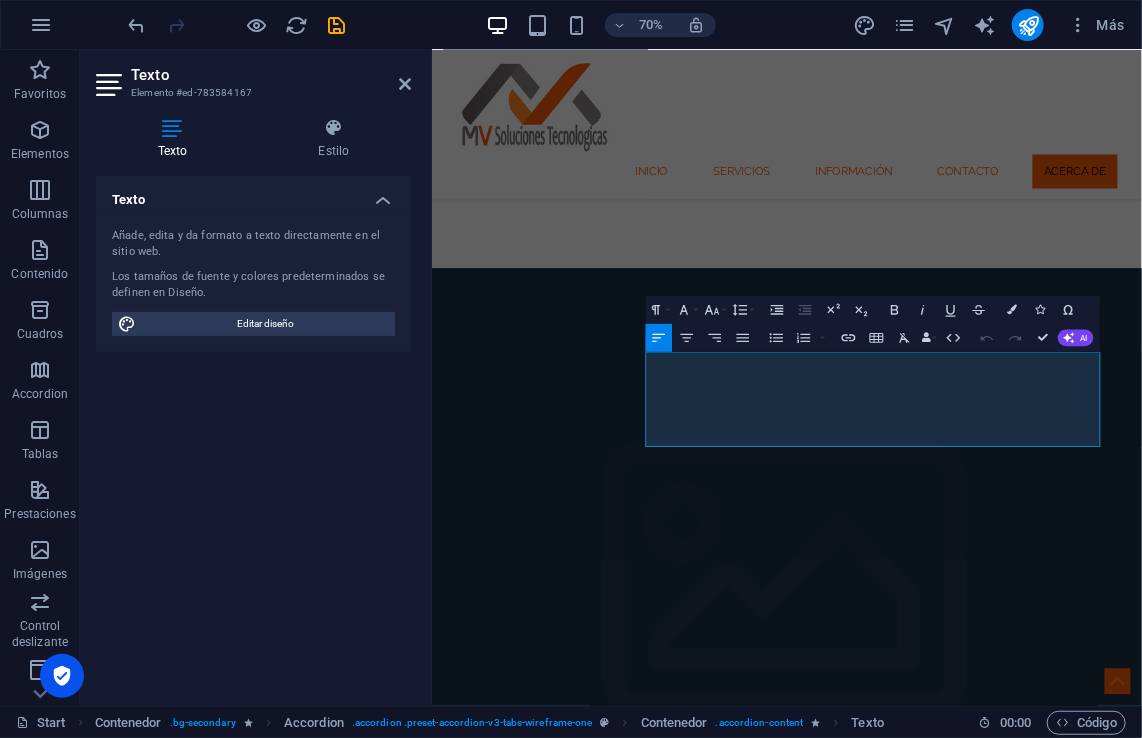 scroll, scrollTop: 3740, scrollLeft: 0, axis: vertical 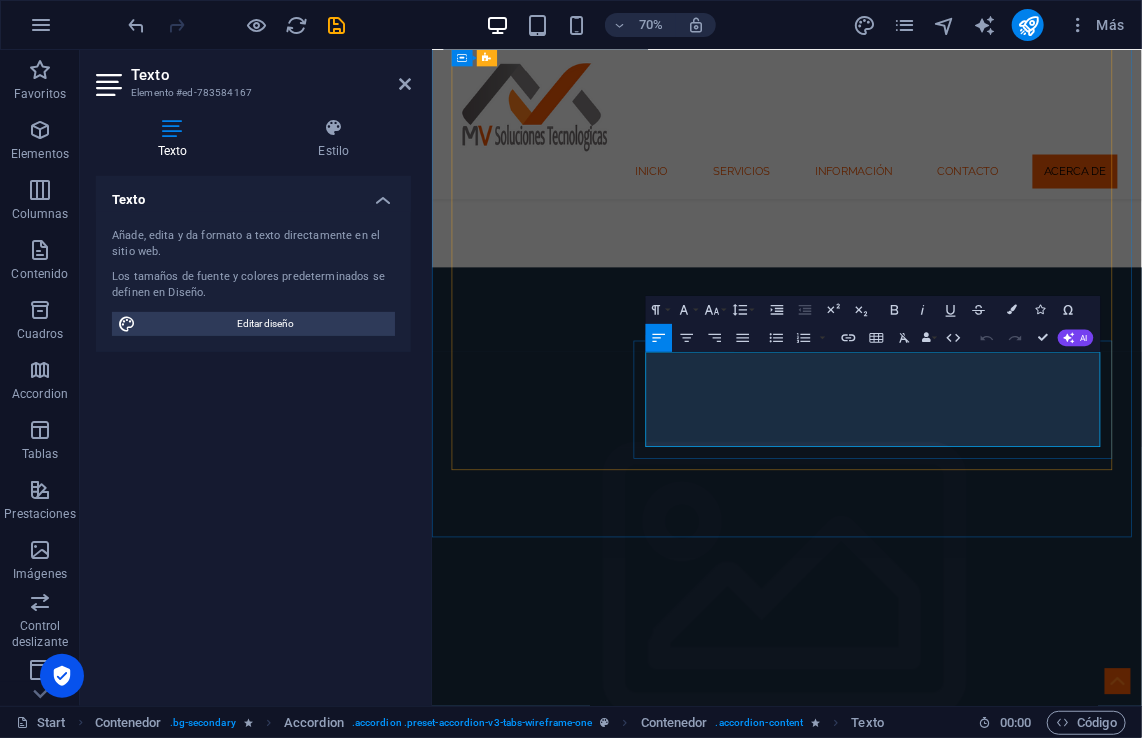 click on "Lorem ipsum dolor sit amet, consectetur adipisicing elit. Maiores ipsum repellat minus nihil. [PERSON_NAME], [PERSON_NAME], nam dignissimos ea repudiandae minima voluptatum magni pariatur possimus quia accusamus harum facilis corporis animi nisi. Enim, pariatur, impedit quia repellat harum ipsam laboriosam voluptas dicta illum nisi obcaecati reprehenderit quis placeat recusandae tenetur aperiam." at bounding box center [1068, 4562] 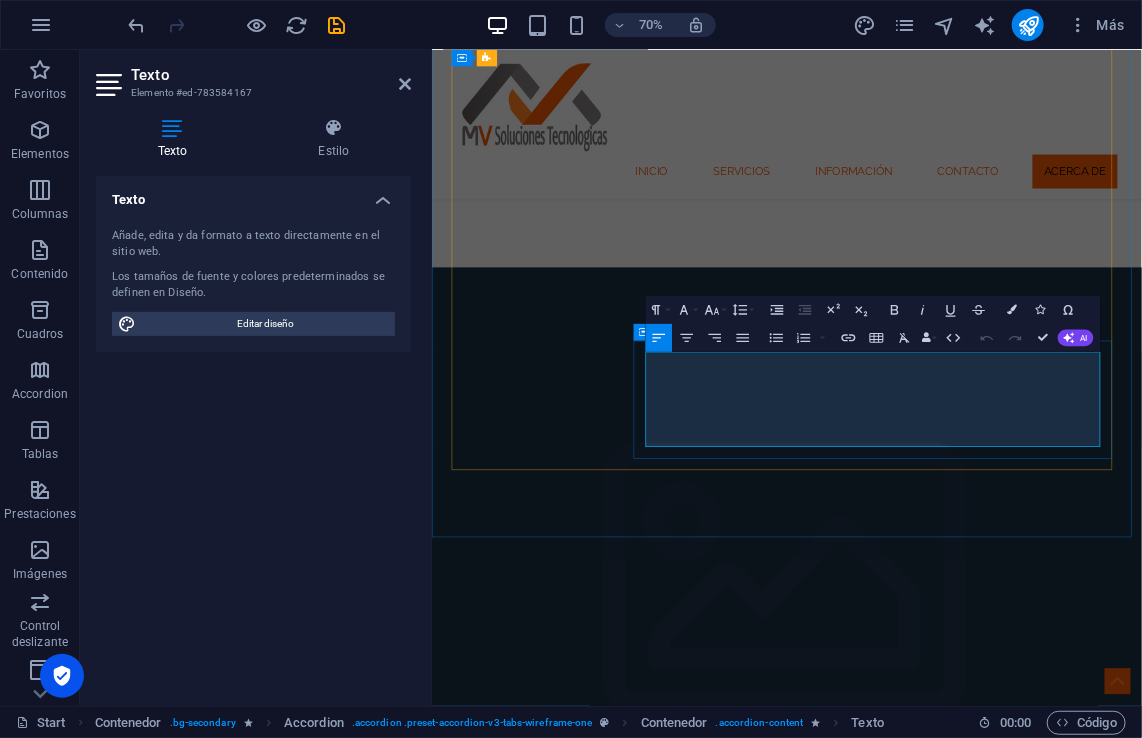 drag, startPoint x: 1162, startPoint y: 608, endPoint x: 722, endPoint y: 502, distance: 452.5881 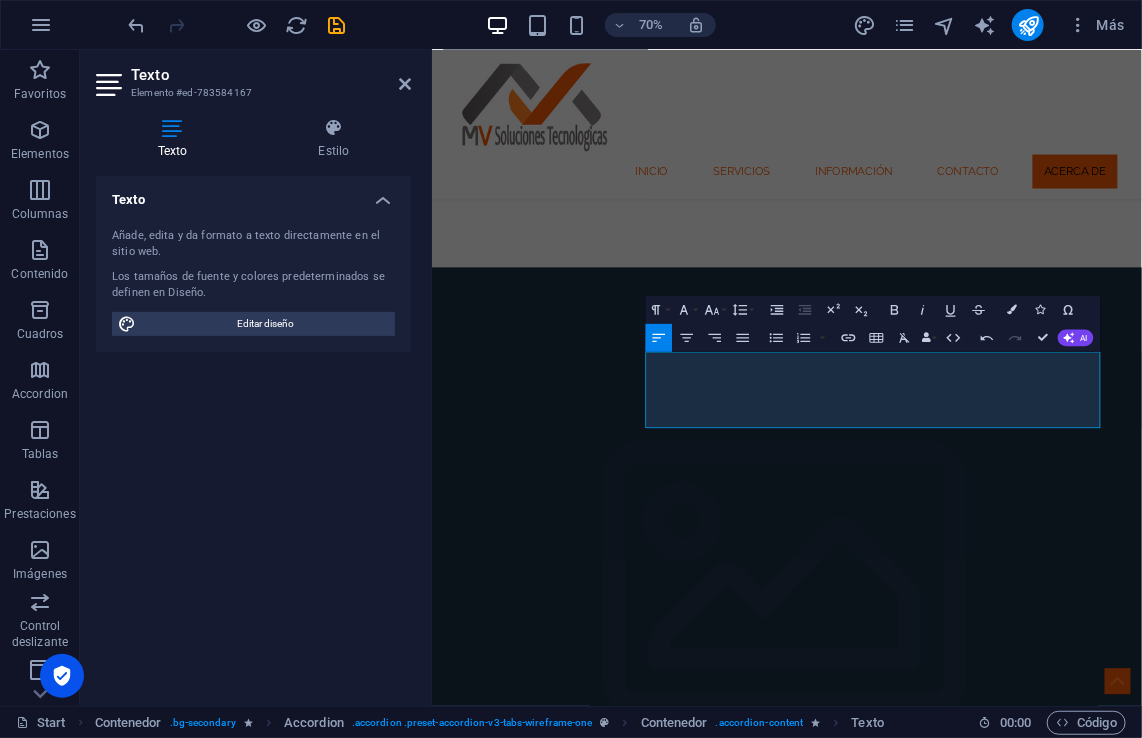 scroll, scrollTop: 4996, scrollLeft: 1, axis: both 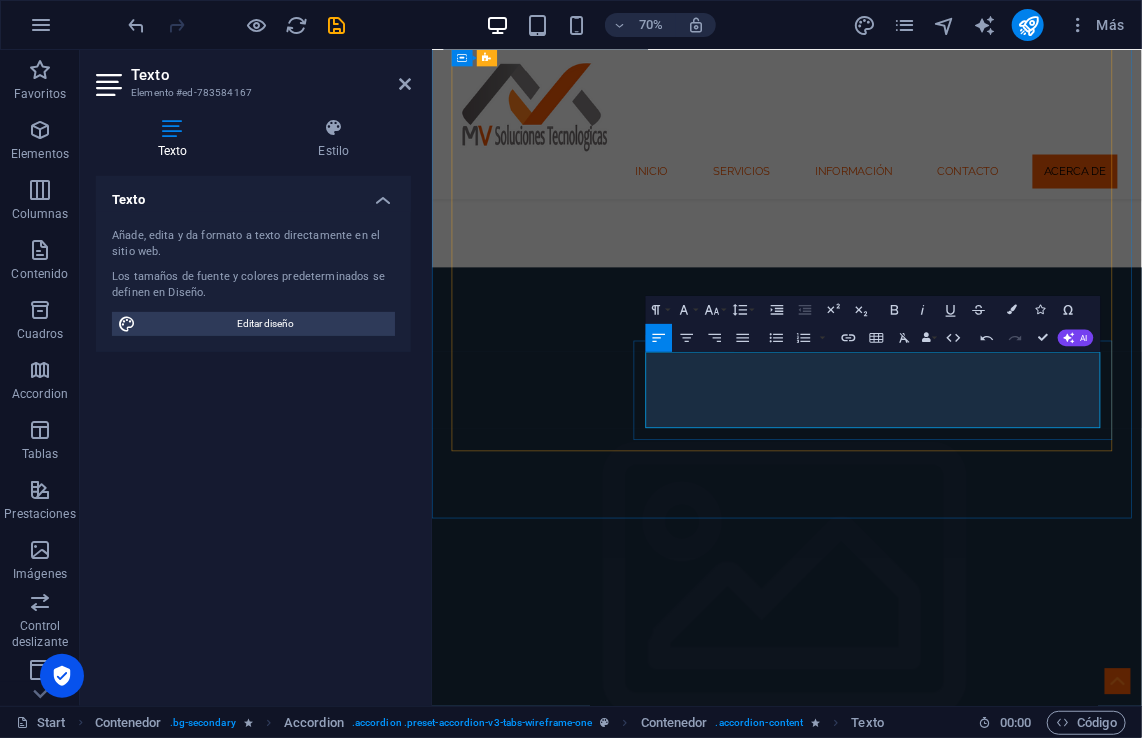 drag, startPoint x: 958, startPoint y: 495, endPoint x: 754, endPoint y: 501, distance: 204.08821 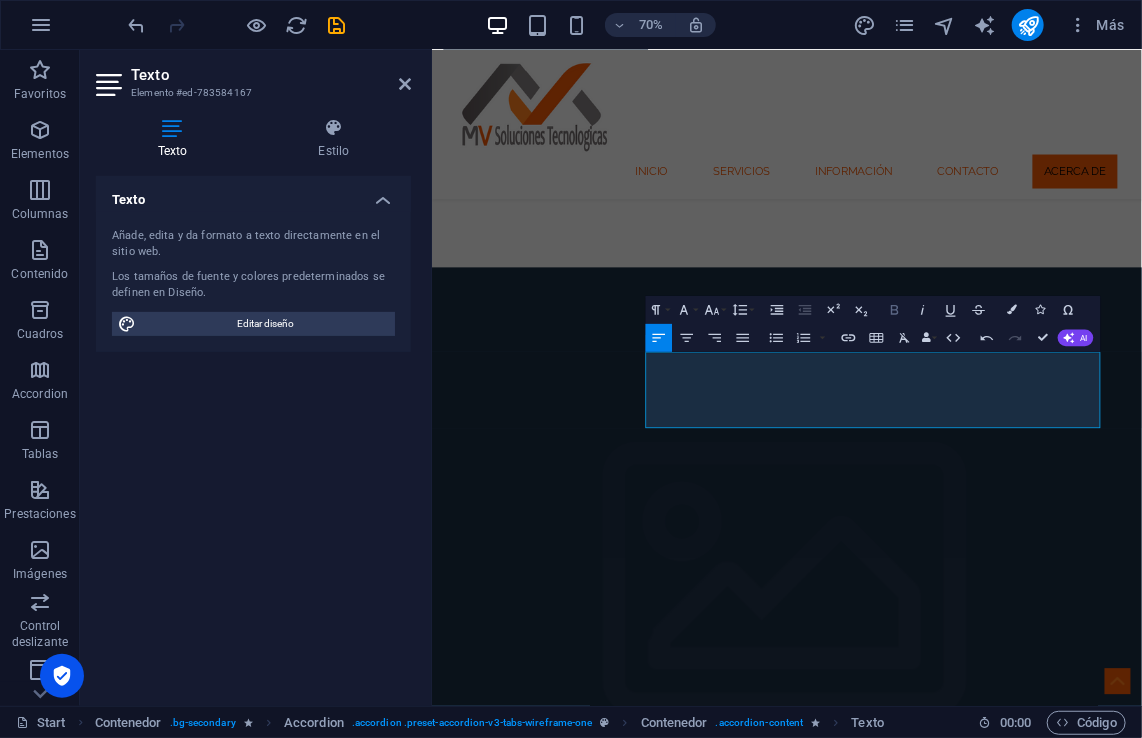 click 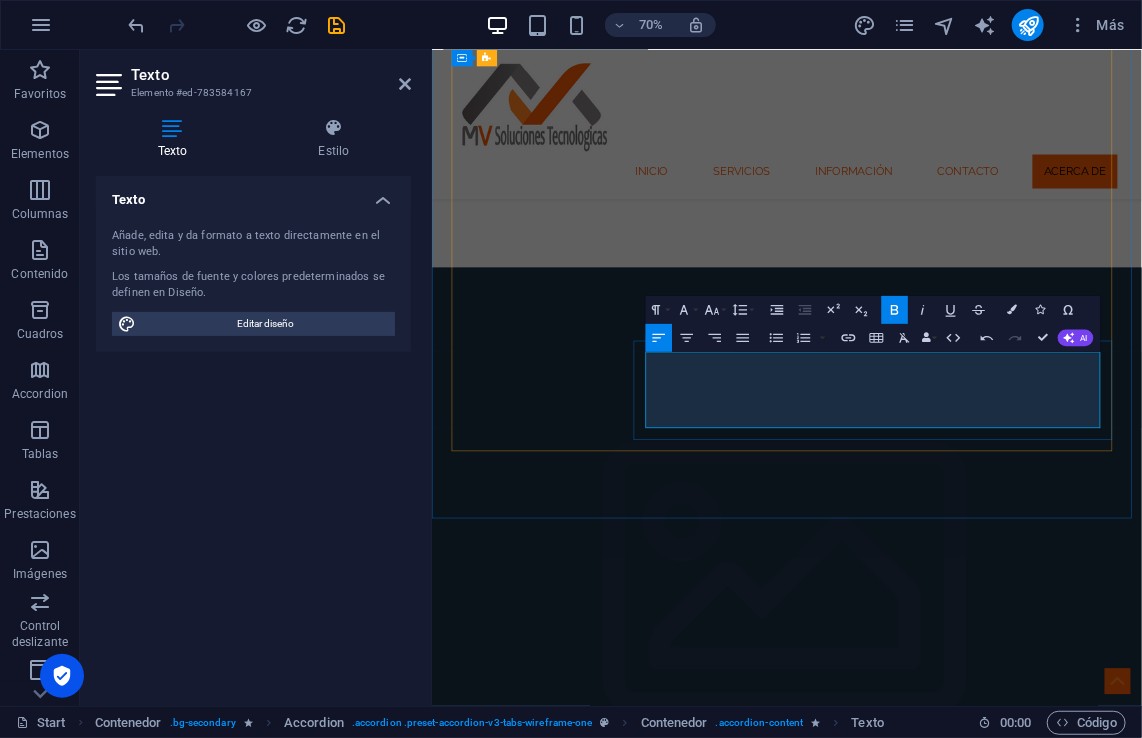 click on "n  MV Soluciones Tecnológicas  ofrecemos asistencia técnica eficiente y confiable, diseñada para garantizar el funcionamiento óptimo de cada sistema implementado. Nos adaptamos a las necesidades de cada cliente, ofreciendo atención personalizada y soluciones ágiles ante cualquier incidencia tecnológica." at bounding box center (1068, 4548) 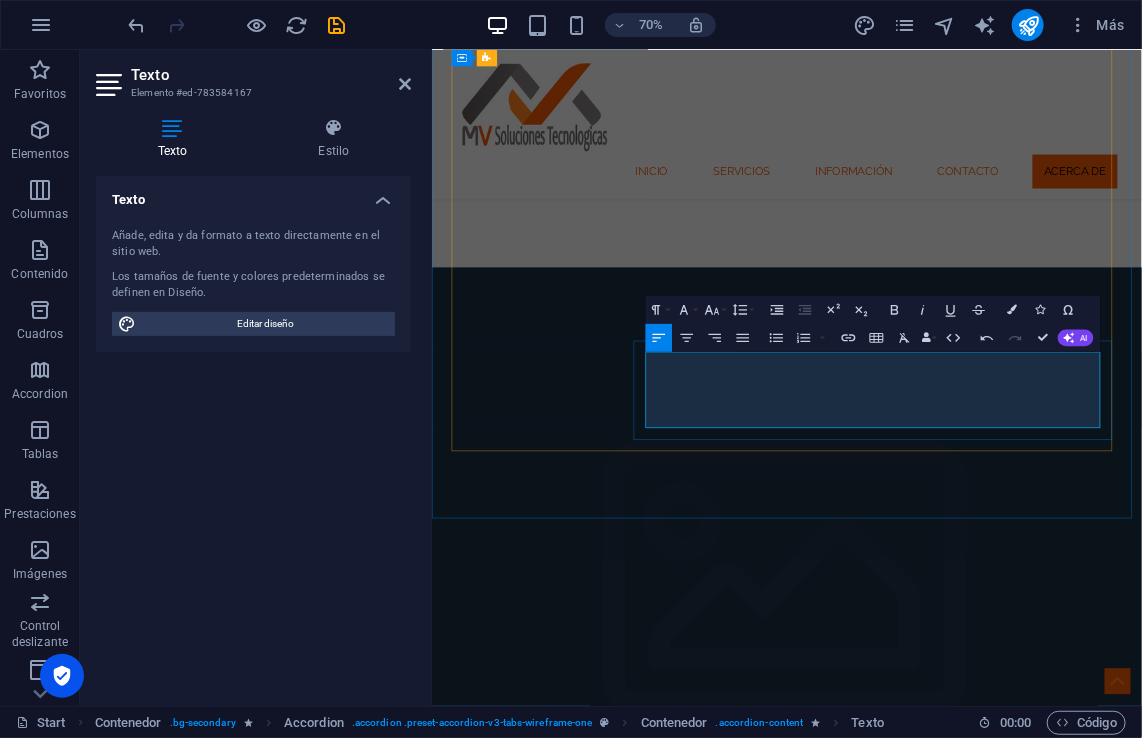 click on "n  MV Soluciones Tecnológicas  ofrecemos asistencia técnica eficiente y confiable, diseñada para garantizar el funcionamiento óptimo de cada sistema implementado. Nos adaptamos a las necesidades de cada cliente, ofreciendo atención personalizada y soluciones ágiles ante cualquier incidencia tecnológica." at bounding box center (1068, 4548) 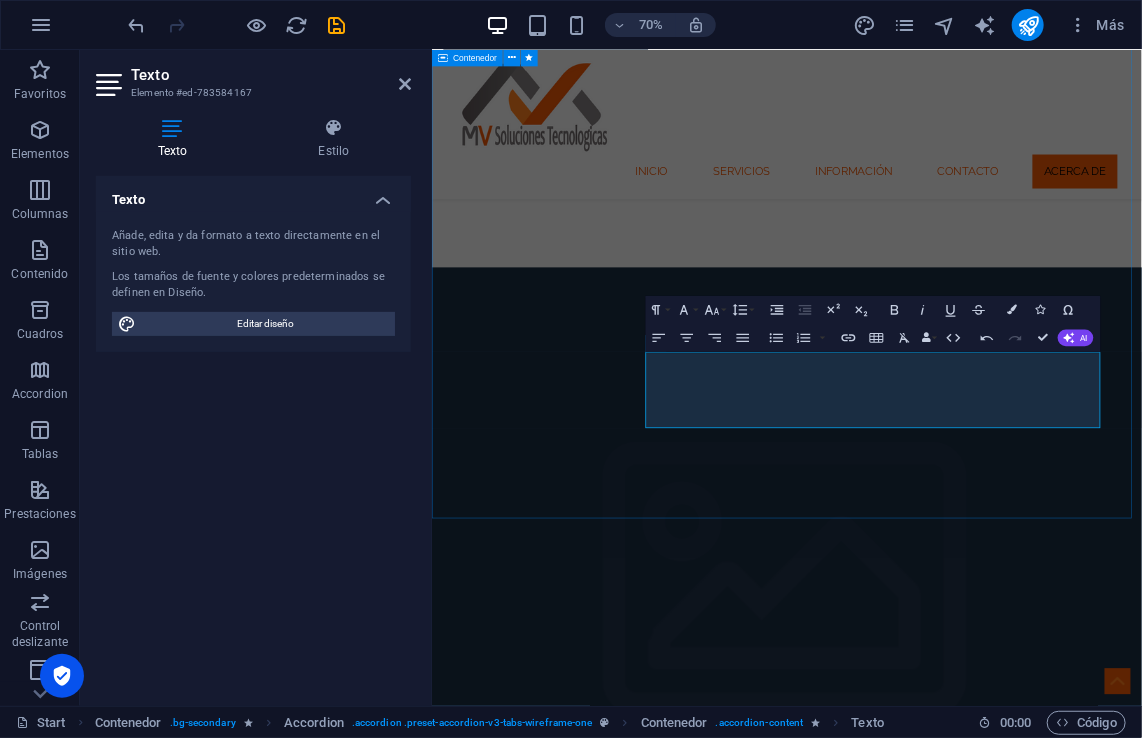 click on "Mas Informacion Monteber ERP Monteber  es un software ERP diseñado para integrar y gestionar todas las áreas de una empresa en una sola plataforma, facilitando la administración, automatización y análisis de procesos claves. Monteber  es ideal para empresas que buscan una solución robusta, adaptable y con enfoque contable., Ideal para Empresas que ocupen puntos de ventas. Desarrollo de Software Multiplataforma  Personalizados En  MV Soluciones Tecnológica s , diseñamos y desarrollamos sistemas multiplataforma adaptados a las necesidades específicas de cada organización. Ya sea en web, escritorio o dispositivos móviles, nuestras soluciones se construyen con enfoque en eficiencia, usabilidad y escalabilidad. Seguridad Tecnologica En  MV Soluciones Tecnológicas  Soporte Tecnico Especializado En  MV Soluciones Tecnológicas" at bounding box center [938, 4228] 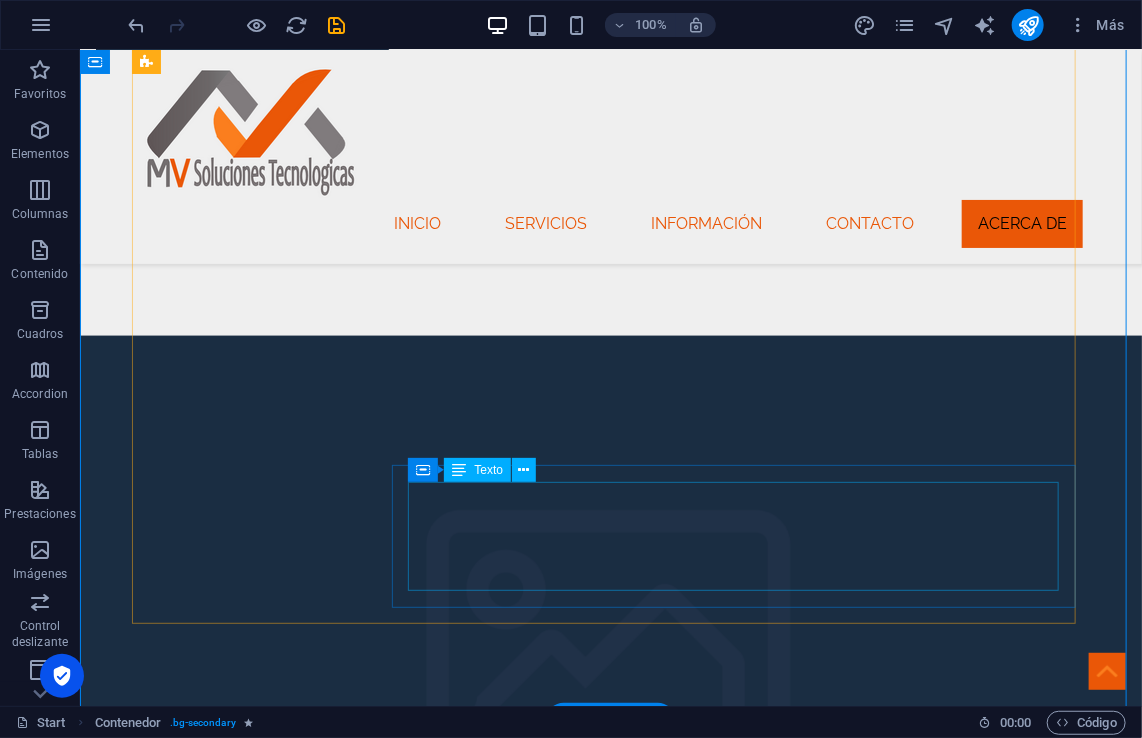 scroll, scrollTop: 3713, scrollLeft: 0, axis: vertical 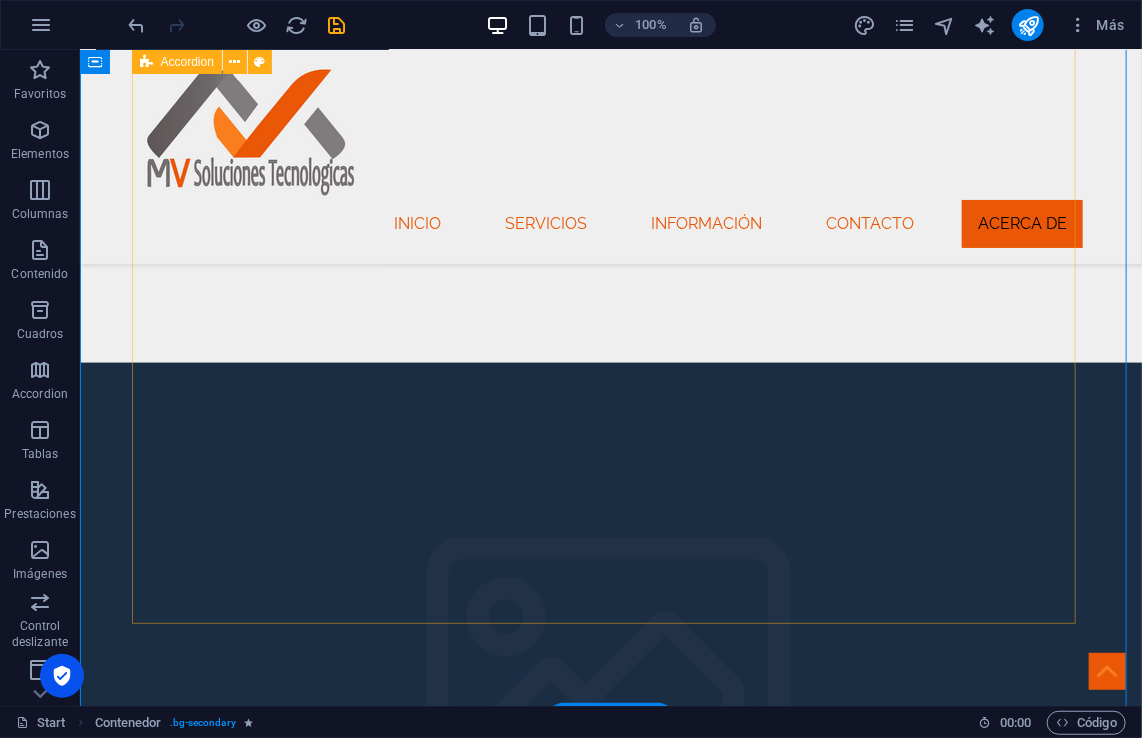 click on "Monteber ERP Monteber  es un software ERP diseñado para integrar y gestionar todas las áreas de una empresa en una sola plataforma, facilitando la administración, automatización y análisis de procesos claves. Monteber  es ideal para empresas que buscan una solución robusta, adaptable y con enfoque contable., Ideal para Empresas que ocupen puntos de ventas. Desarrollo de Software Multiplataforma  Personalizados En  MV Soluciones Tecnológica s , diseñamos y desarrollamos sistemas multiplataforma adaptados a las necesidades específicas de cada organización. Ya sea en web, escritorio o dispositivos móviles, nuestras soluciones se construyen con enfoque en eficiencia, usabilidad y escalabilidad. Seguridad Tecnologica En  MV Soluciones Tecnológicas  implementamos mecanismos avanzados de protección digital para salvaguardar los datos, plataformas y procesos operativos de nuestros clientes. Creemos que la seguridad no es un complemento, sino un componente esencial en cada solución tecnológica. En" at bounding box center (610, 4154) 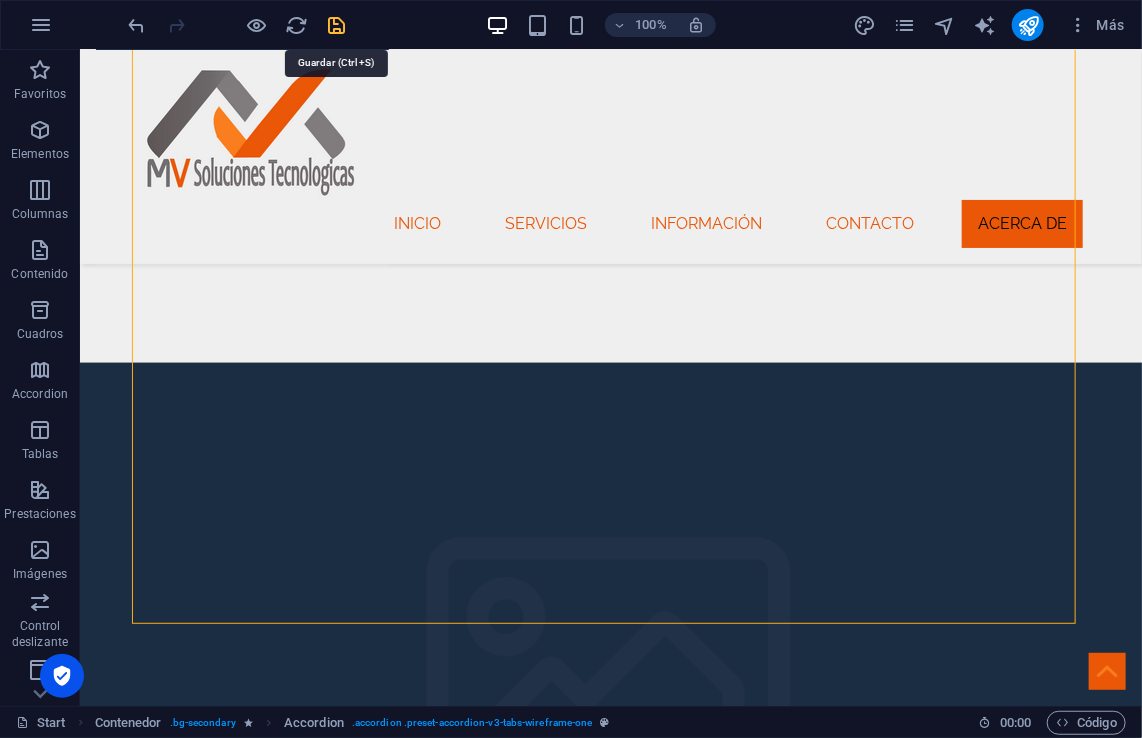 click at bounding box center (337, 25) 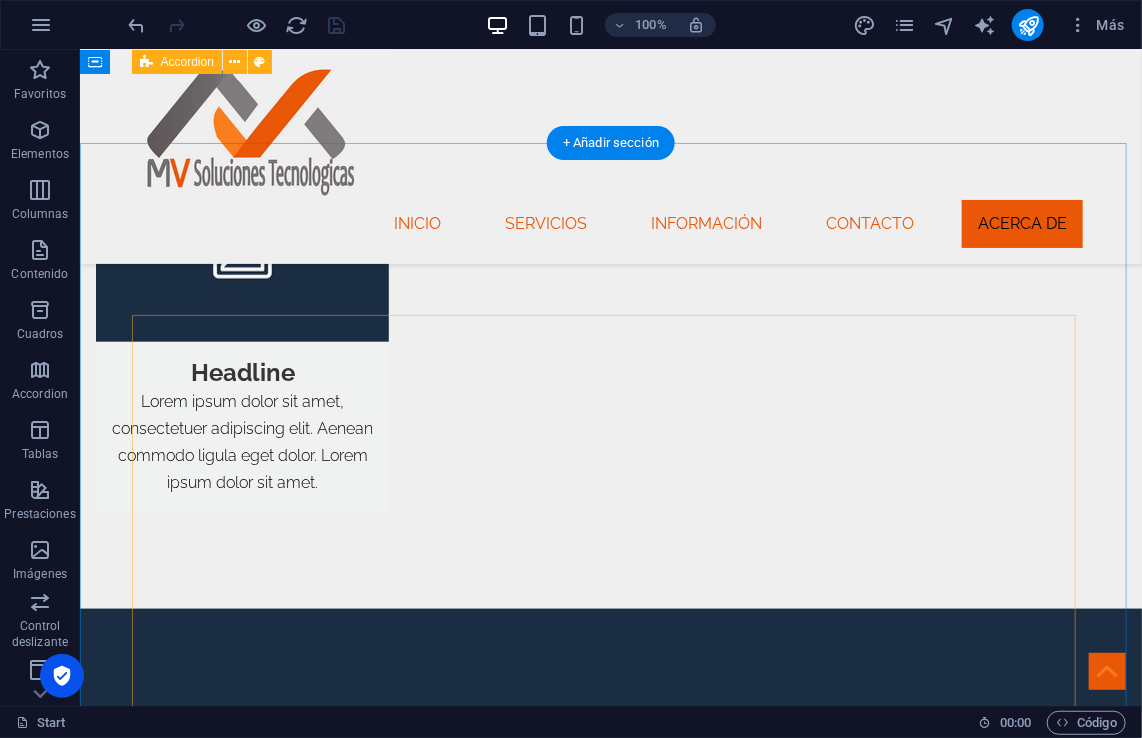 scroll, scrollTop: 3113, scrollLeft: 0, axis: vertical 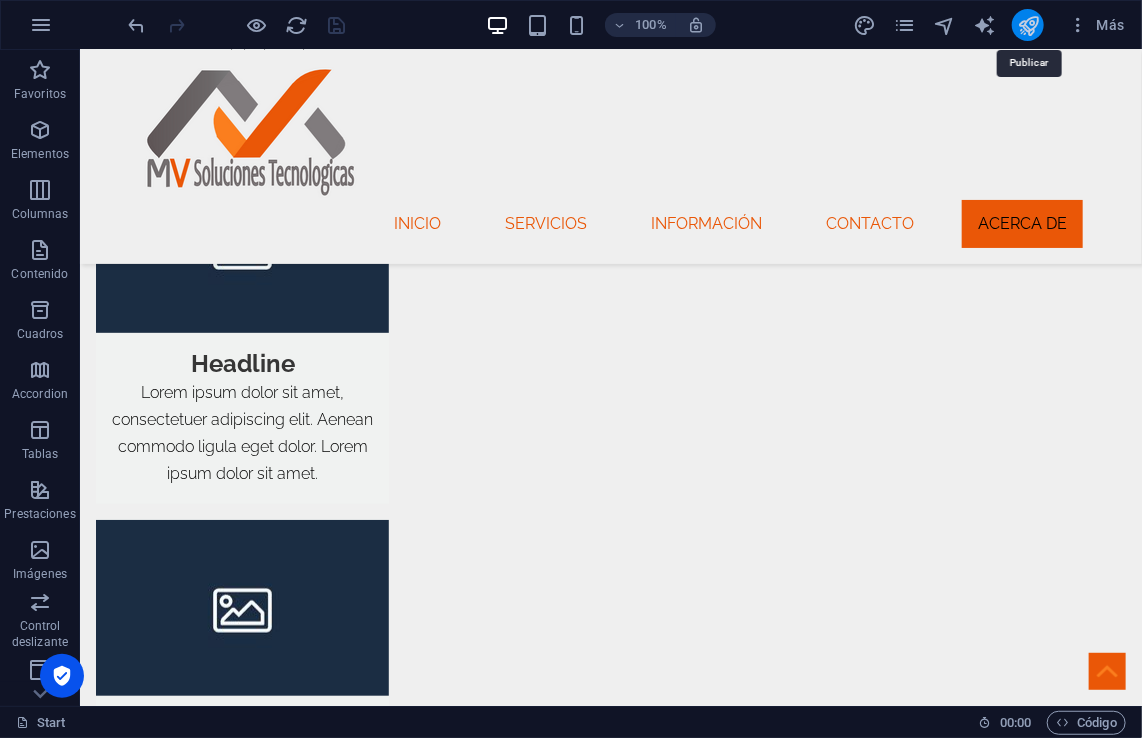 click at bounding box center [1028, 25] 